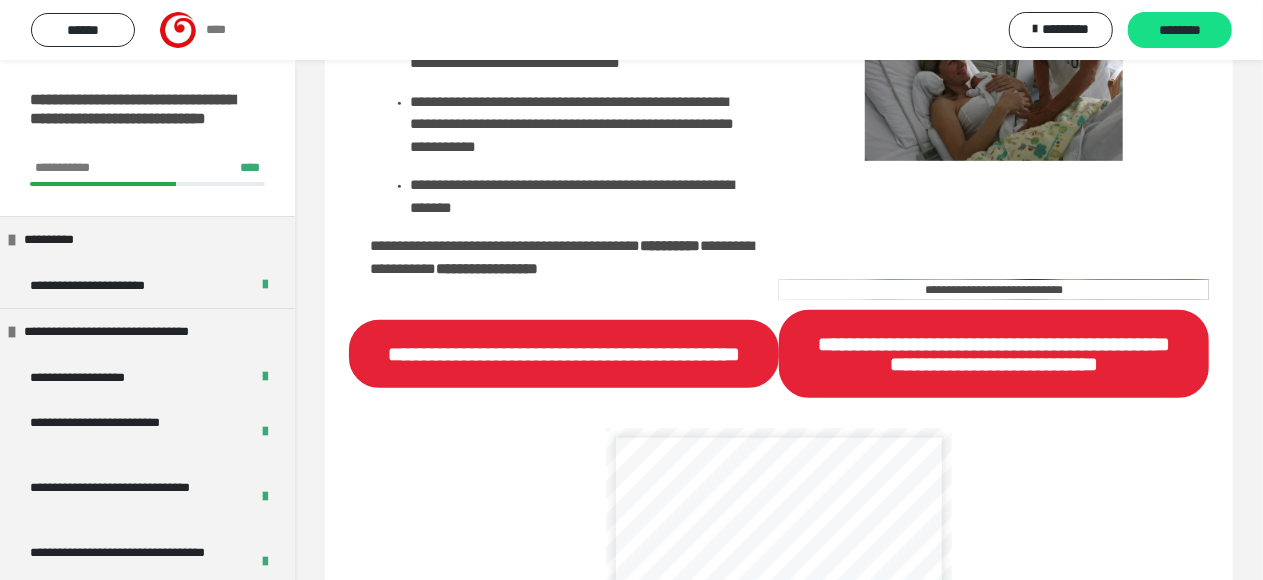 scroll, scrollTop: 0, scrollLeft: 0, axis: both 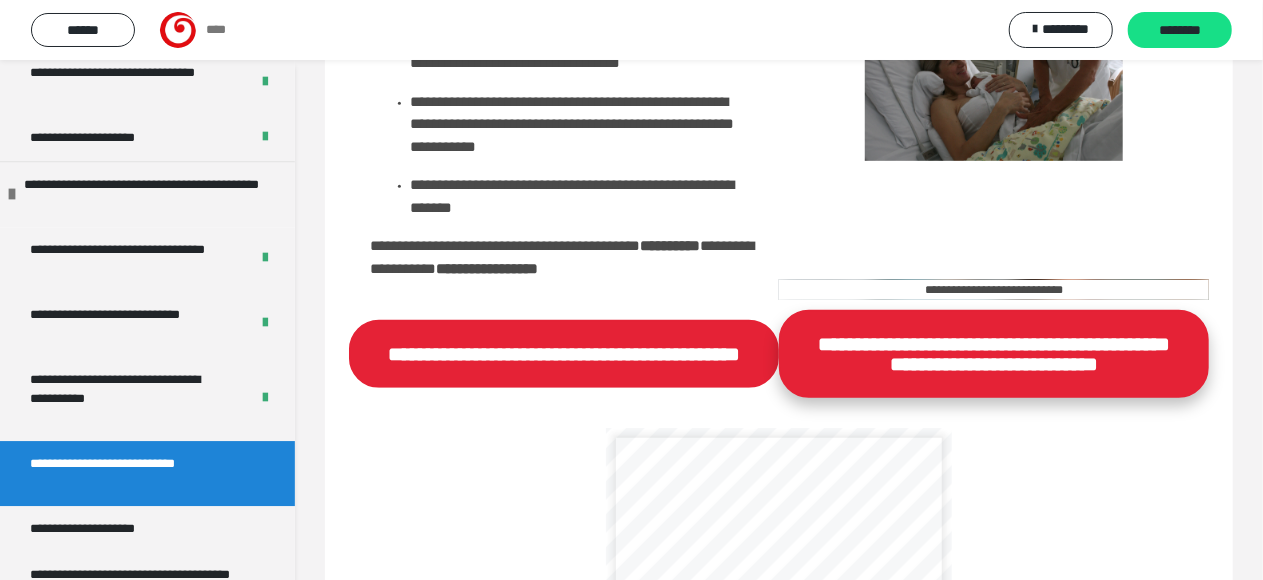 click on "**********" at bounding box center [994, 354] 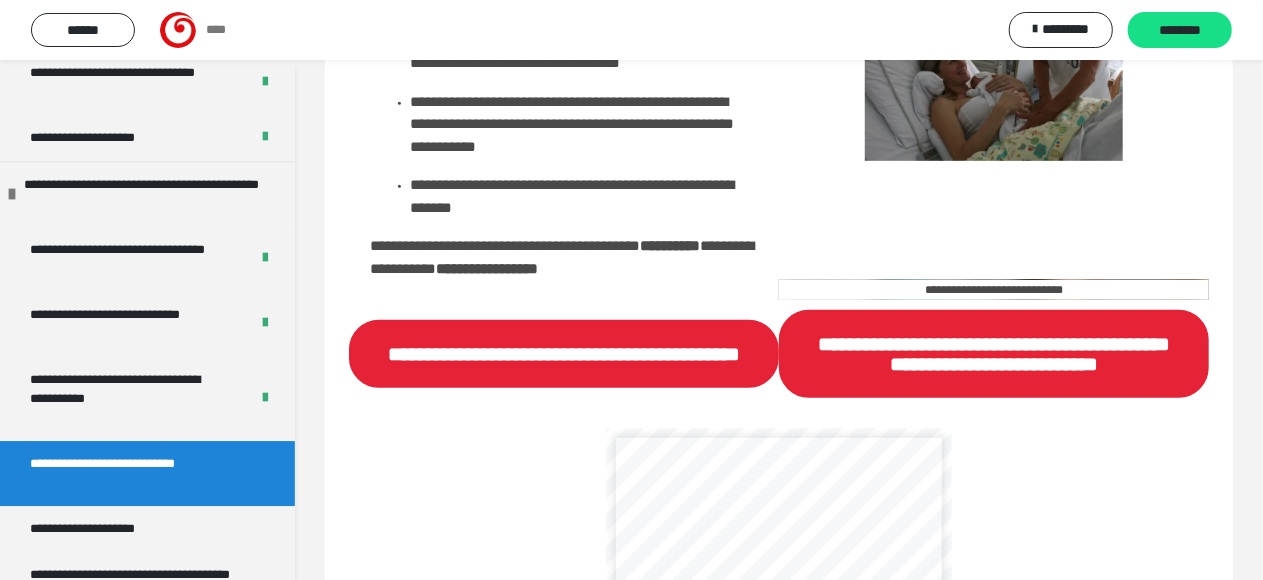 drag, startPoint x: 1212, startPoint y: 30, endPoint x: 1166, endPoint y: 65, distance: 57.801384 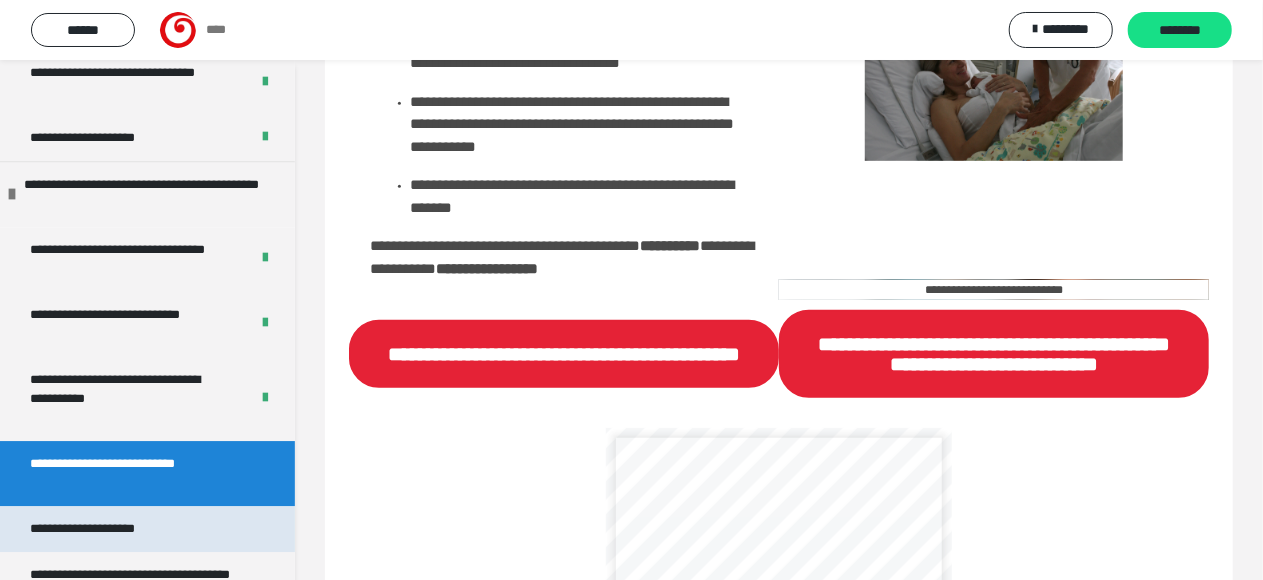 click on "**********" at bounding box center [103, 529] 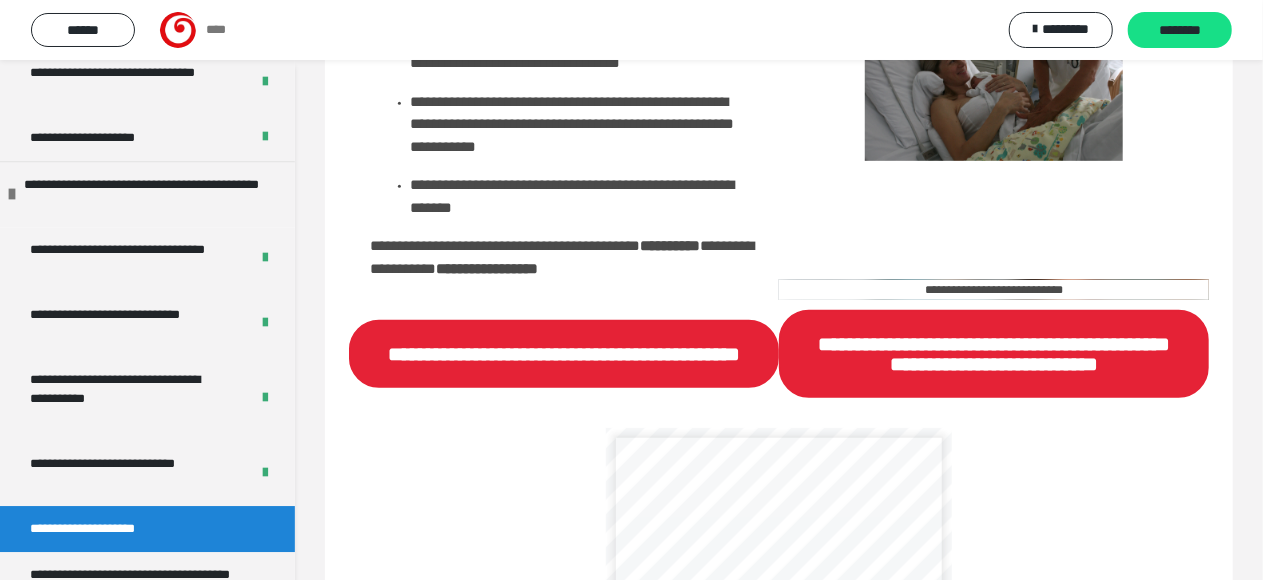 scroll, scrollTop: 3300, scrollLeft: 0, axis: vertical 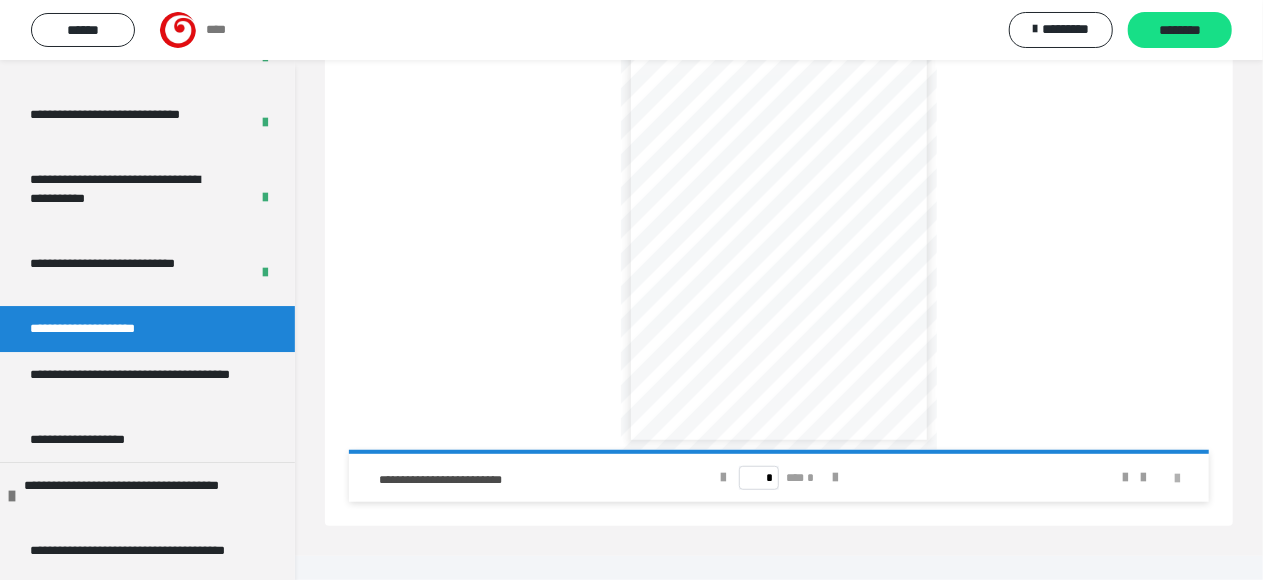 click at bounding box center (1177, 479) 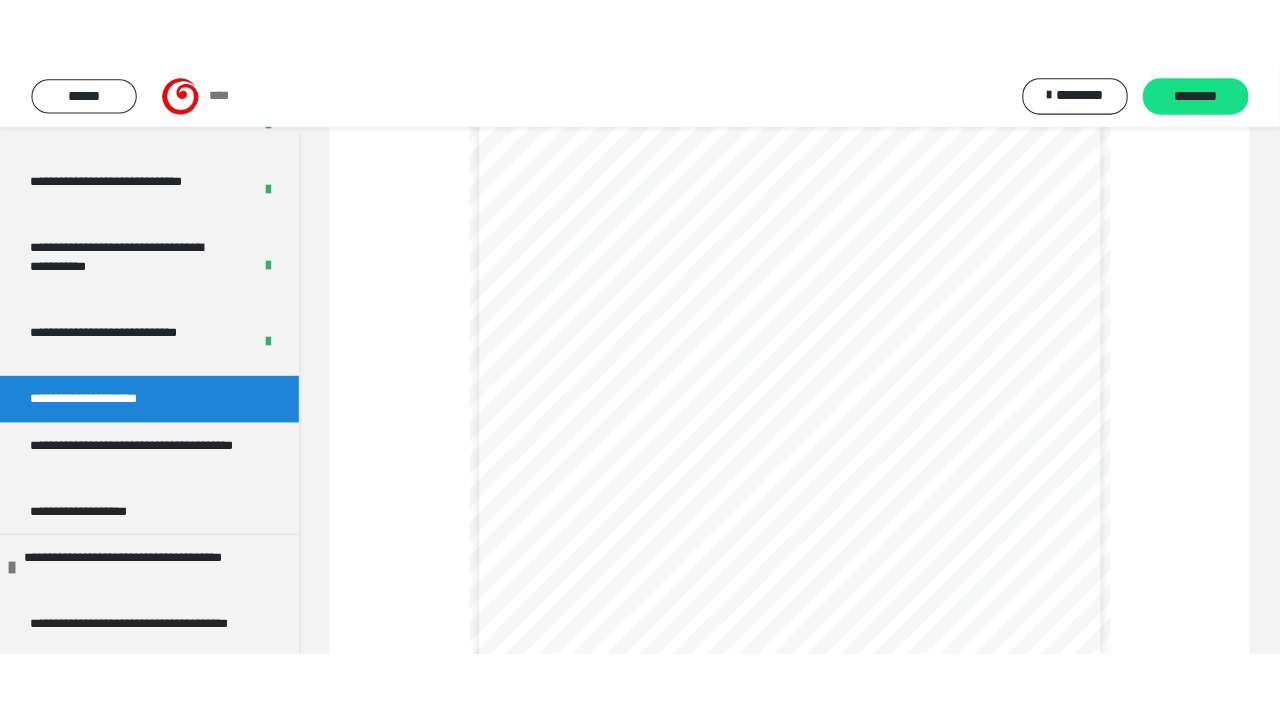 scroll, scrollTop: 270, scrollLeft: 0, axis: vertical 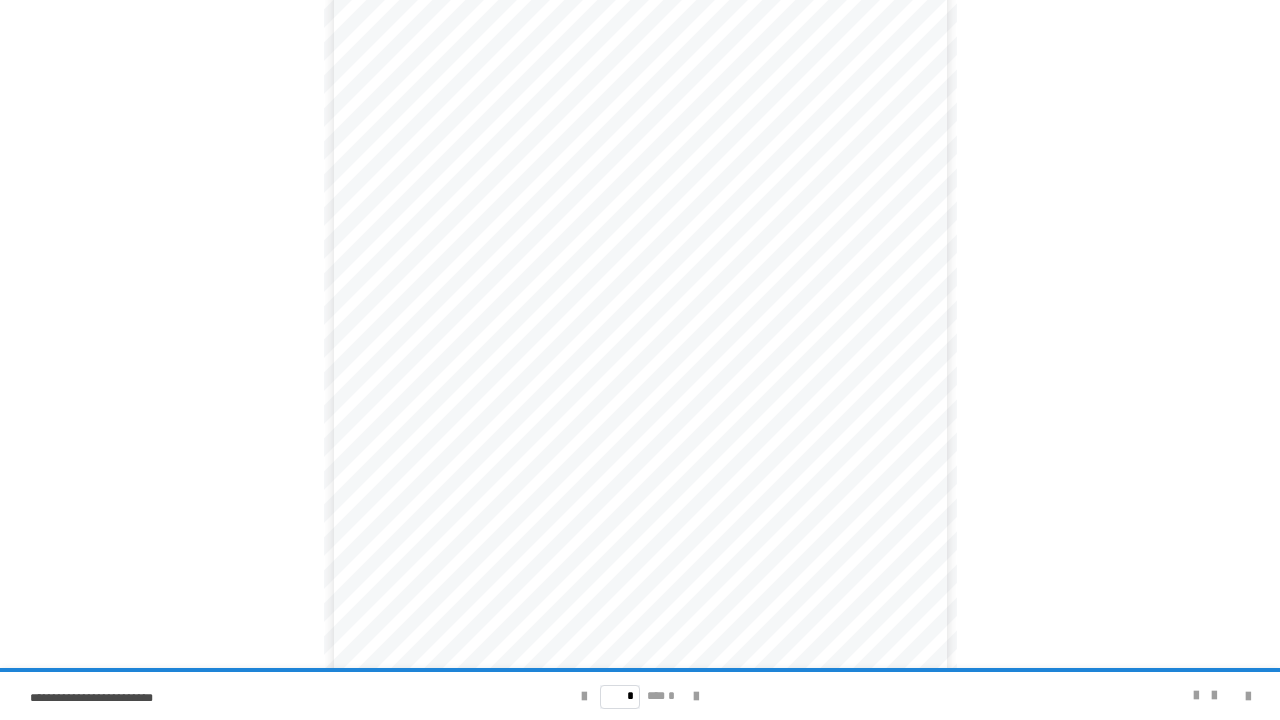 click on "* *** *" at bounding box center [640, 696] 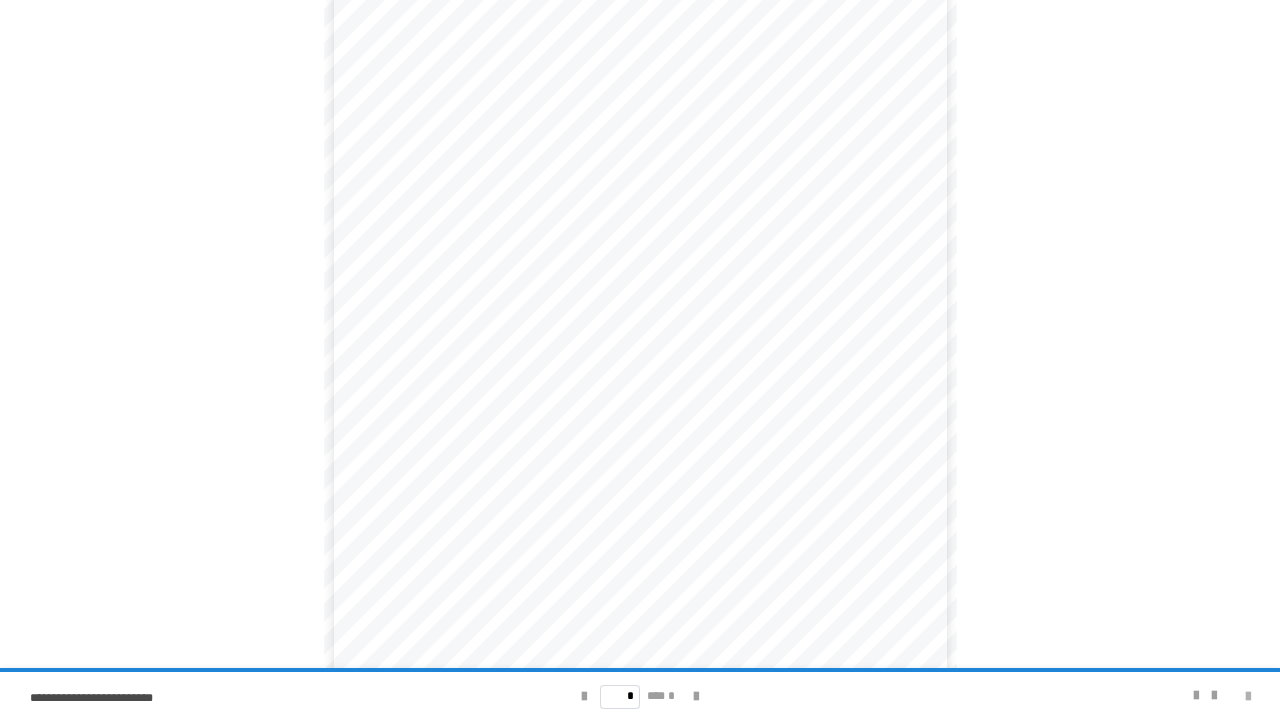 click at bounding box center (1248, 697) 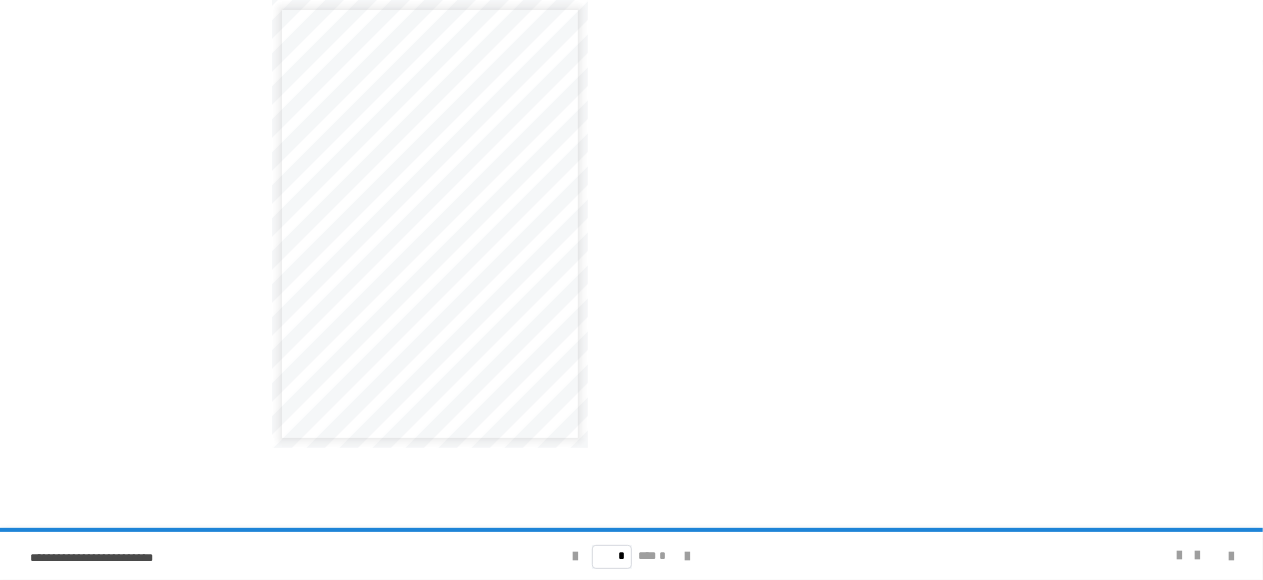 scroll, scrollTop: 0, scrollLeft: 0, axis: both 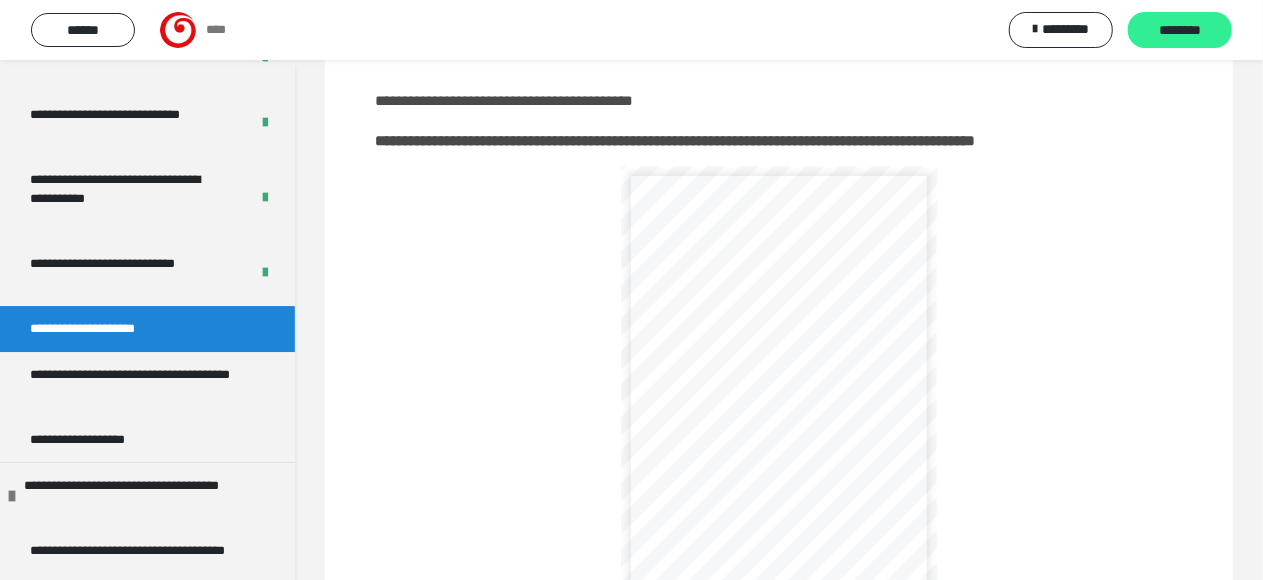 click on "********" at bounding box center [1180, 31] 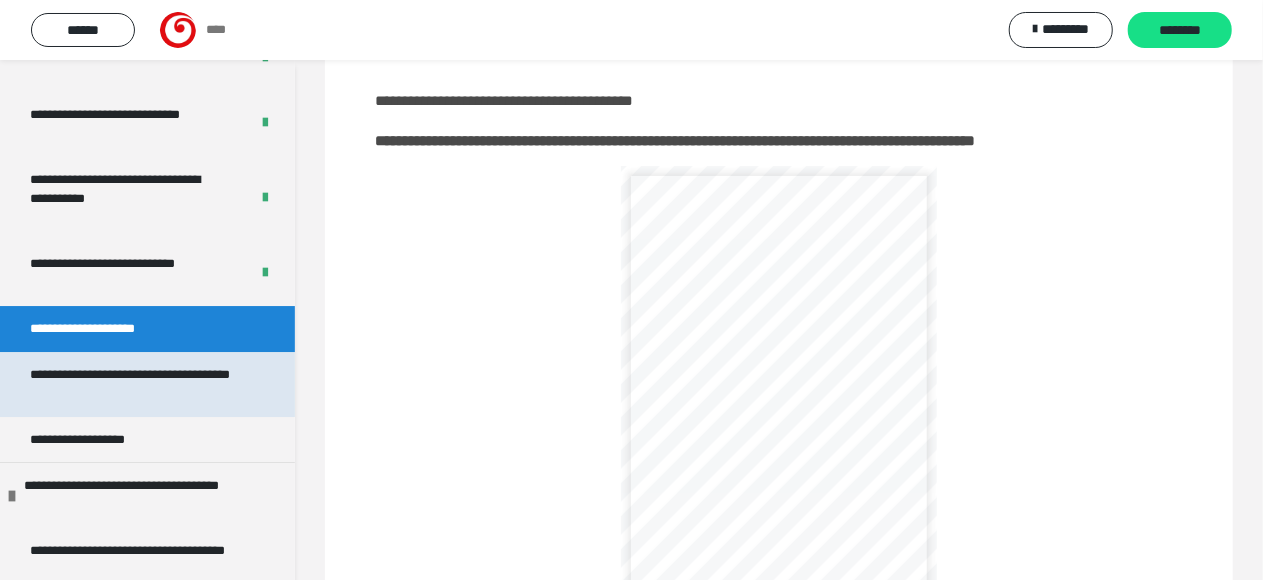 click on "**********" at bounding box center [131, 384] 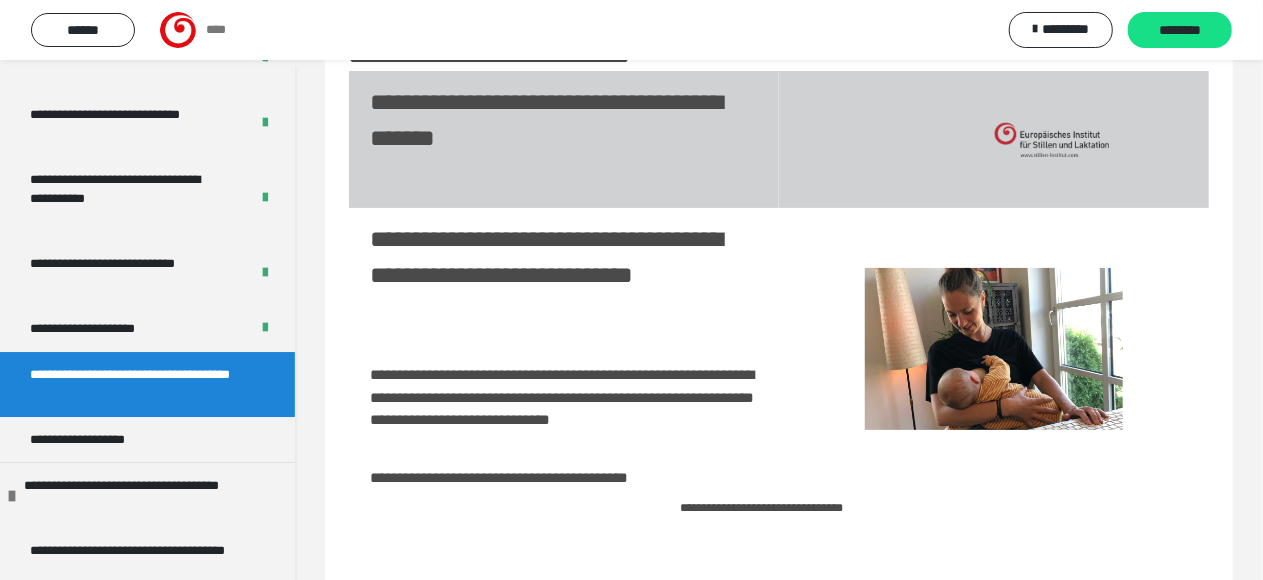 scroll, scrollTop: 0, scrollLeft: 0, axis: both 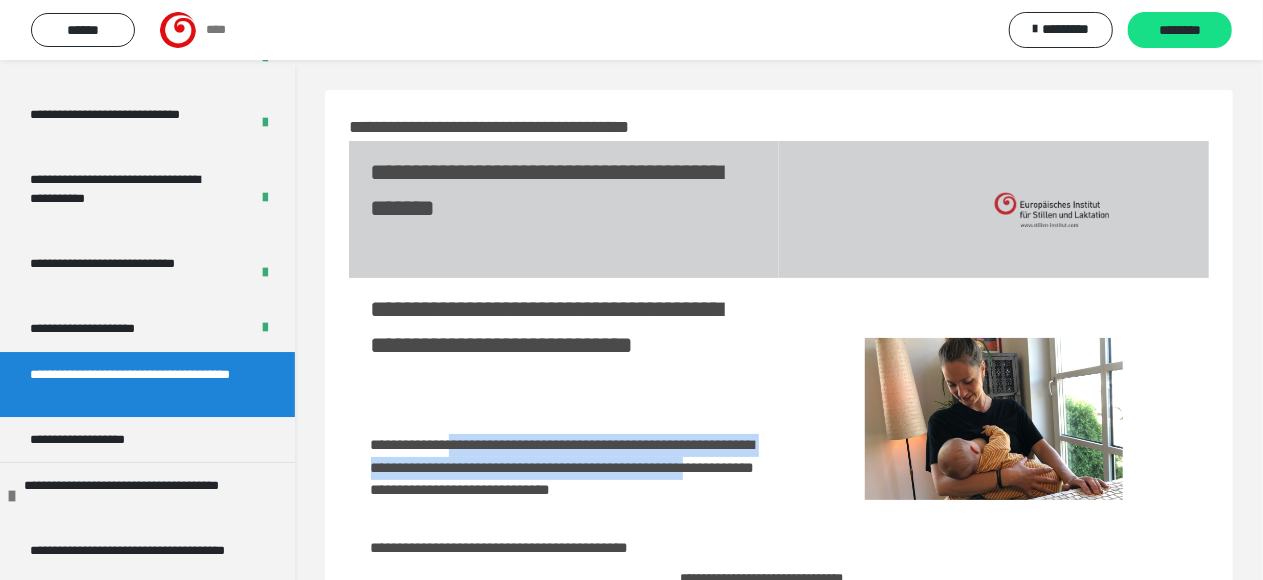 drag, startPoint x: 477, startPoint y: 445, endPoint x: 481, endPoint y: 479, distance: 34.234486 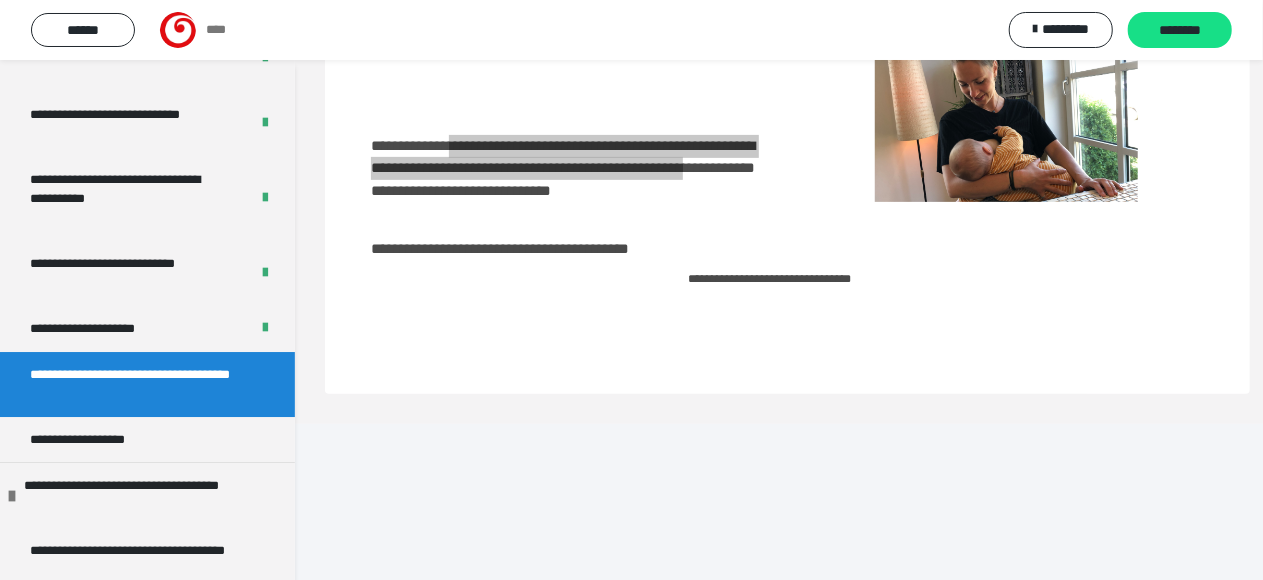 scroll, scrollTop: 60, scrollLeft: 0, axis: vertical 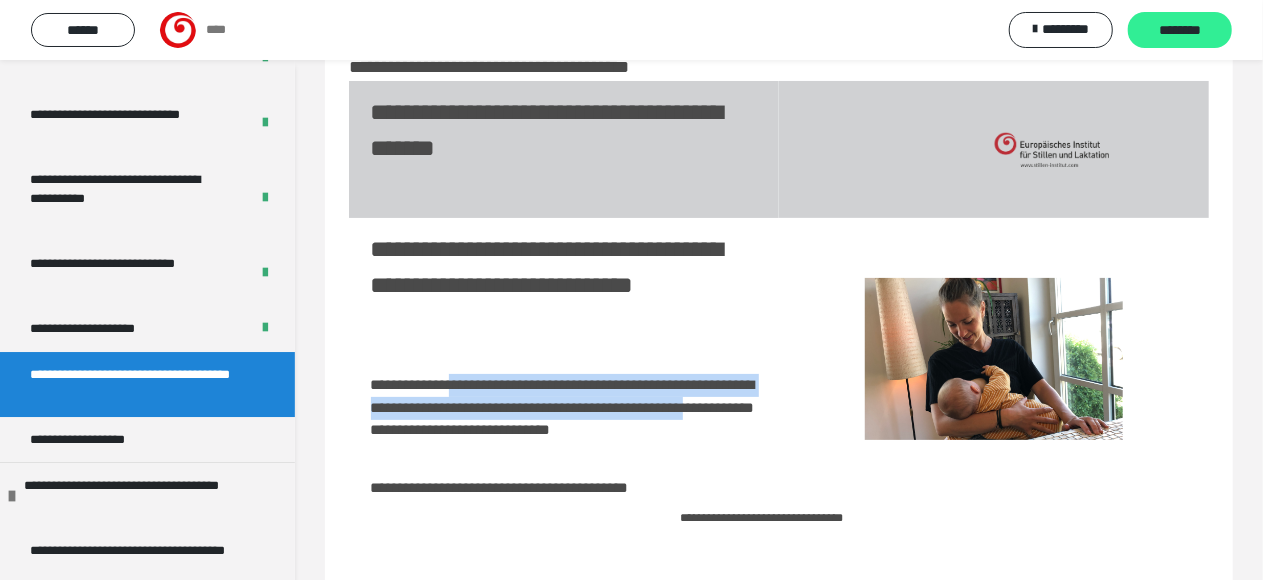 click on "********" at bounding box center (1180, 31) 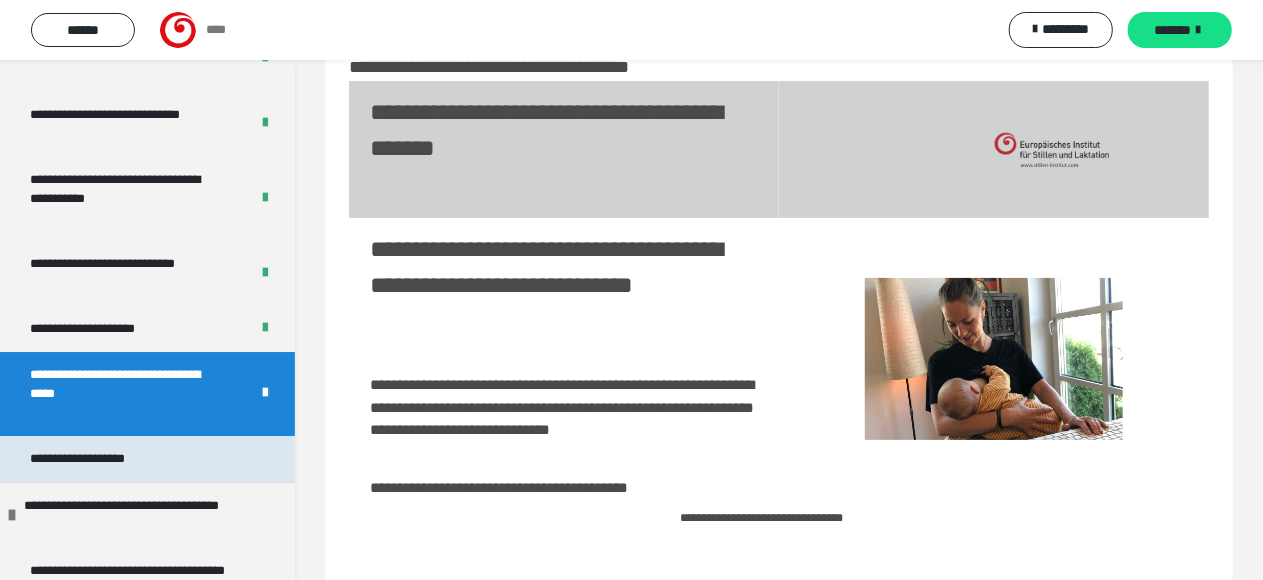 click on "**********" at bounding box center [104, 459] 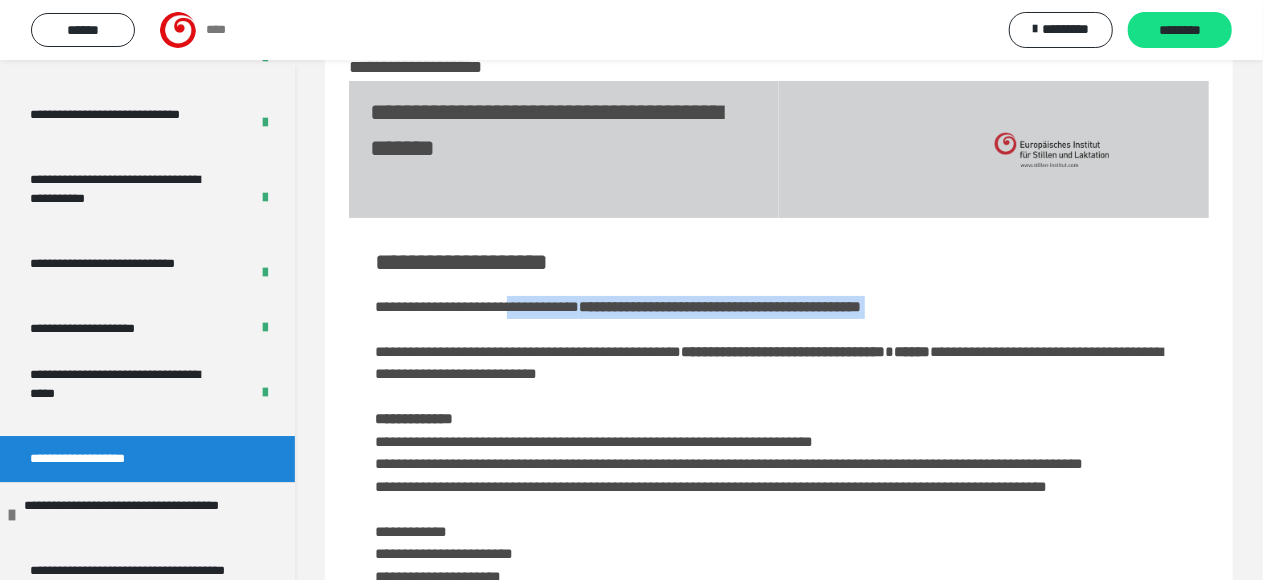 drag, startPoint x: 550, startPoint y: 302, endPoint x: 568, endPoint y: 325, distance: 29.206163 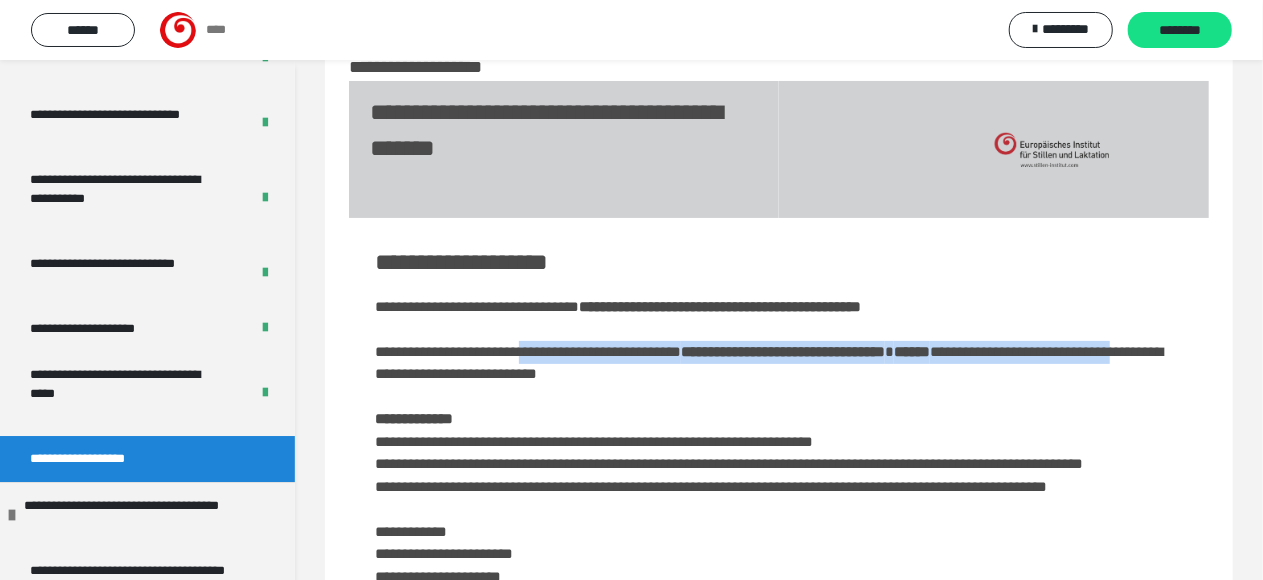 drag, startPoint x: 580, startPoint y: 358, endPoint x: 572, endPoint y: 379, distance: 22.472204 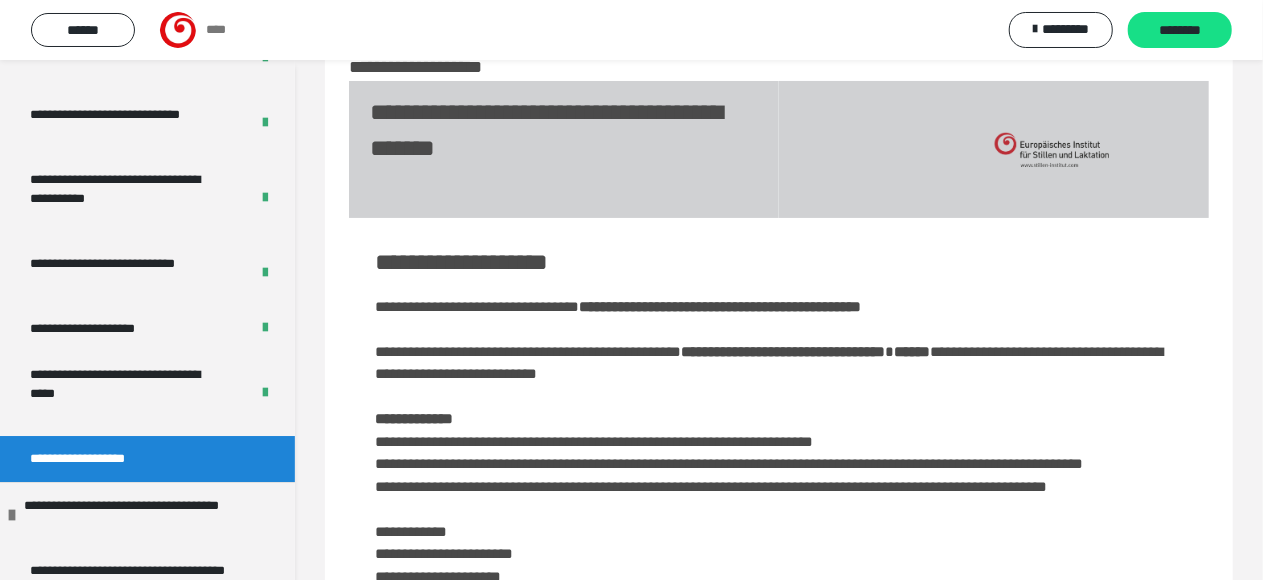 drag, startPoint x: 573, startPoint y: 393, endPoint x: 577, endPoint y: 403, distance: 10.770329 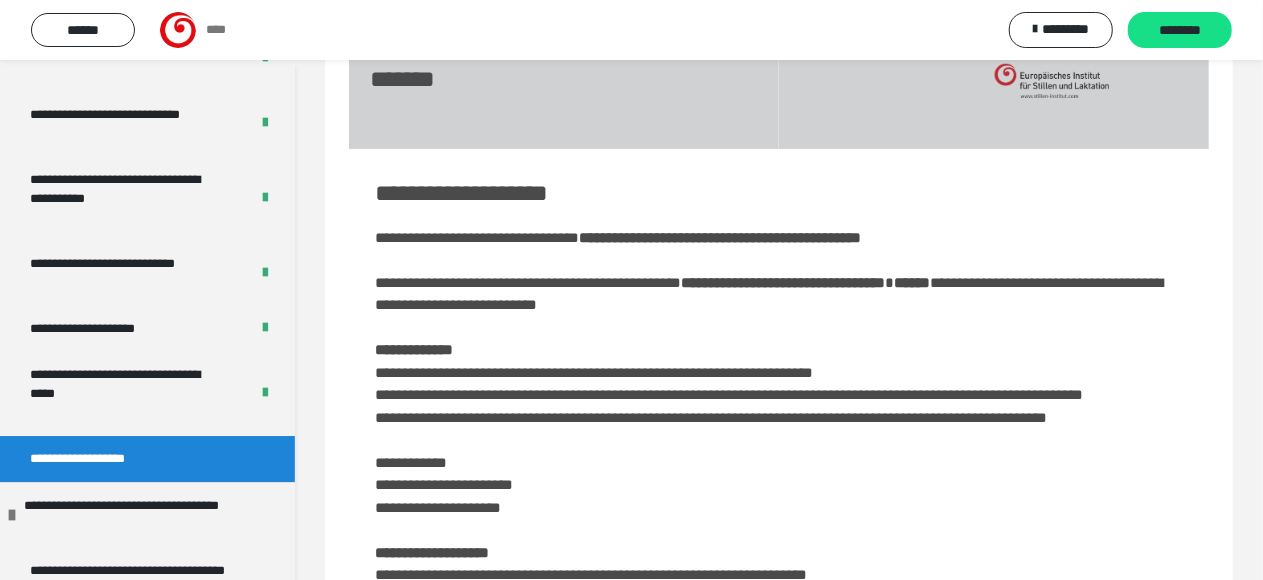 scroll, scrollTop: 160, scrollLeft: 0, axis: vertical 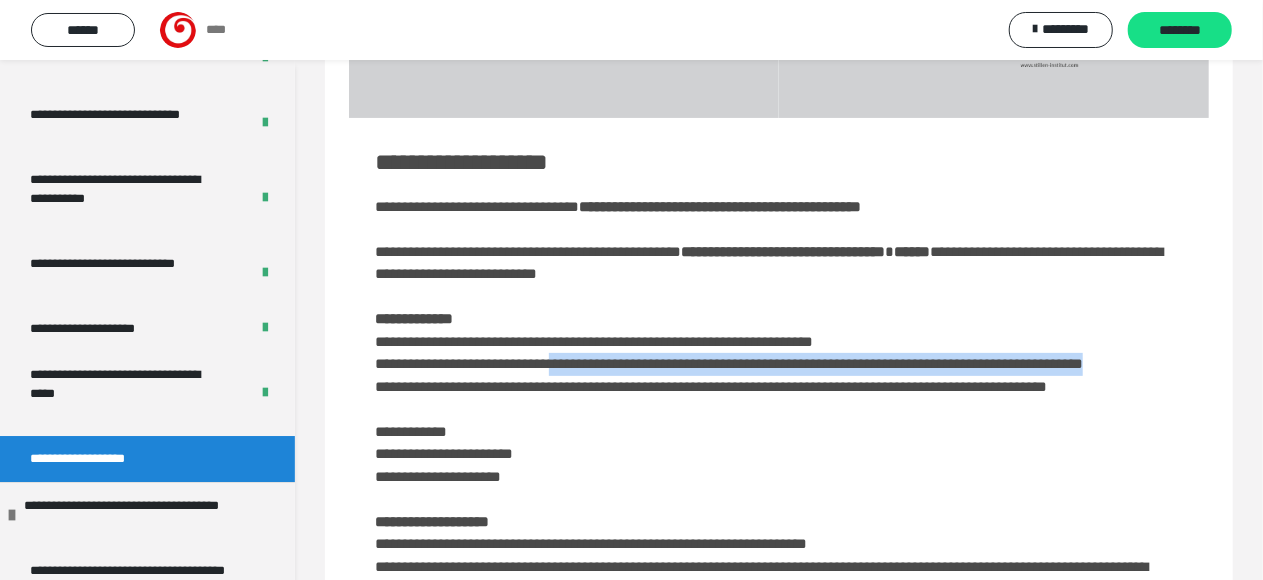 drag, startPoint x: 616, startPoint y: 363, endPoint x: 606, endPoint y: 390, distance: 28.79236 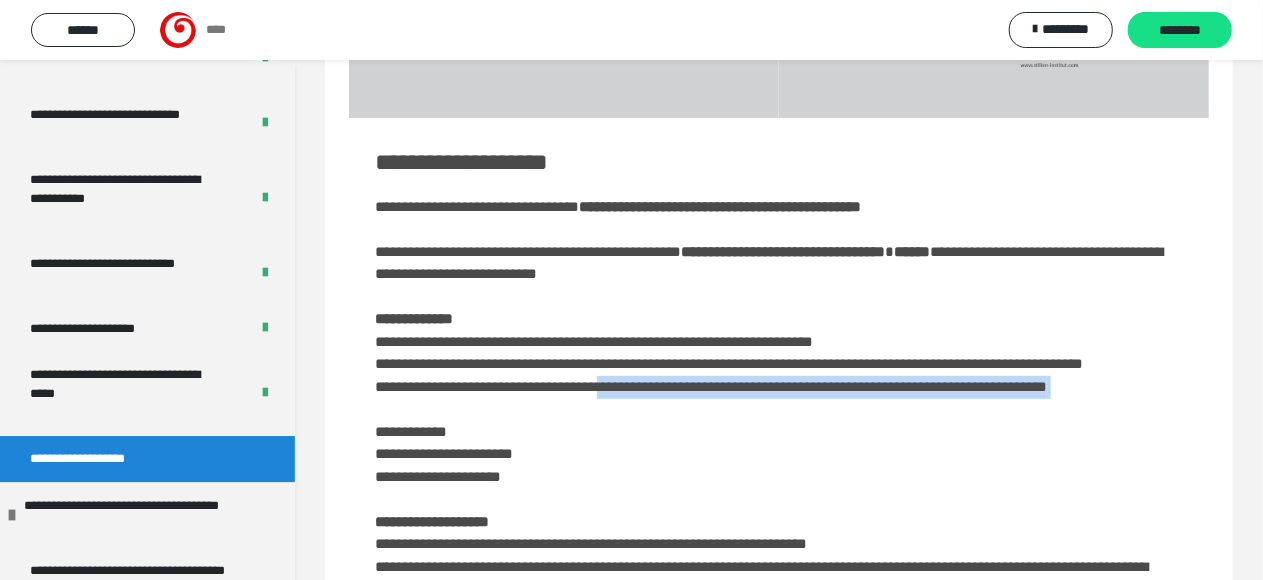 drag, startPoint x: 658, startPoint y: 412, endPoint x: 625, endPoint y: 450, distance: 50.32892 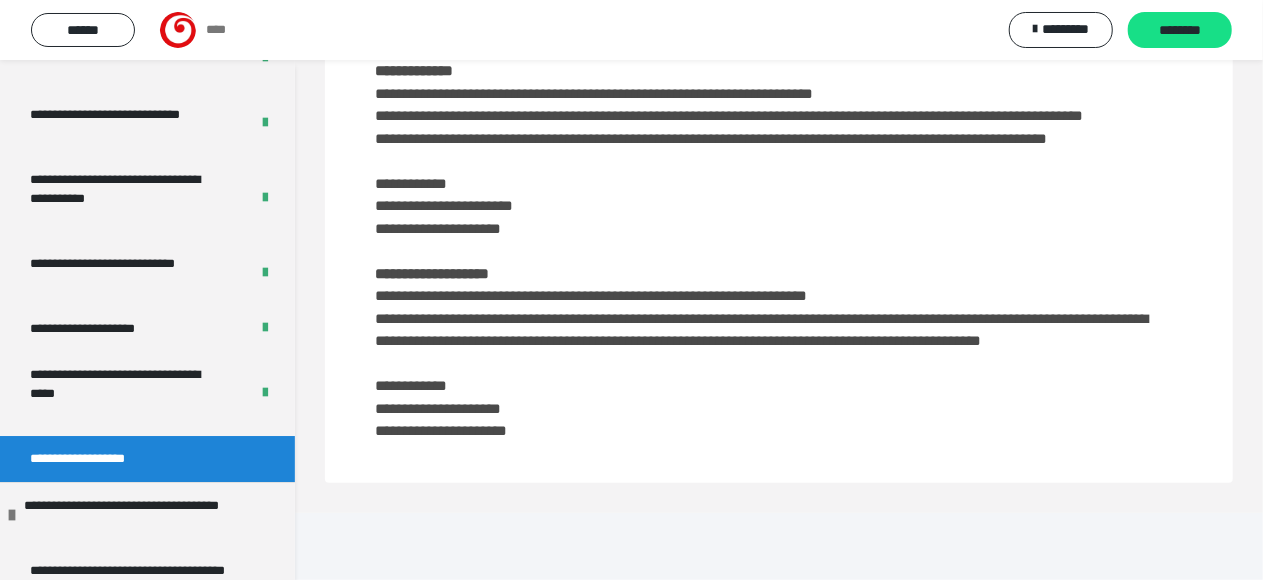 scroll, scrollTop: 0, scrollLeft: 0, axis: both 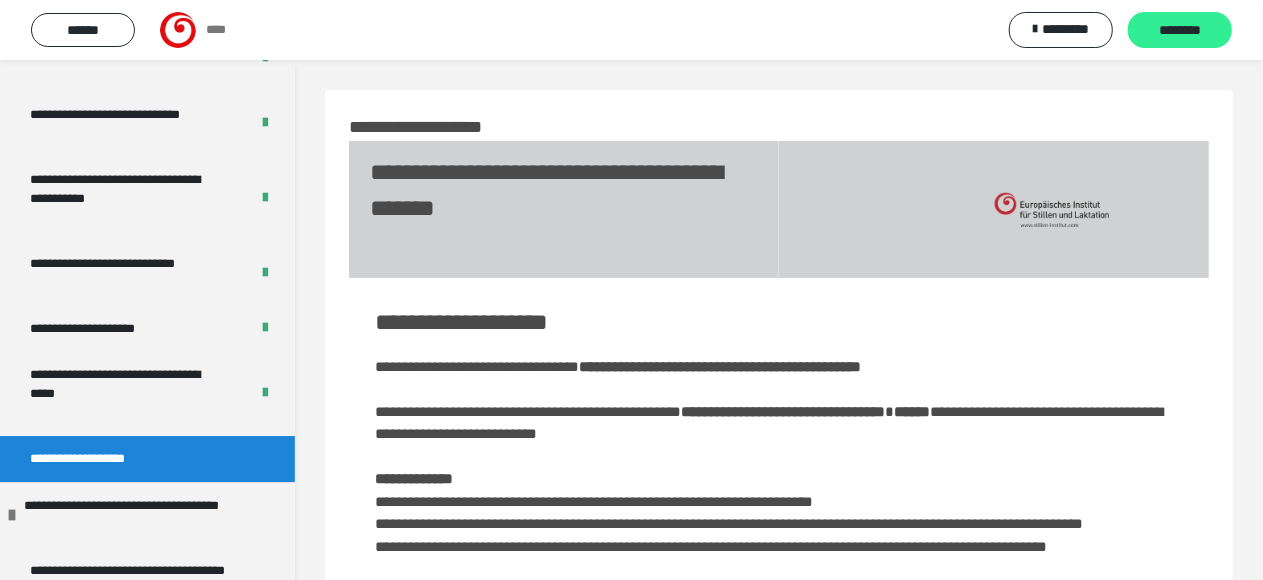 click on "********" at bounding box center (1180, 31) 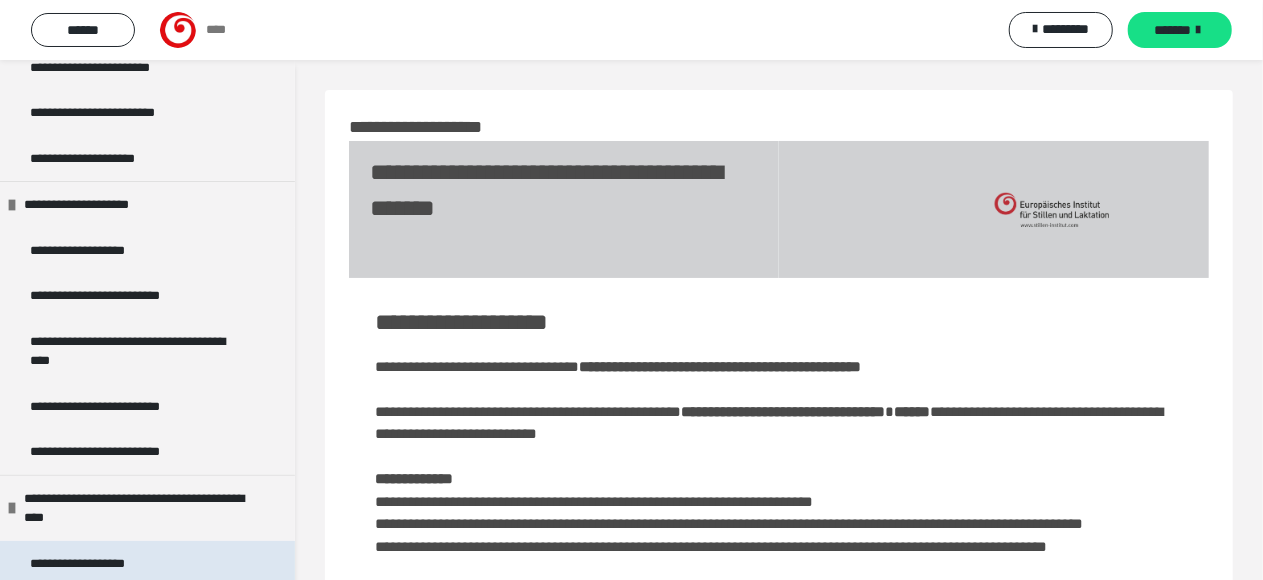 scroll, scrollTop: 3900, scrollLeft: 0, axis: vertical 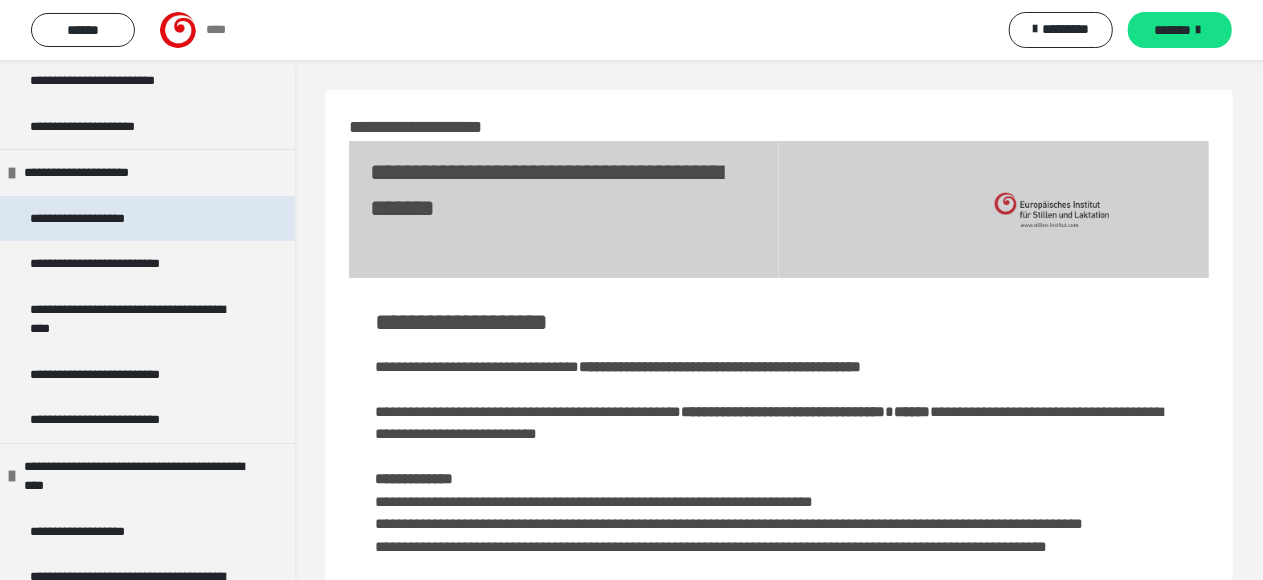 click on "**********" at bounding box center (103, 219) 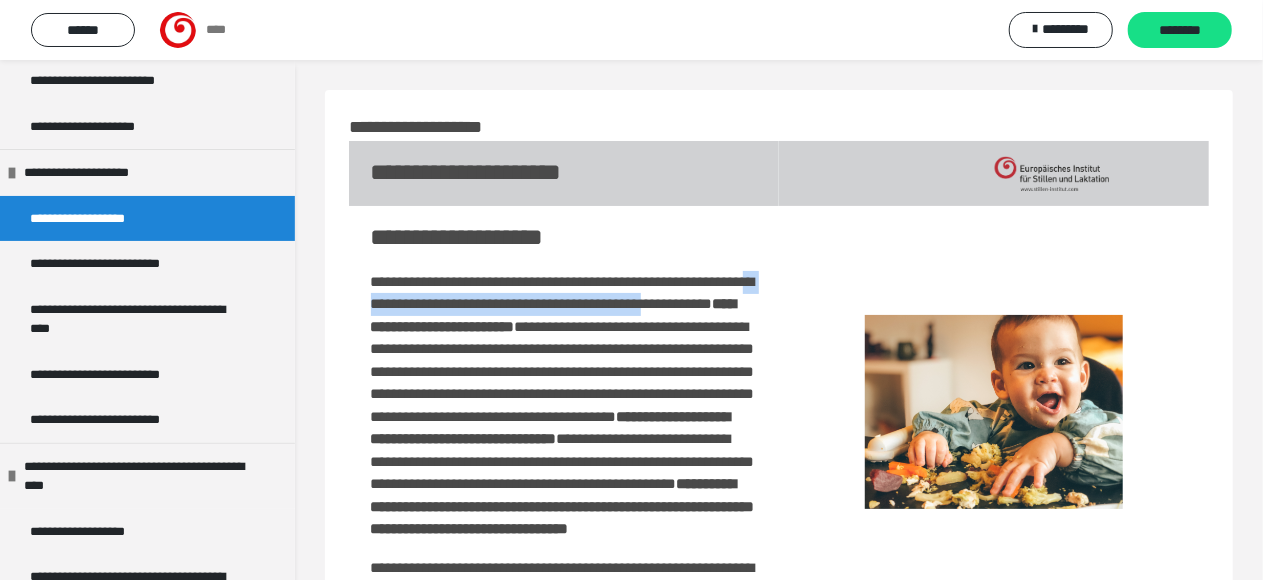 drag, startPoint x: 630, startPoint y: 302, endPoint x: 640, endPoint y: 327, distance: 26.925823 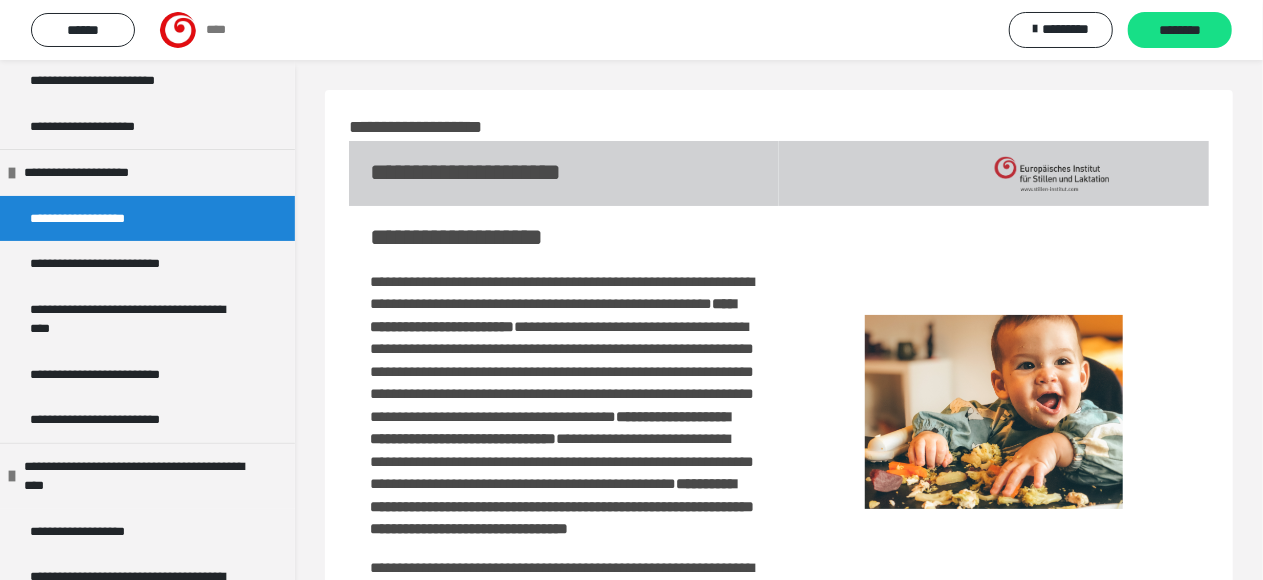 click on "**********" at bounding box center [563, 405] 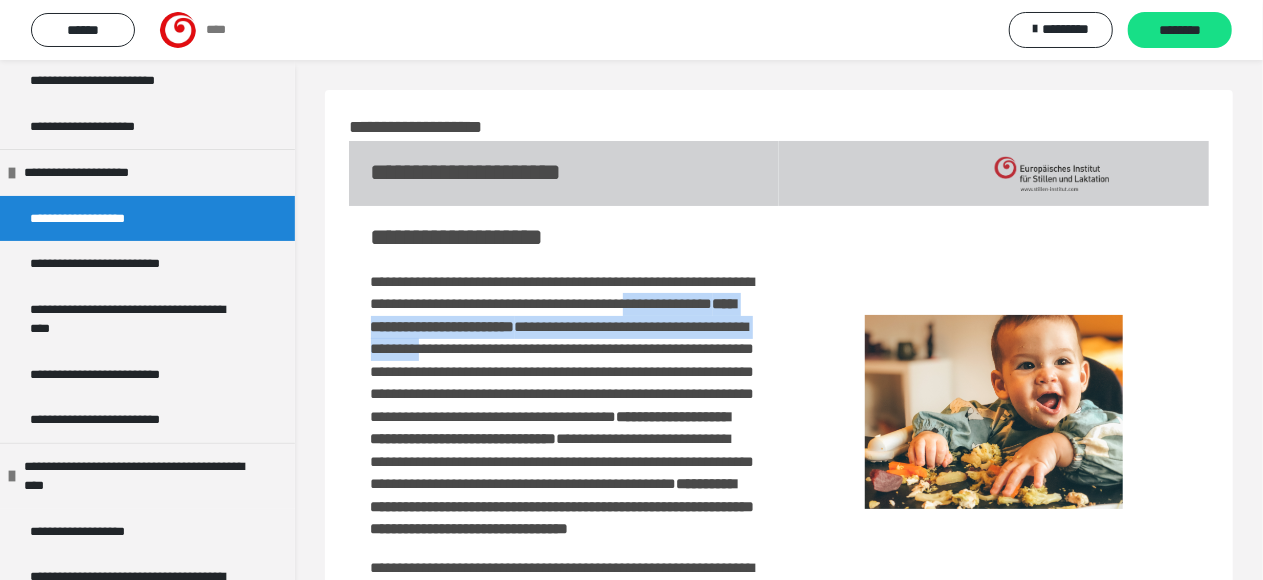 drag, startPoint x: 629, startPoint y: 320, endPoint x: 615, endPoint y: 367, distance: 49.0408 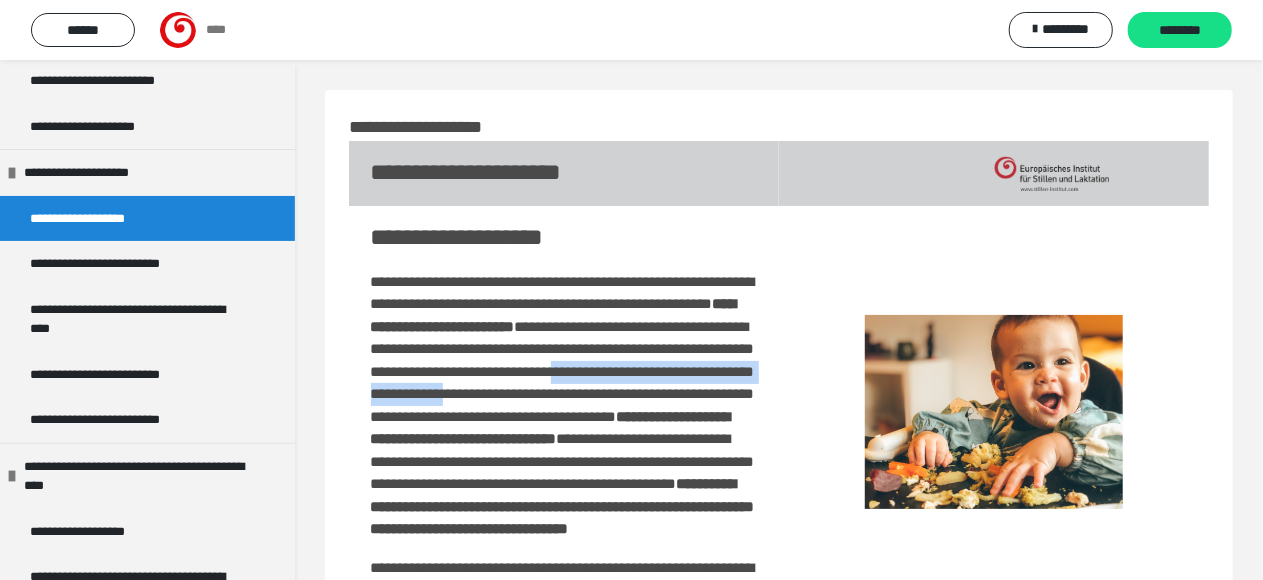 drag, startPoint x: 536, startPoint y: 411, endPoint x: 544, endPoint y: 431, distance: 21.540659 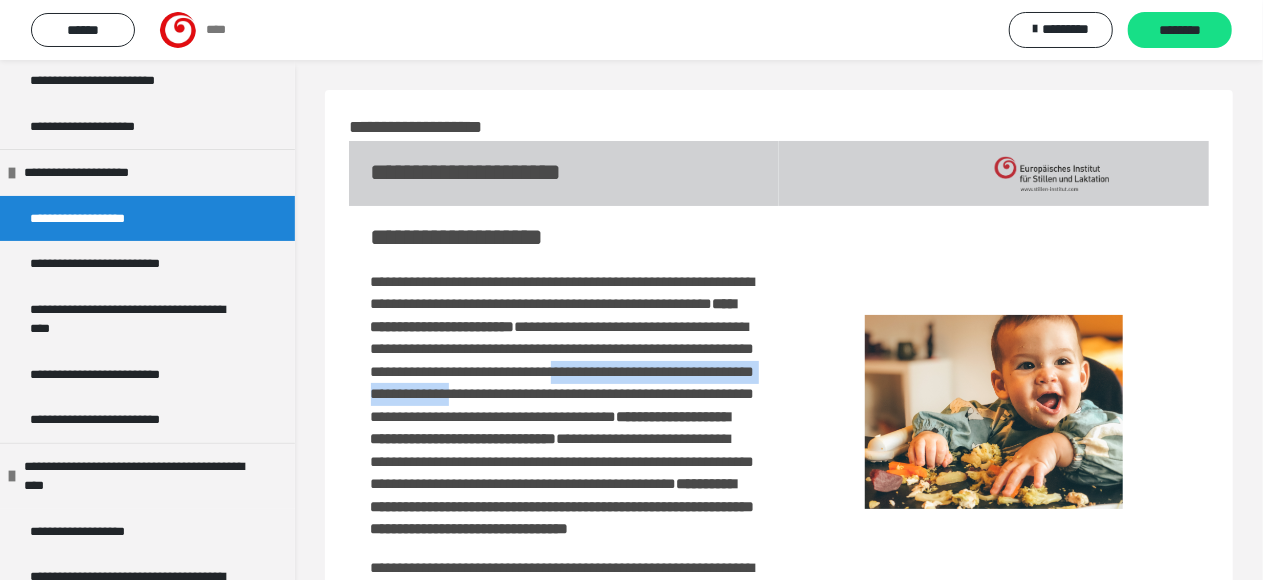 scroll, scrollTop: 100, scrollLeft: 0, axis: vertical 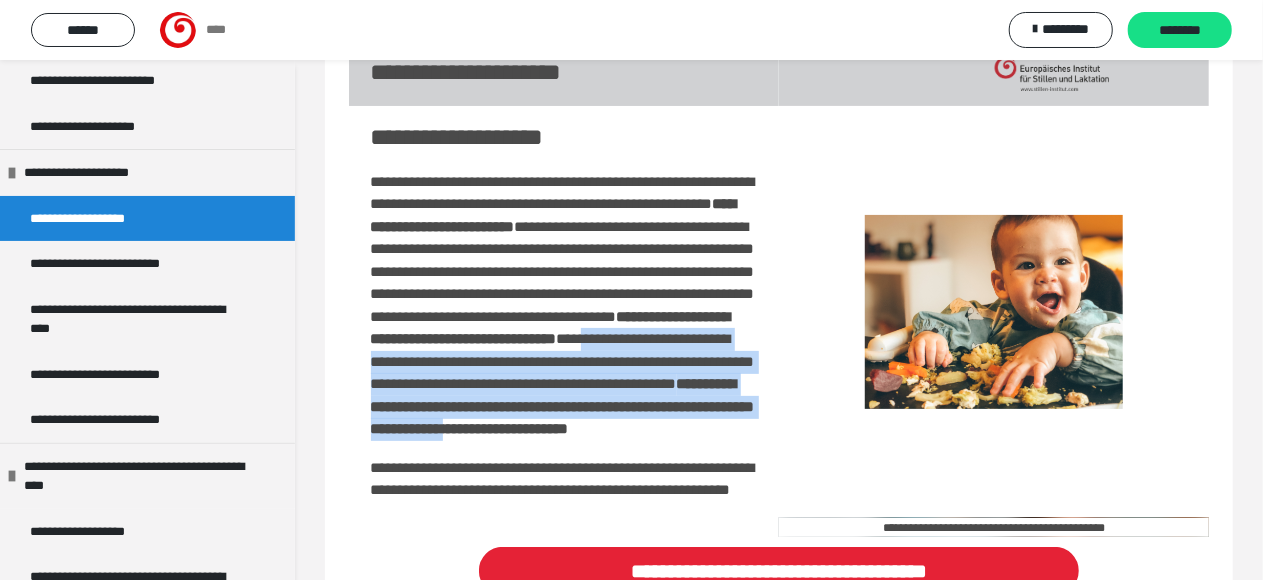 drag, startPoint x: 509, startPoint y: 432, endPoint x: 447, endPoint y: 541, distance: 125.39936 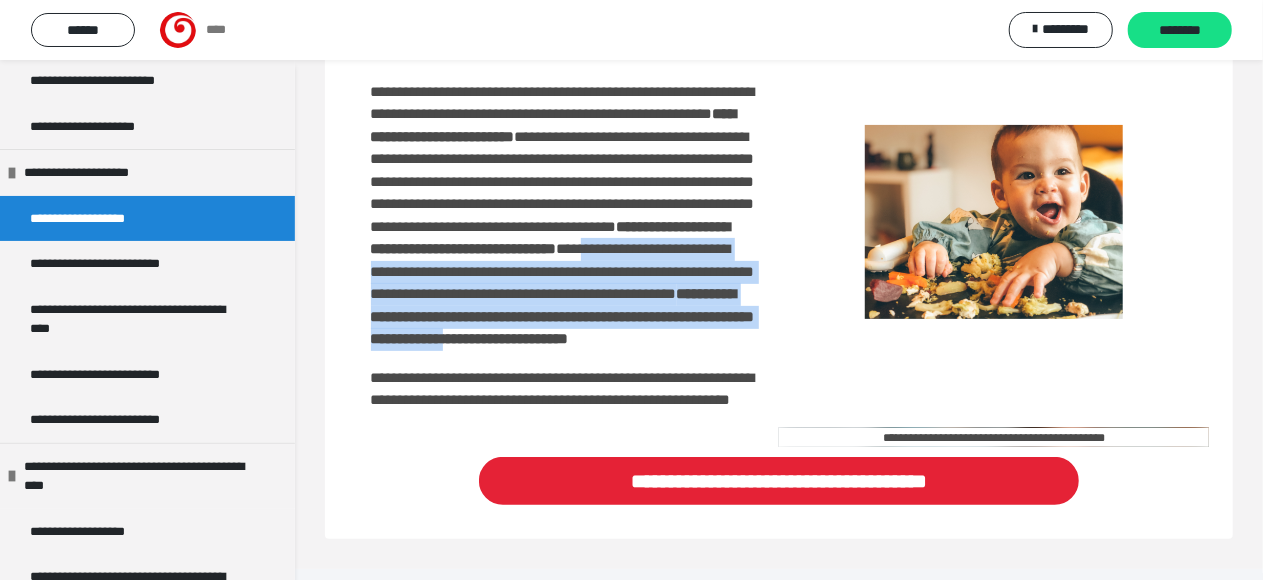 scroll, scrollTop: 200, scrollLeft: 0, axis: vertical 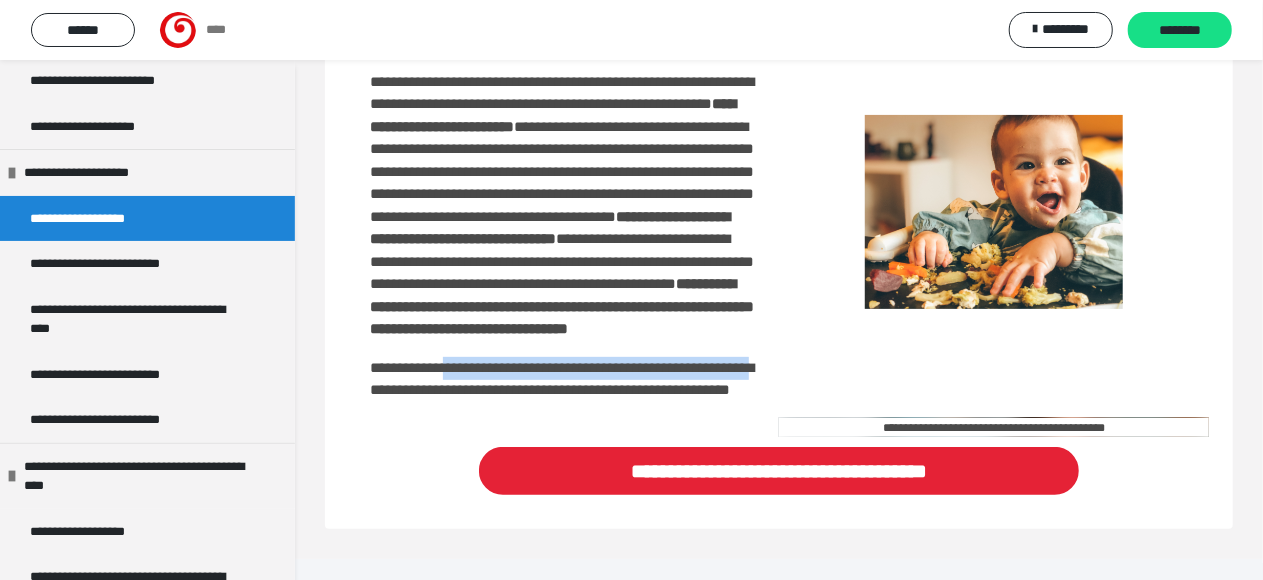 drag, startPoint x: 476, startPoint y: 486, endPoint x: 466, endPoint y: 498, distance: 15.6205 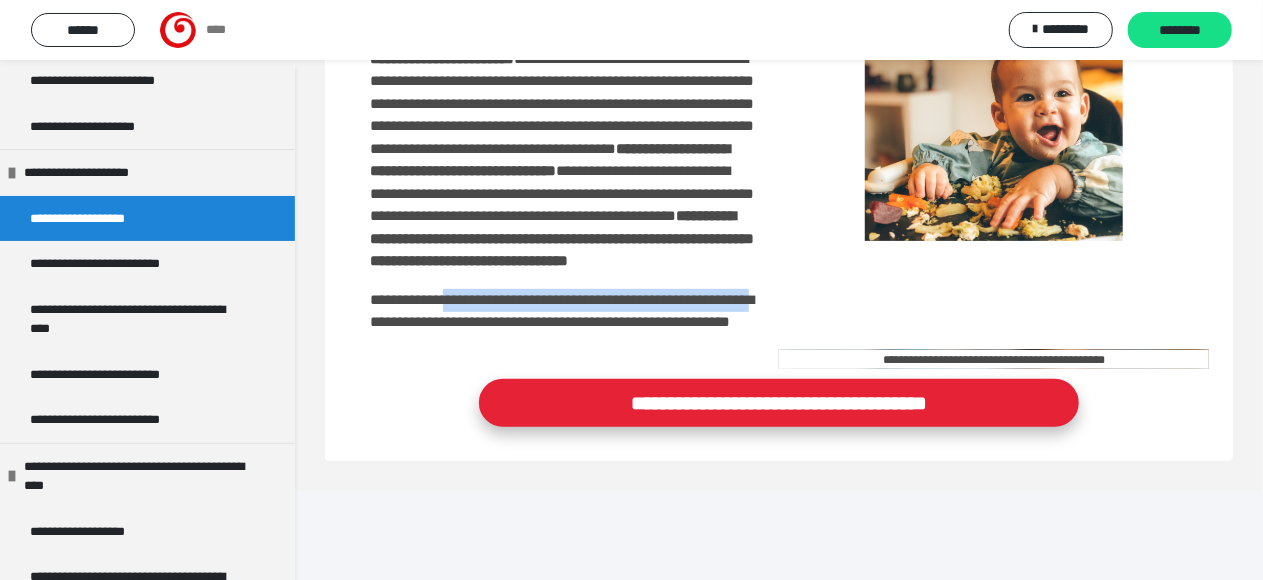 scroll, scrollTop: 314, scrollLeft: 0, axis: vertical 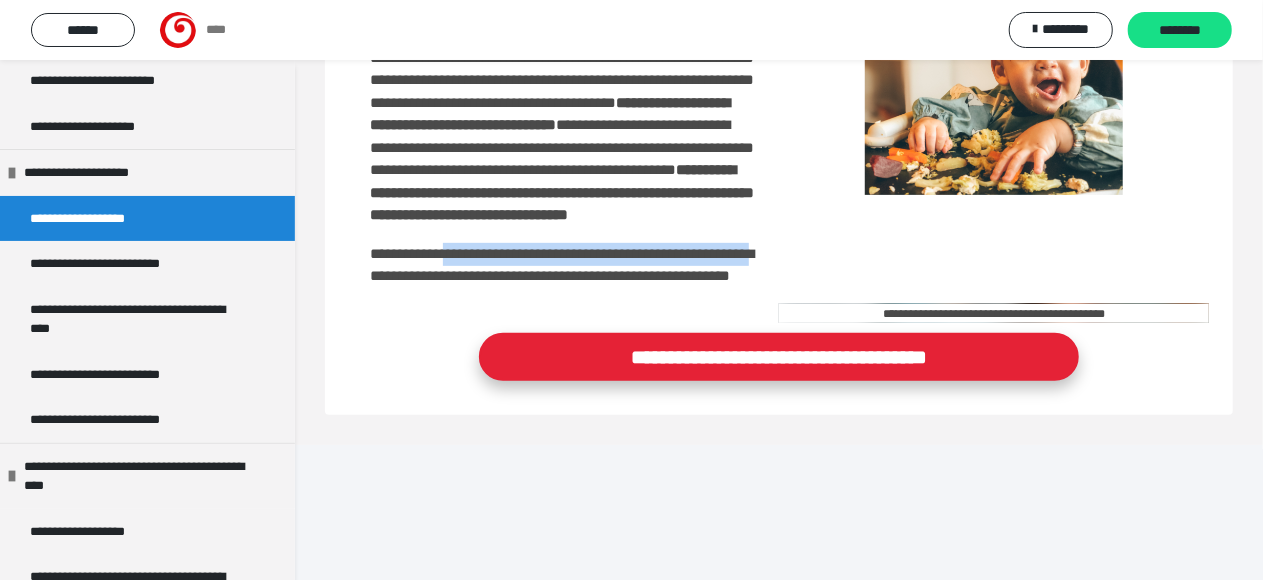 click on "**********" at bounding box center (779, 357) 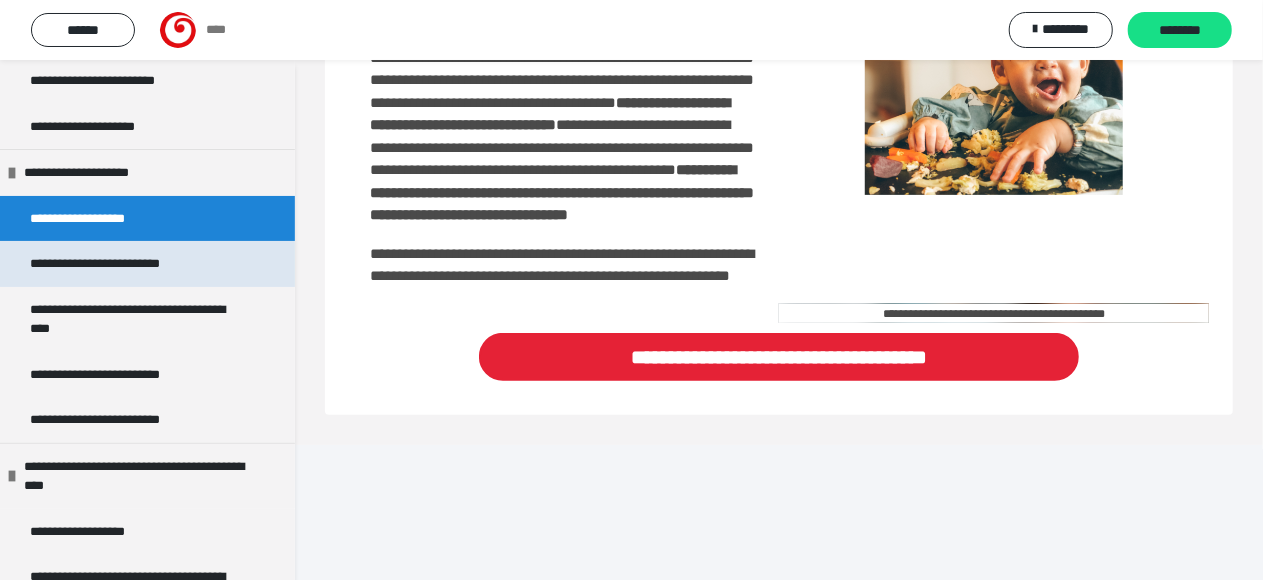 click on "**********" at bounding box center (119, 264) 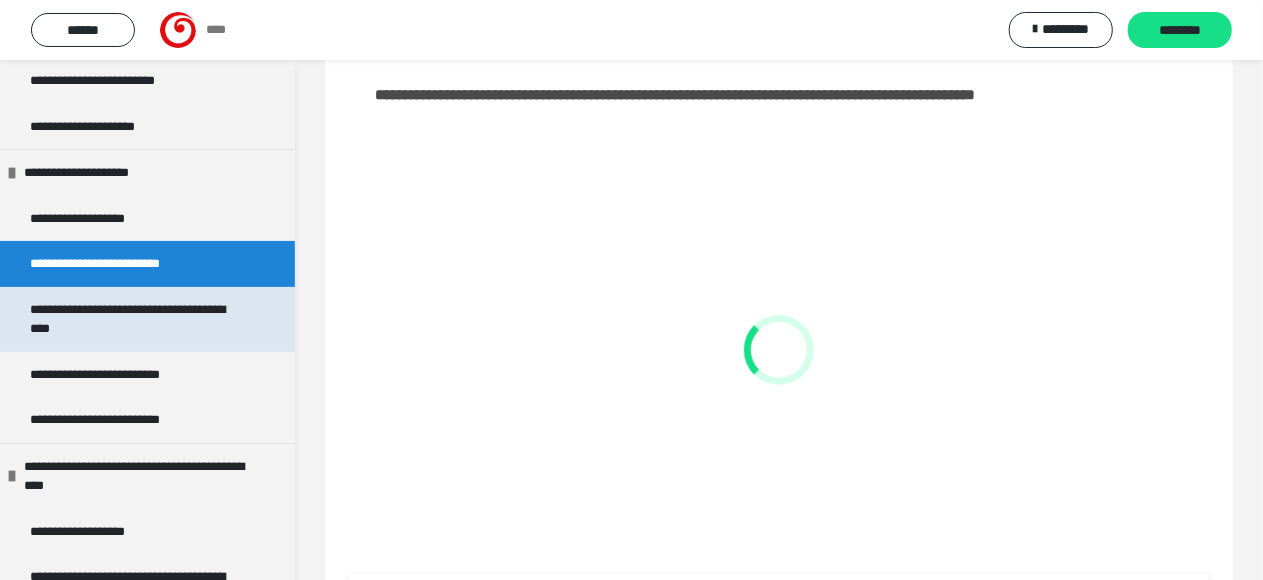 click on "**********" at bounding box center [131, 319] 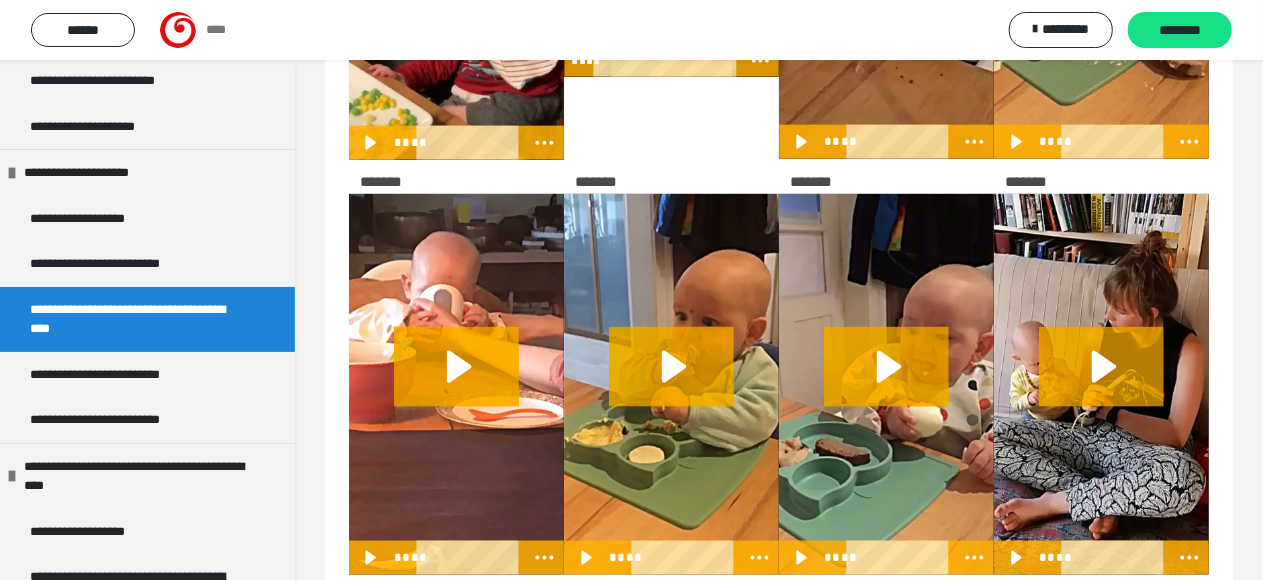 scroll, scrollTop: 1300, scrollLeft: 0, axis: vertical 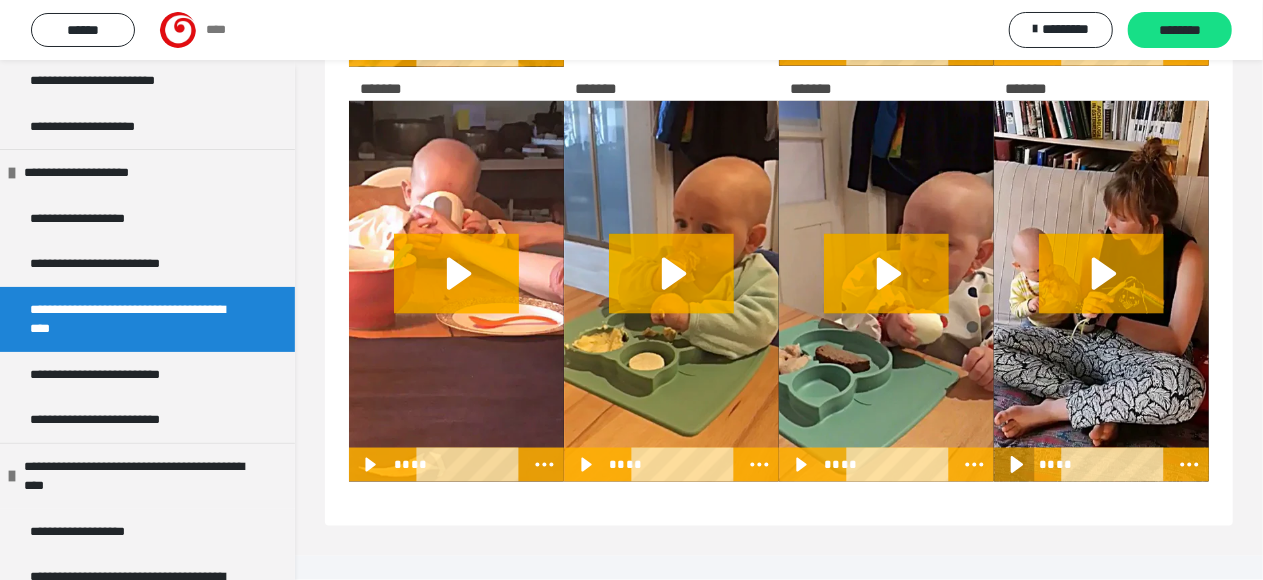 drag, startPoint x: 1022, startPoint y: 488, endPoint x: 1123, endPoint y: 332, distance: 185.84132 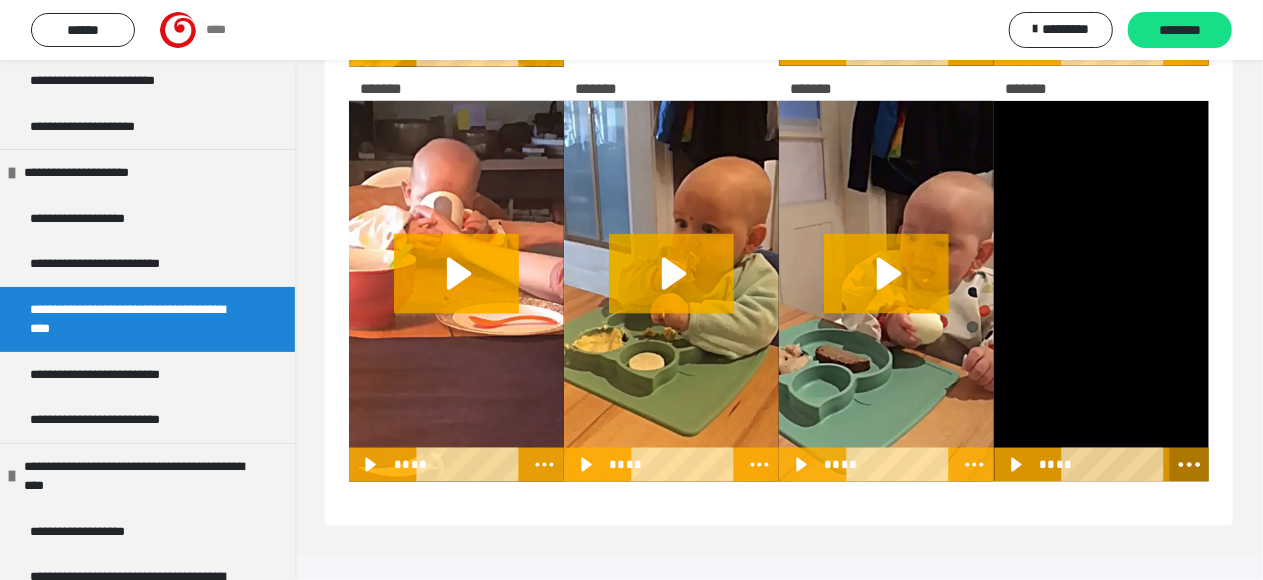 click 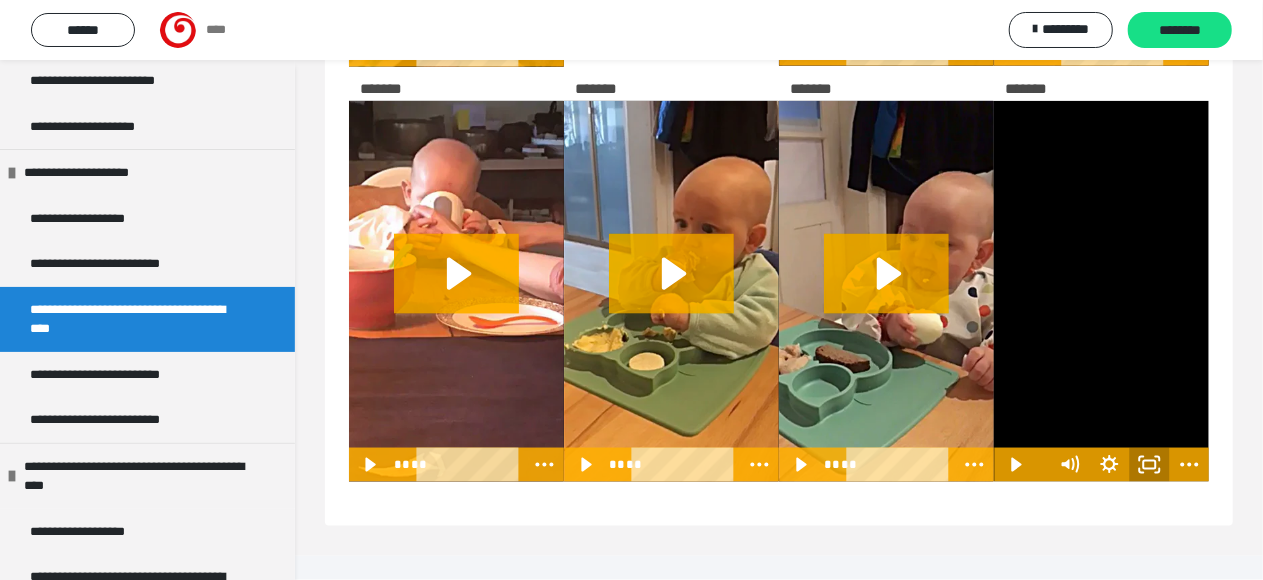 click 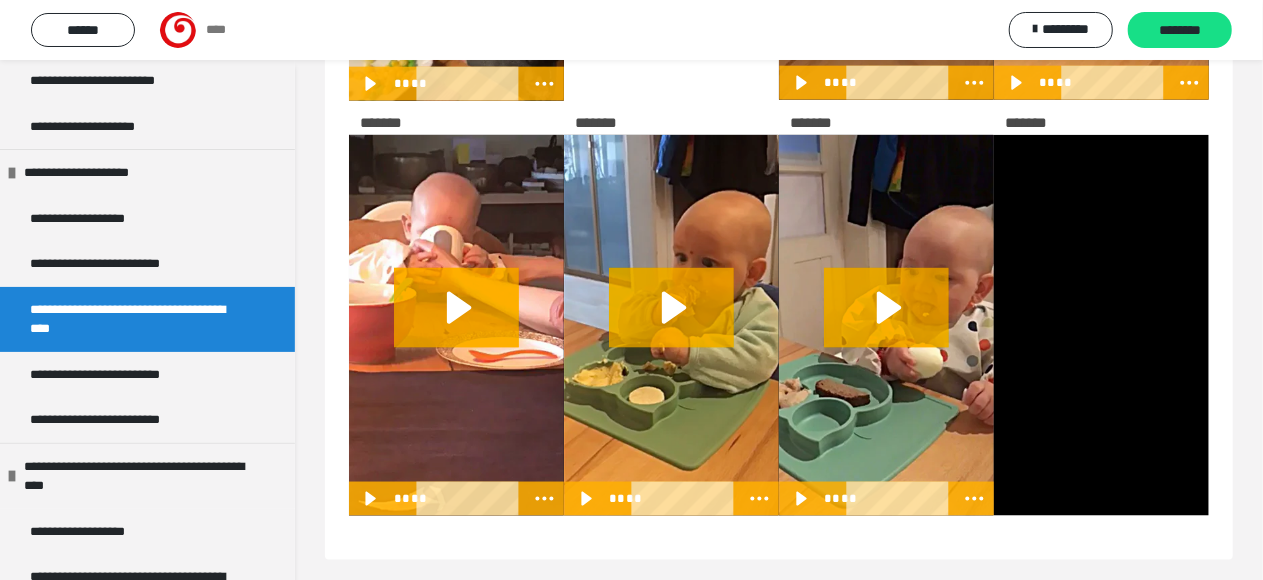 scroll, scrollTop: 1300, scrollLeft: 0, axis: vertical 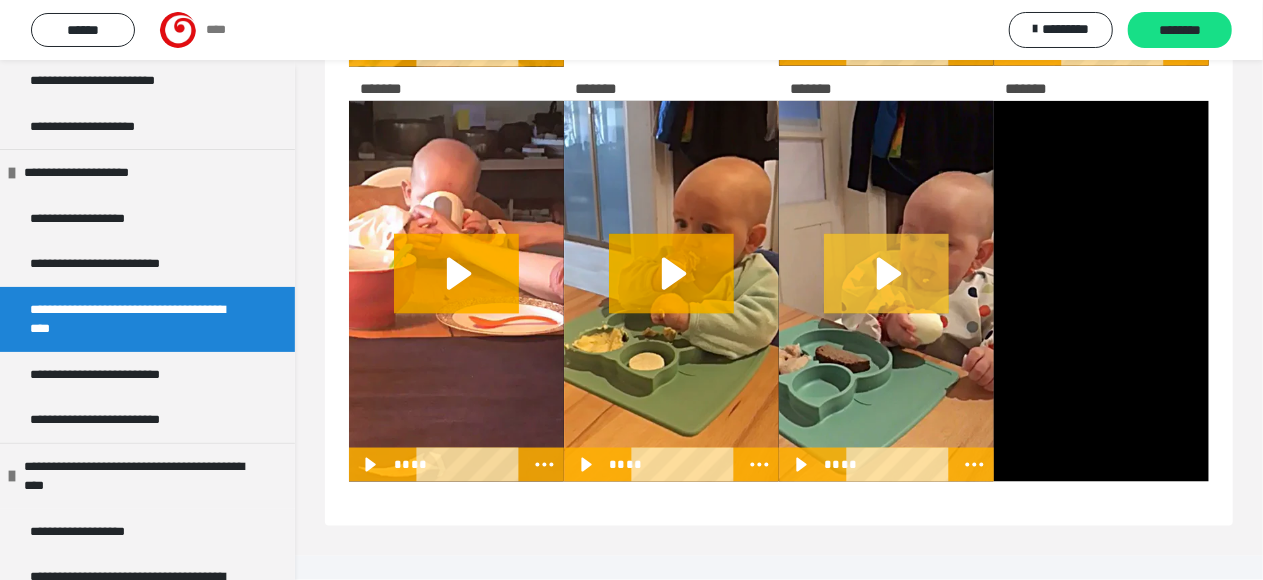 drag, startPoint x: 887, startPoint y: 282, endPoint x: 911, endPoint y: 372, distance: 93.14505 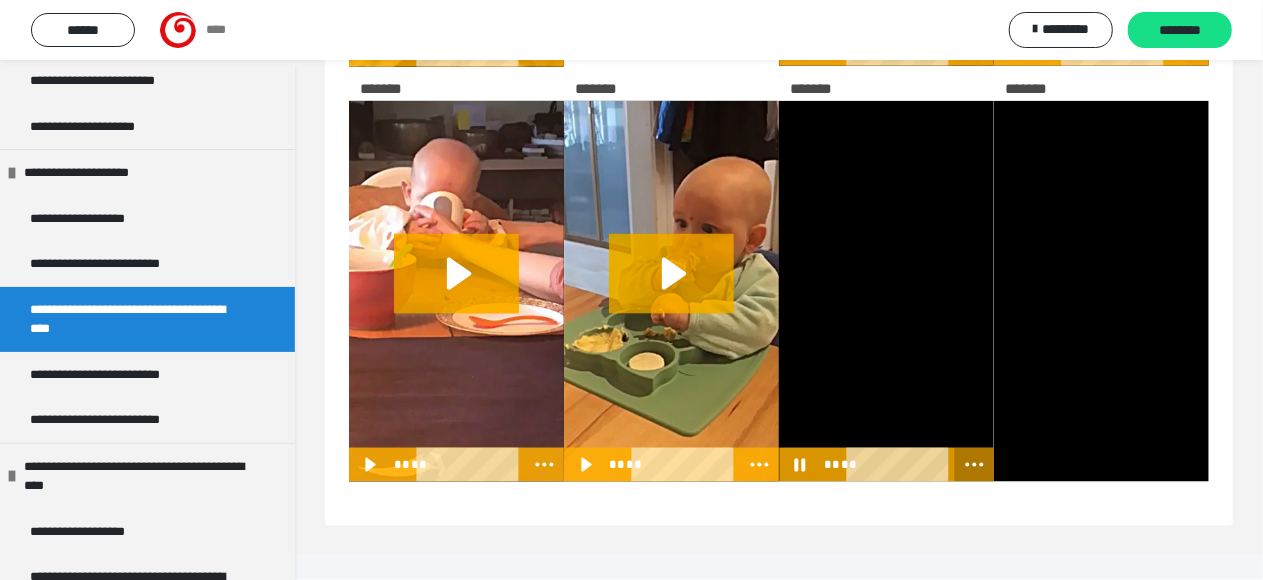 click 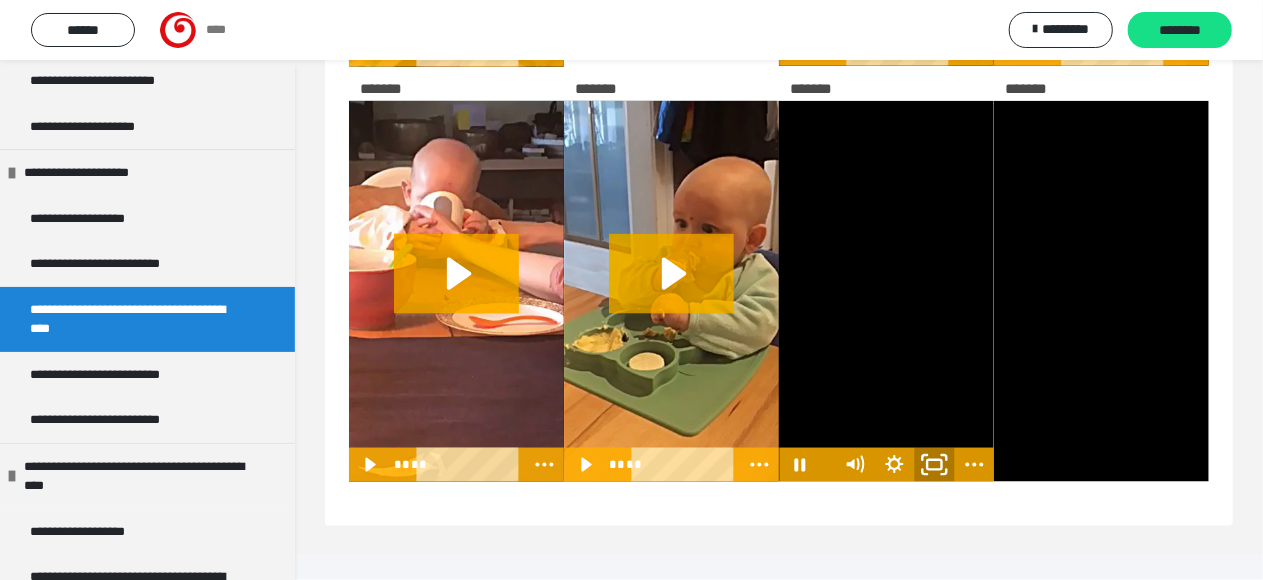 drag, startPoint x: 939, startPoint y: 488, endPoint x: 940, endPoint y: 590, distance: 102.0049 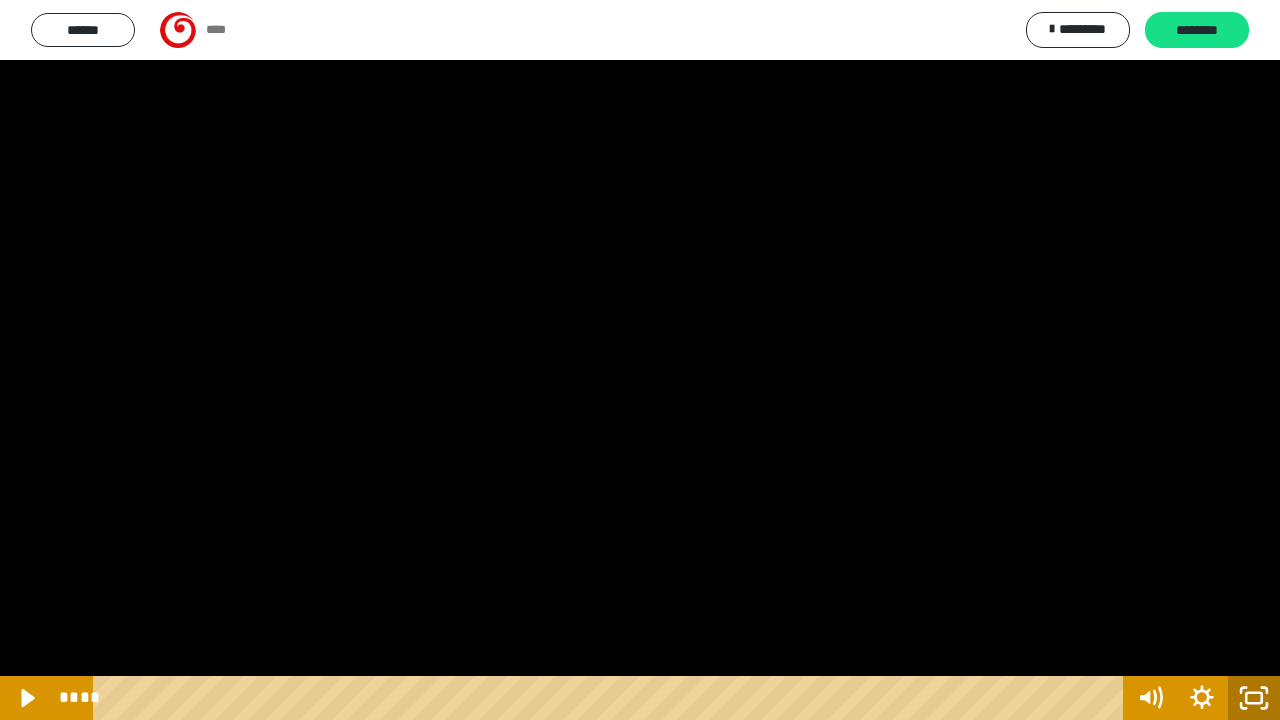 click 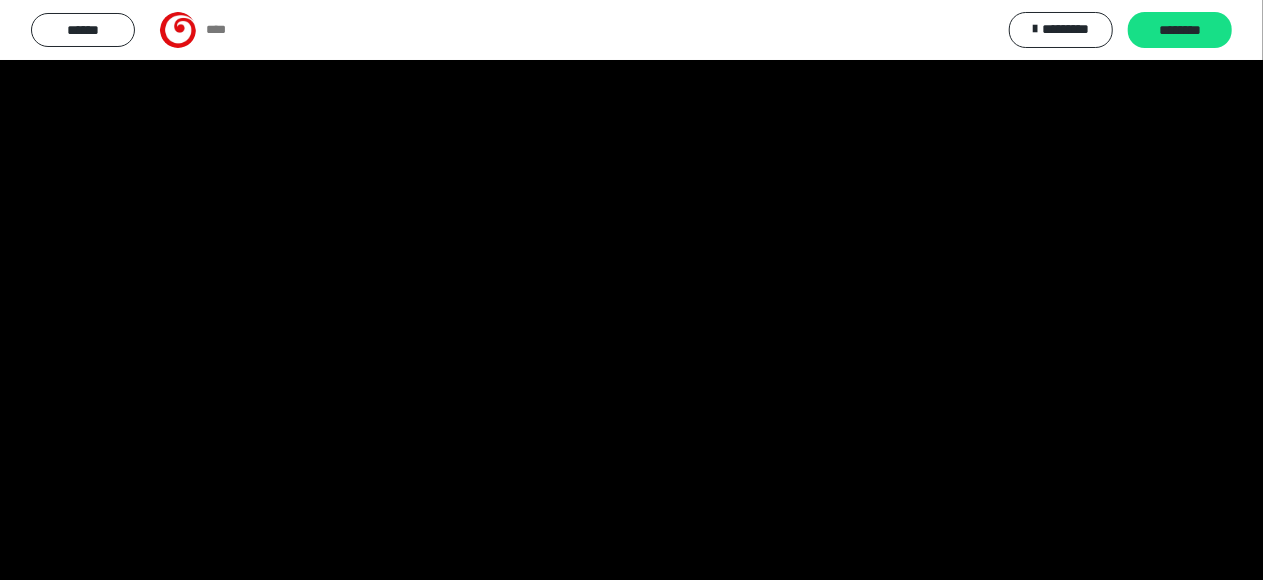 scroll, scrollTop: 1300, scrollLeft: 0, axis: vertical 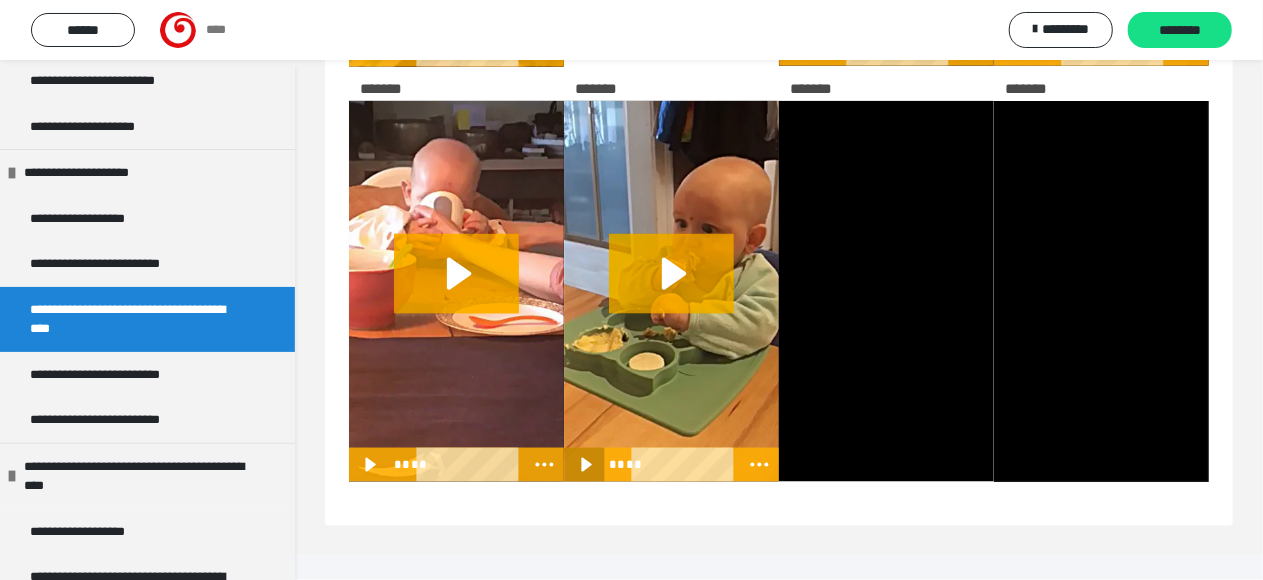 click 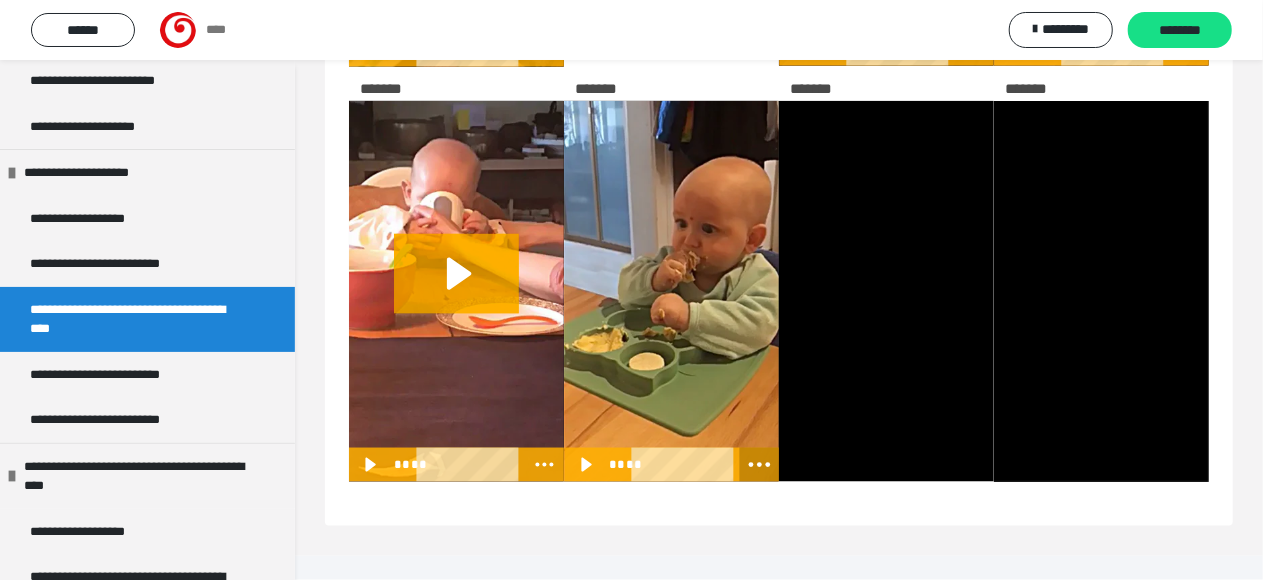 click 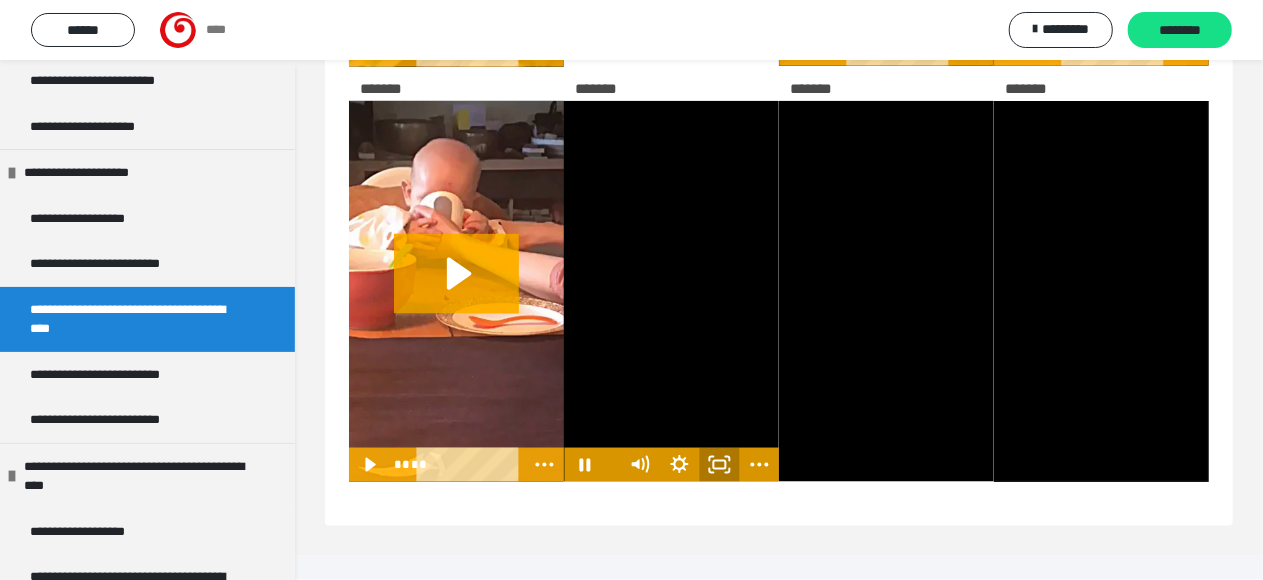 click 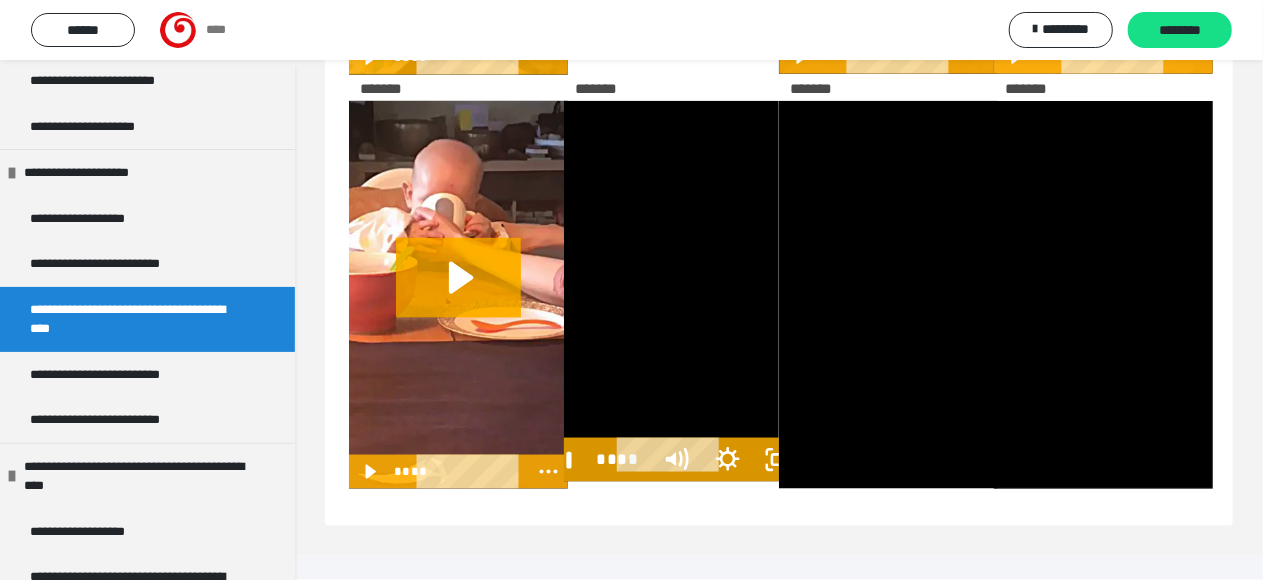 scroll, scrollTop: 1152, scrollLeft: 0, axis: vertical 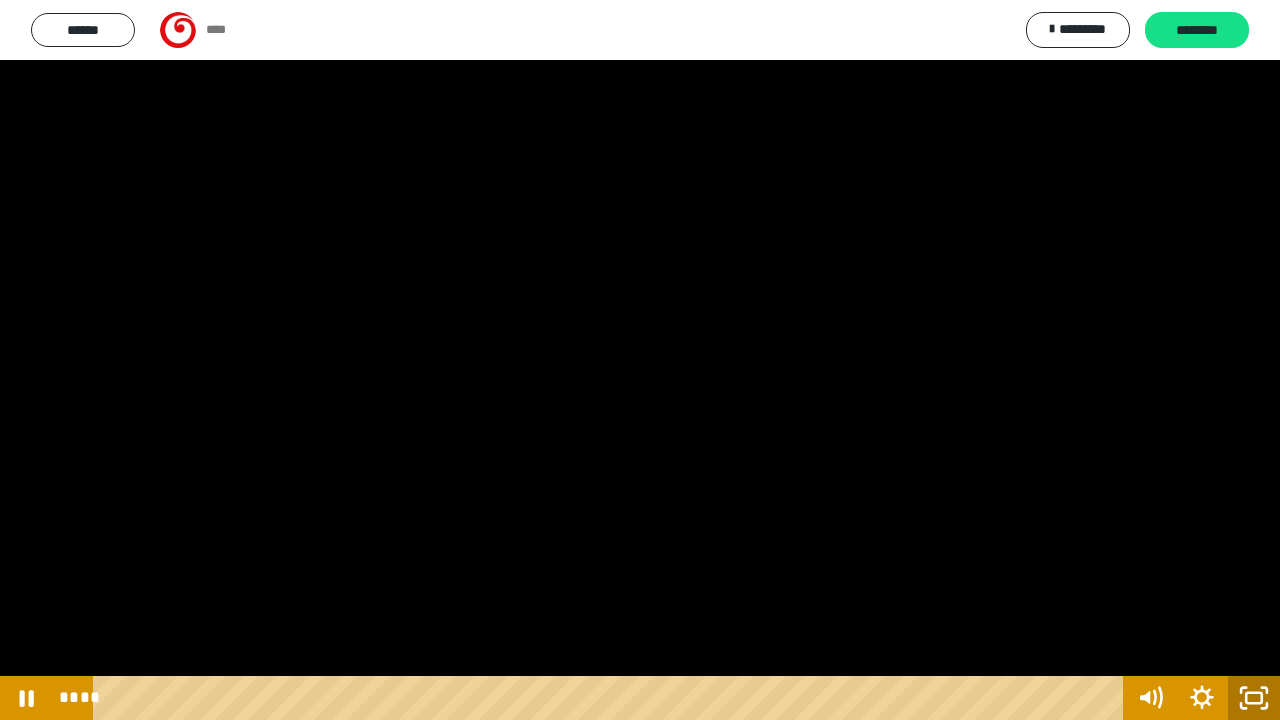 click 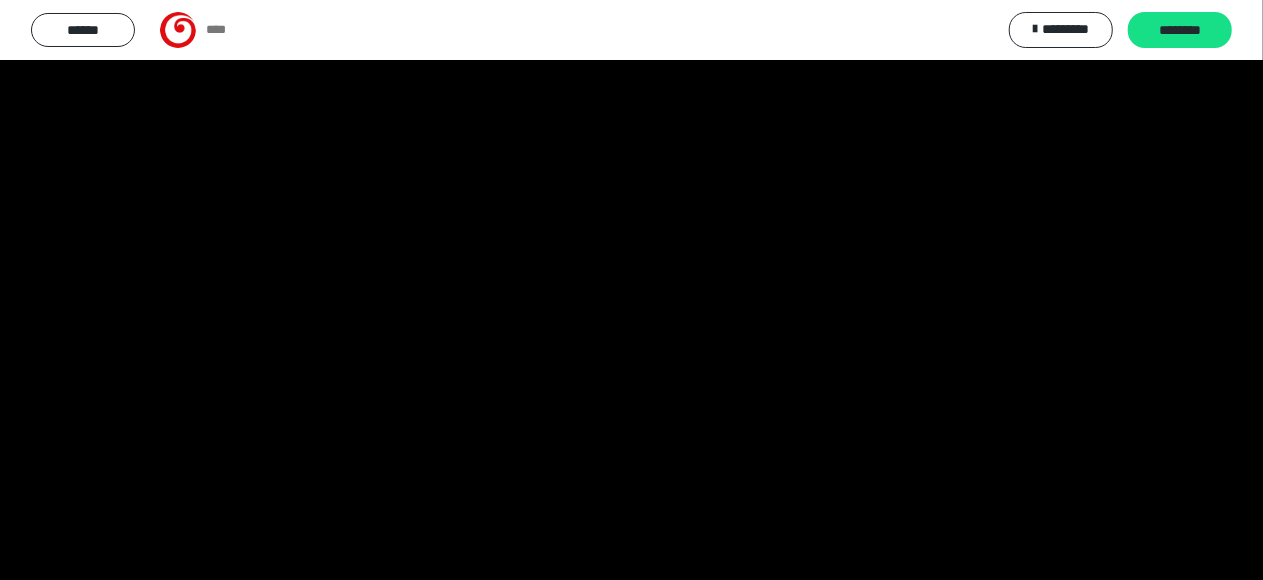 scroll, scrollTop: 1252, scrollLeft: 0, axis: vertical 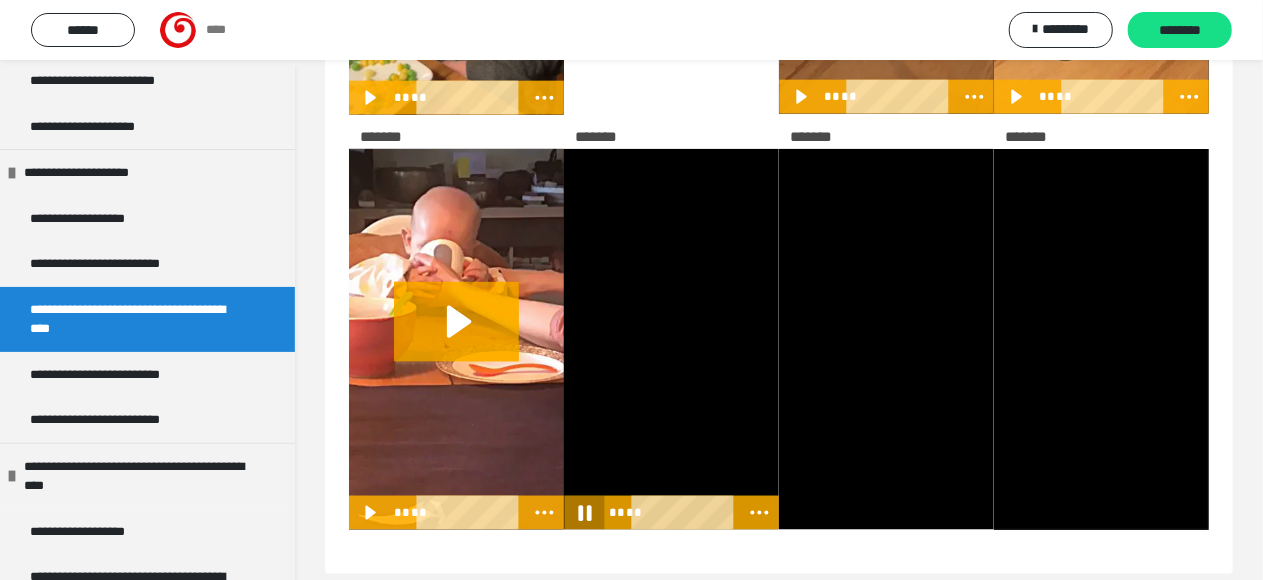 drag, startPoint x: 586, startPoint y: 529, endPoint x: 482, endPoint y: 364, distance: 195.04102 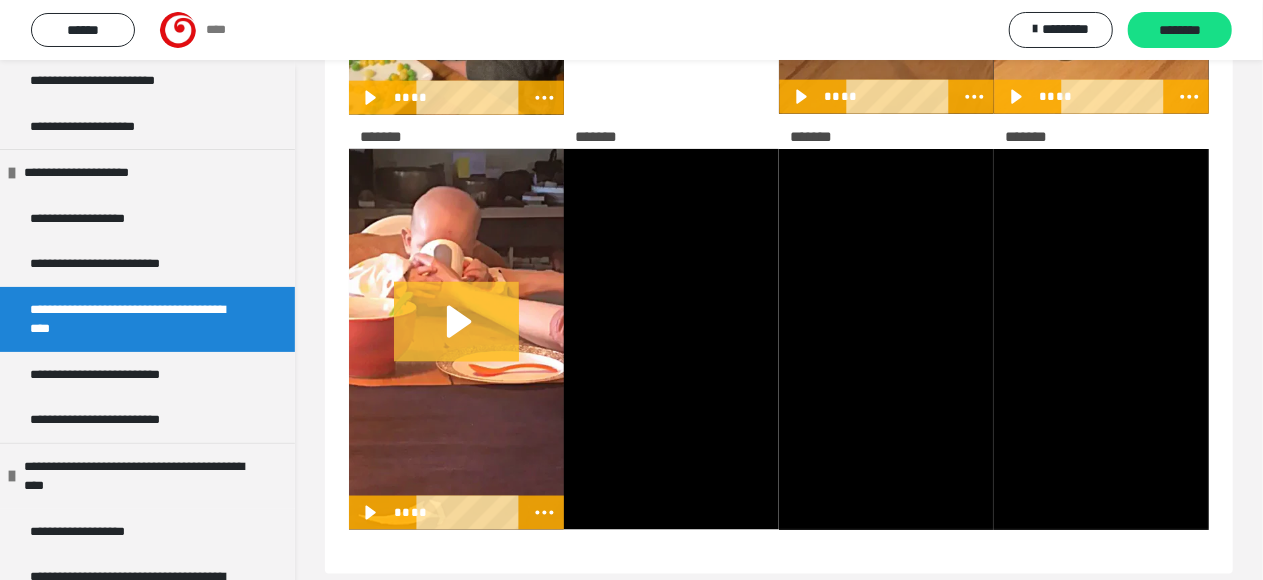 drag, startPoint x: 484, startPoint y: 350, endPoint x: 478, endPoint y: 378, distance: 28.635643 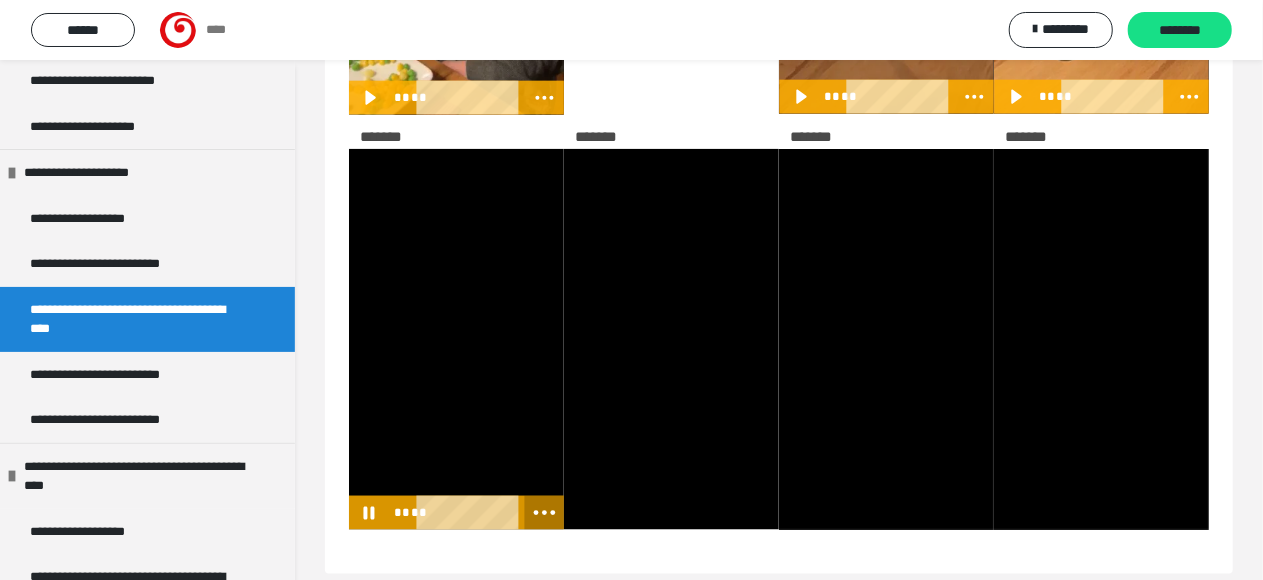 click 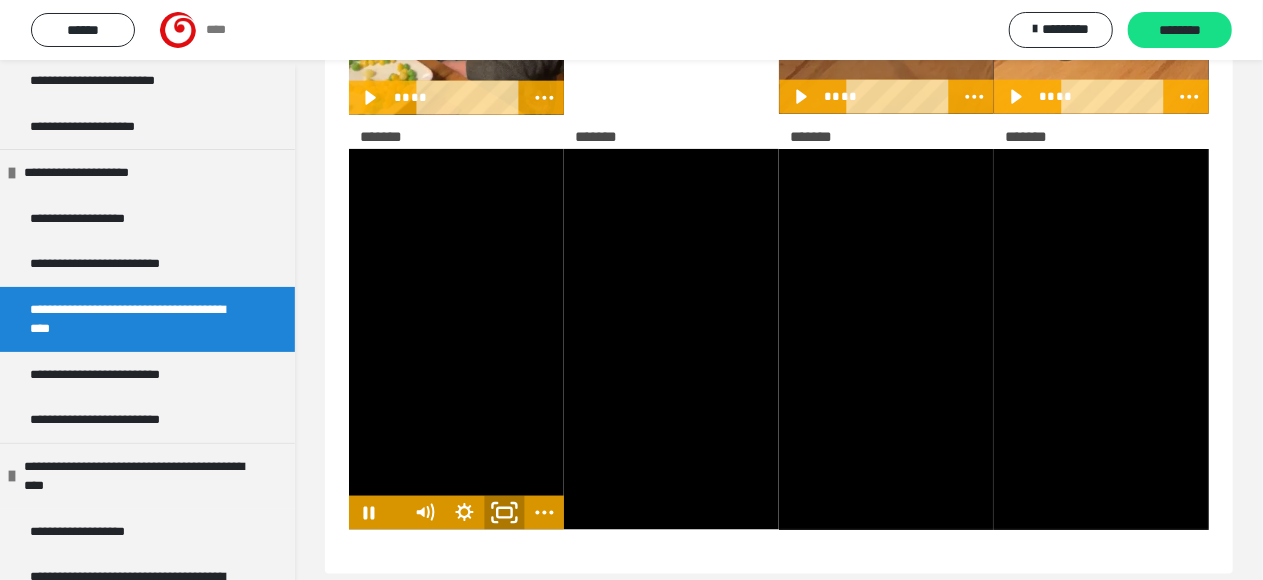 click 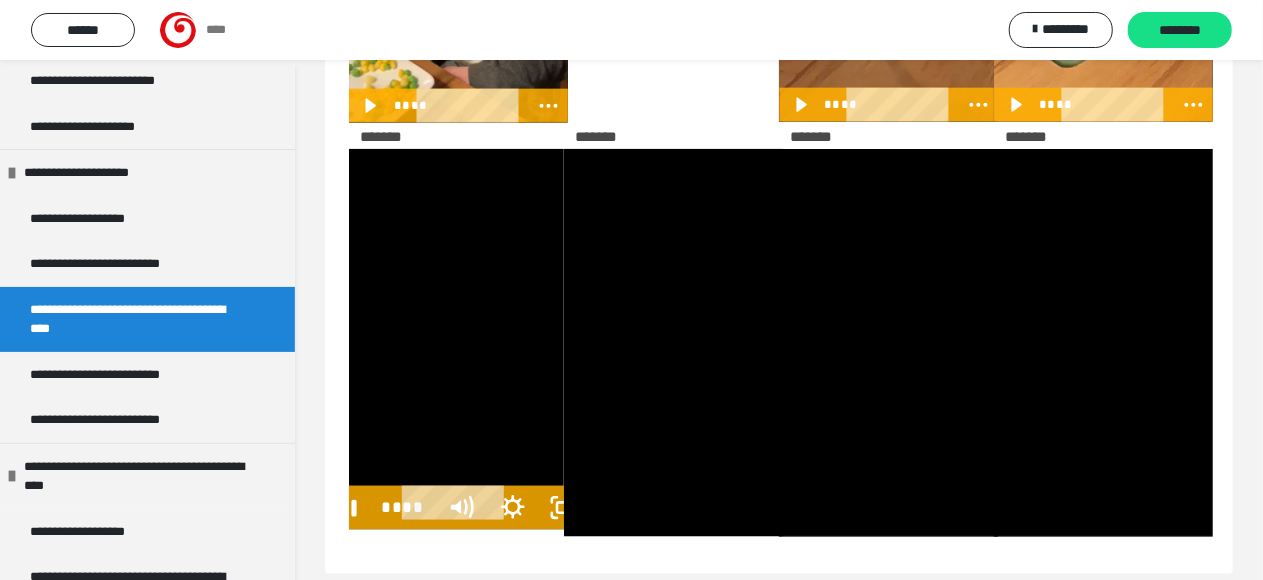 scroll, scrollTop: 1152, scrollLeft: 0, axis: vertical 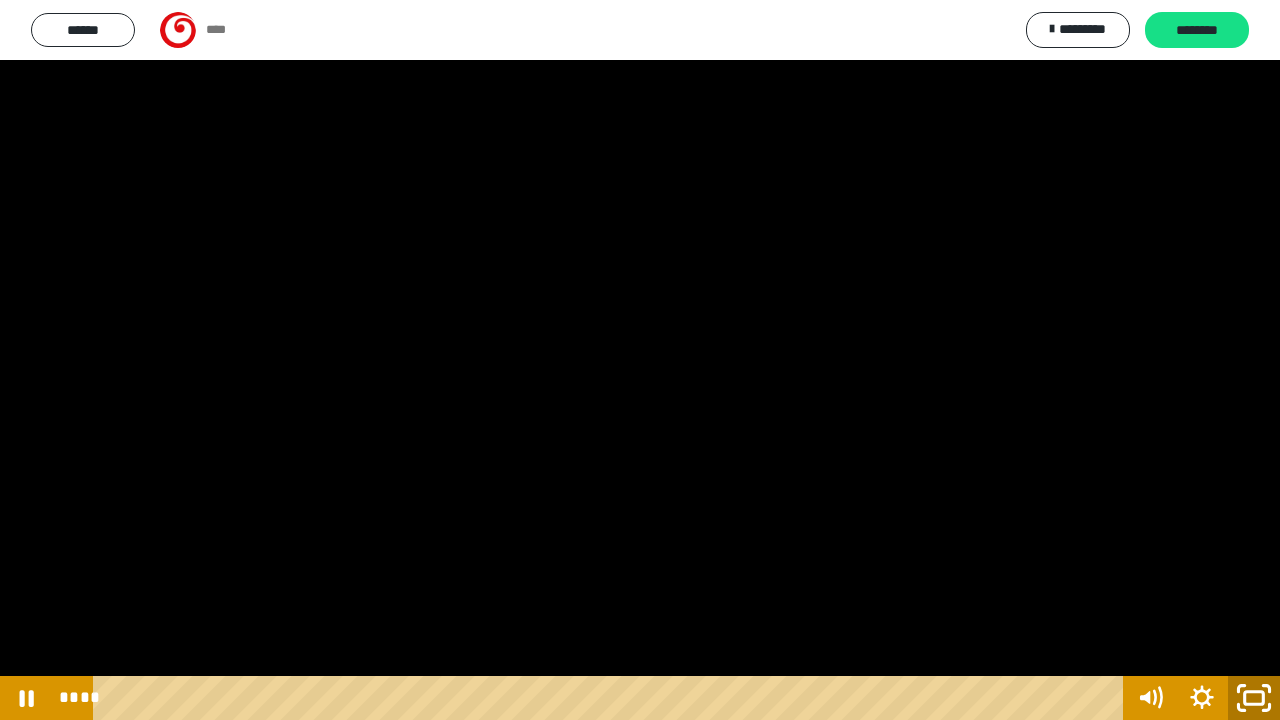click 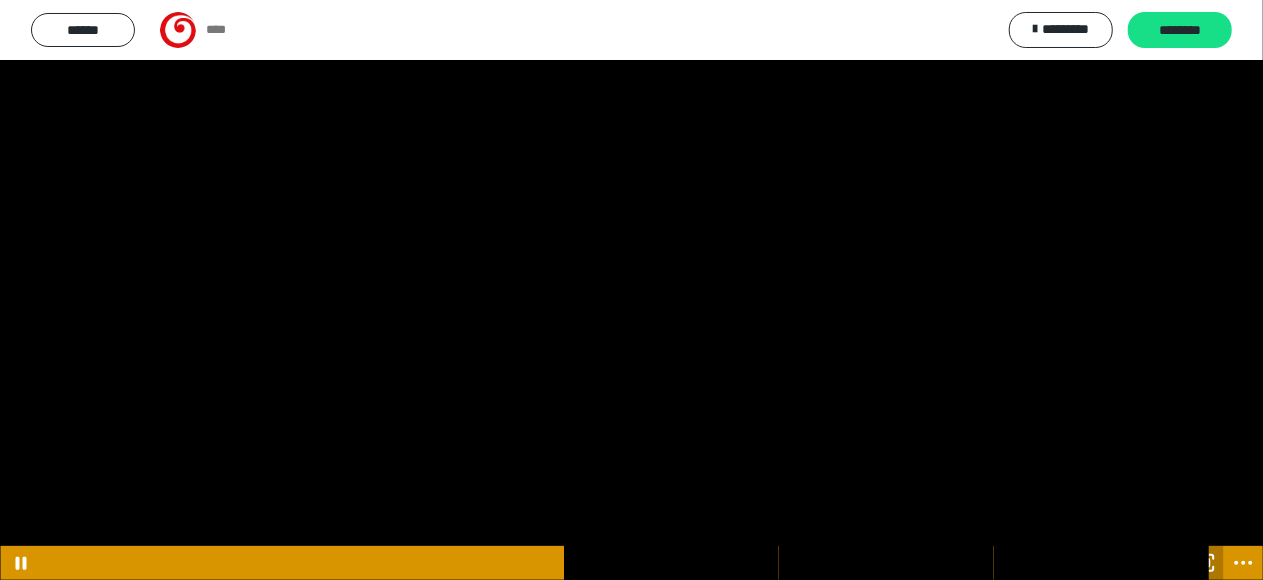 scroll, scrollTop: 1252, scrollLeft: 0, axis: vertical 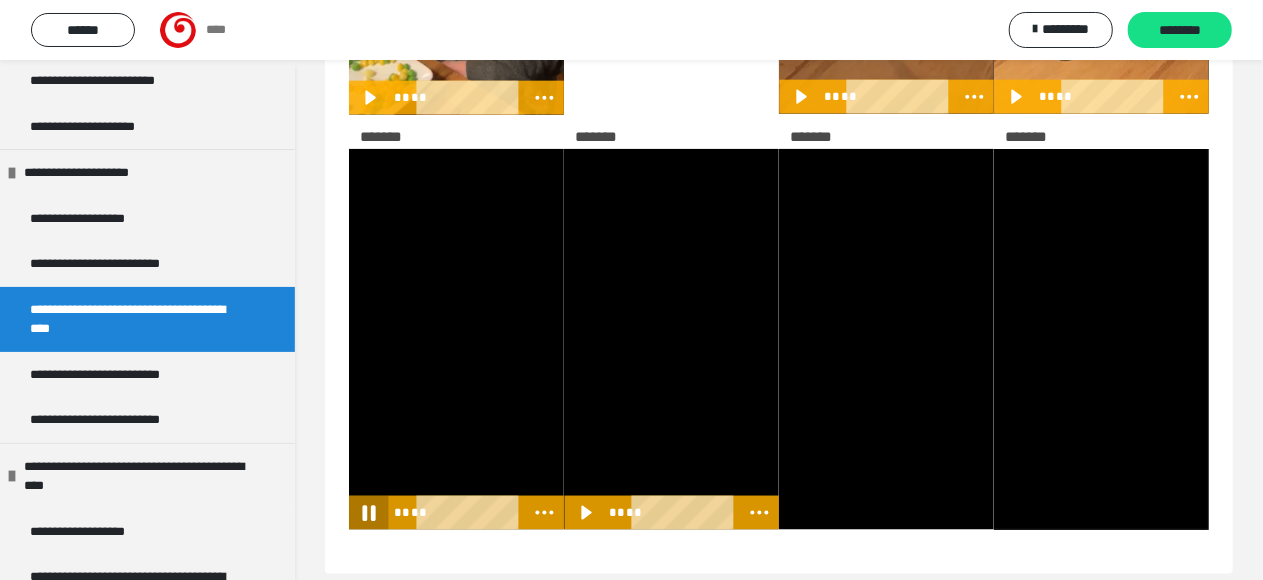 click 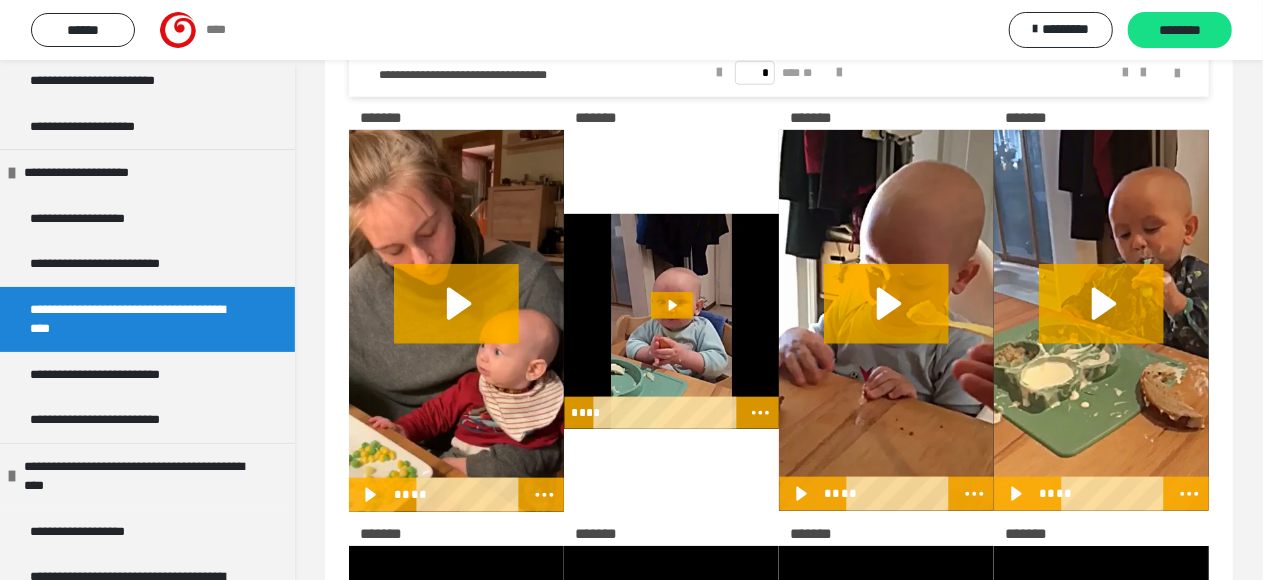 scroll, scrollTop: 852, scrollLeft: 0, axis: vertical 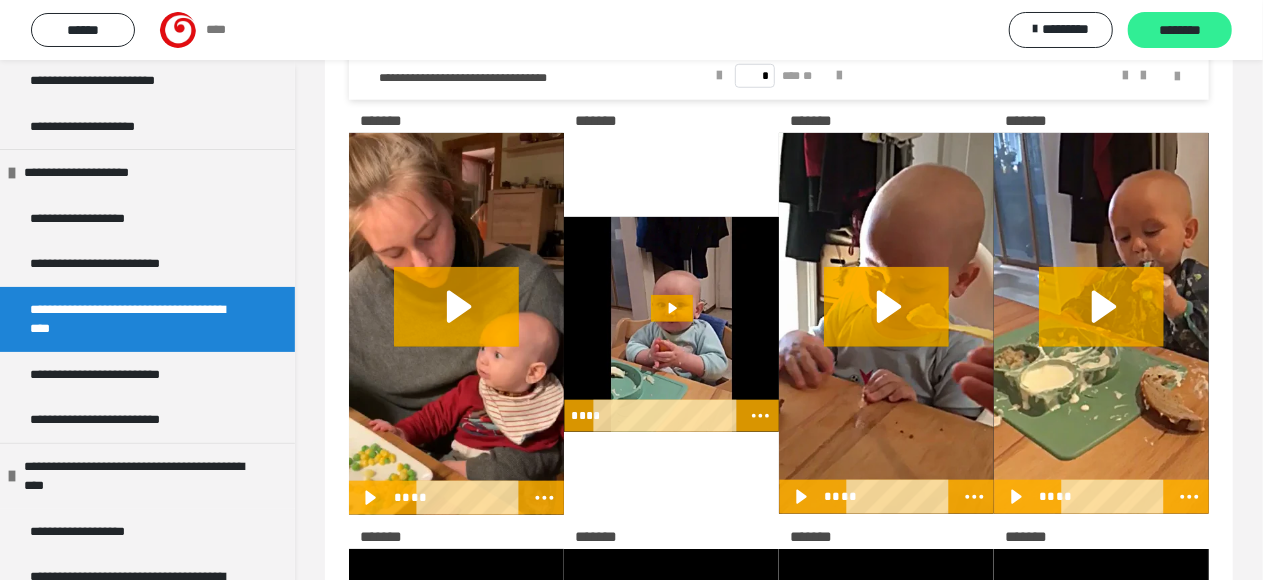 click on "********" at bounding box center (1180, 31) 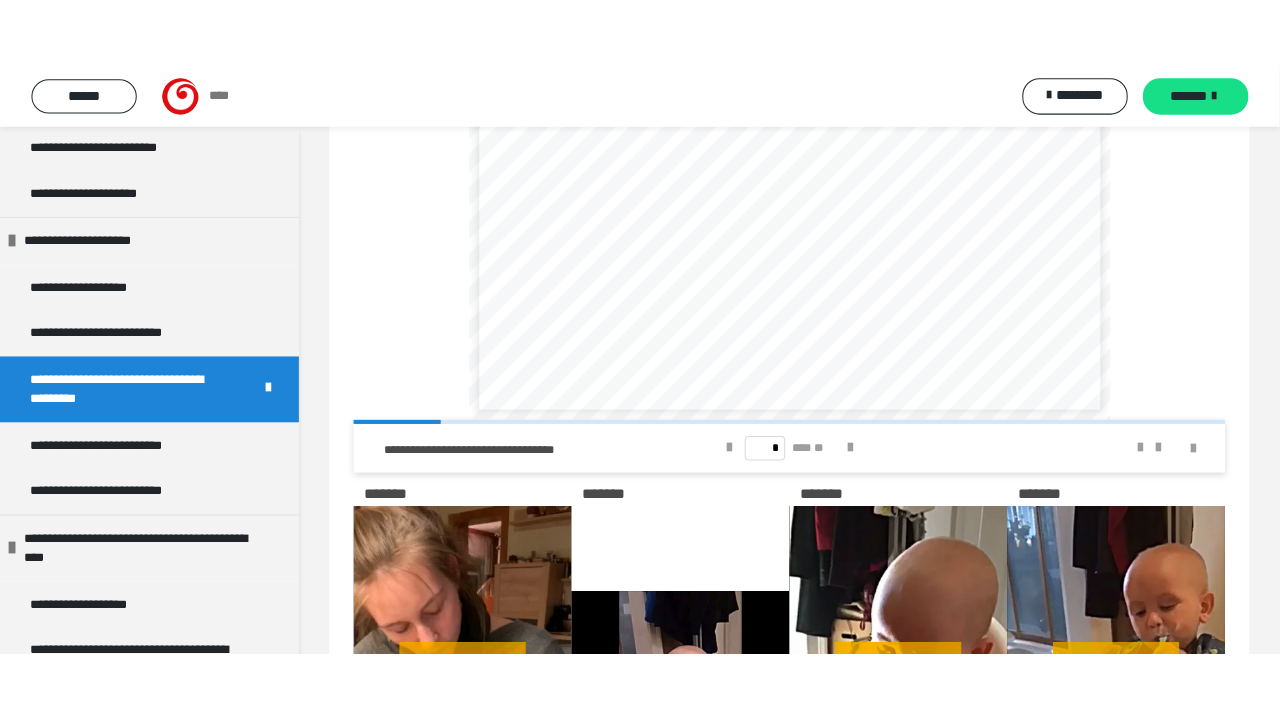 scroll, scrollTop: 552, scrollLeft: 0, axis: vertical 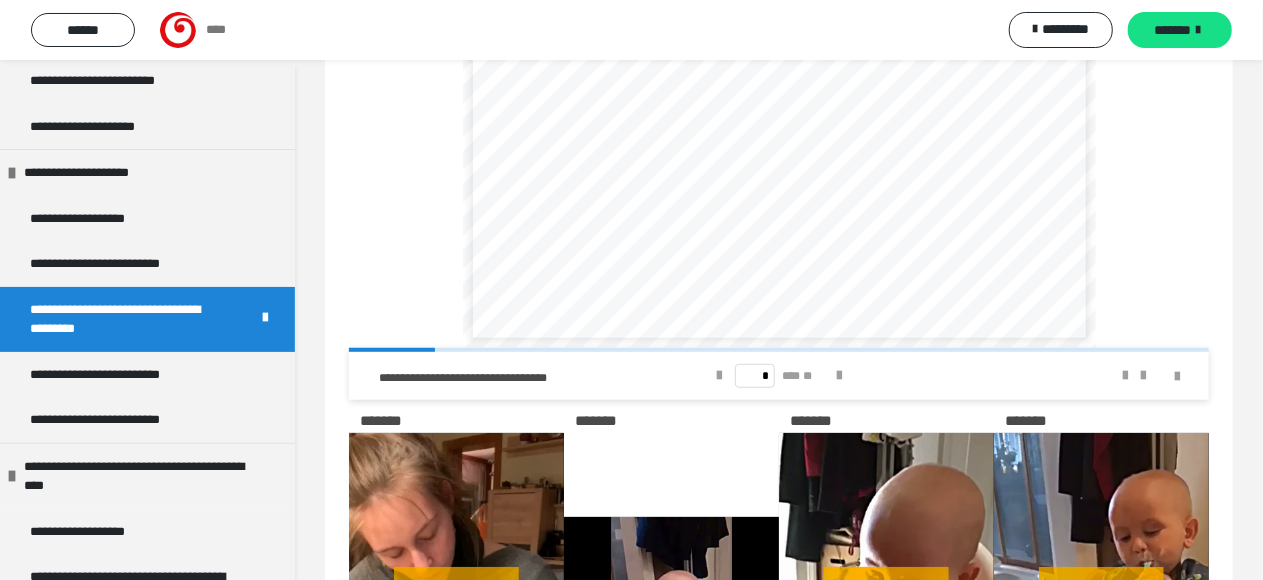 click on "* *** **" at bounding box center (779, 376) 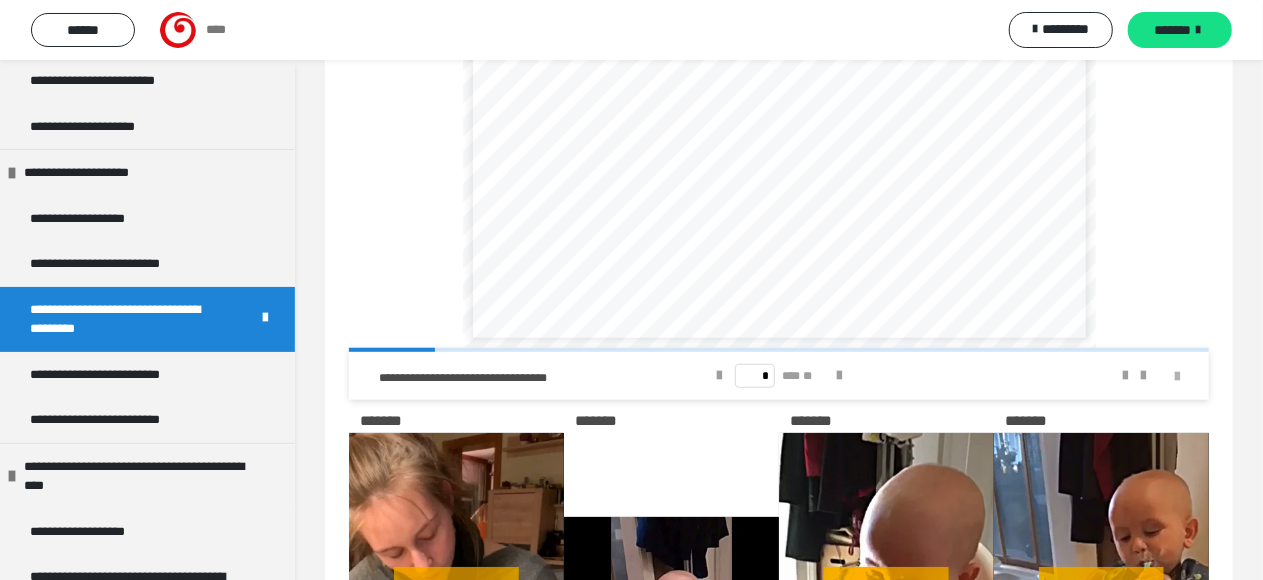 click at bounding box center (1177, 377) 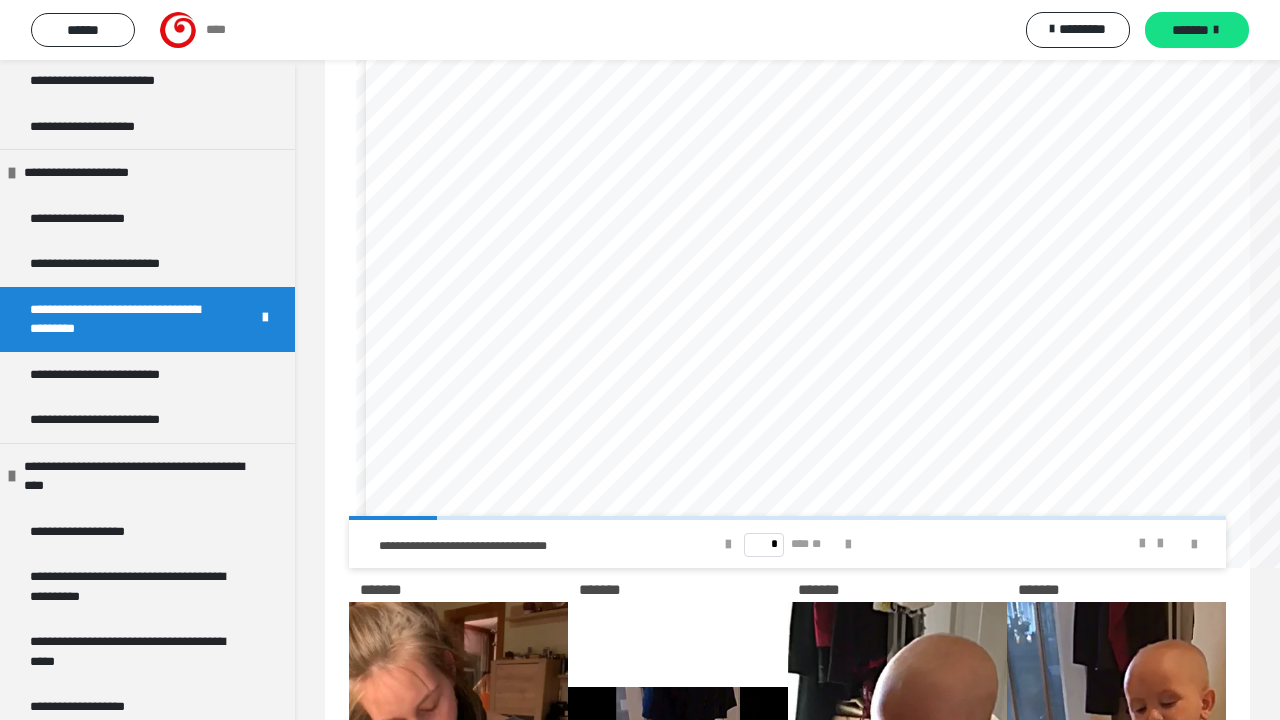scroll, scrollTop: 200, scrollLeft: 0, axis: vertical 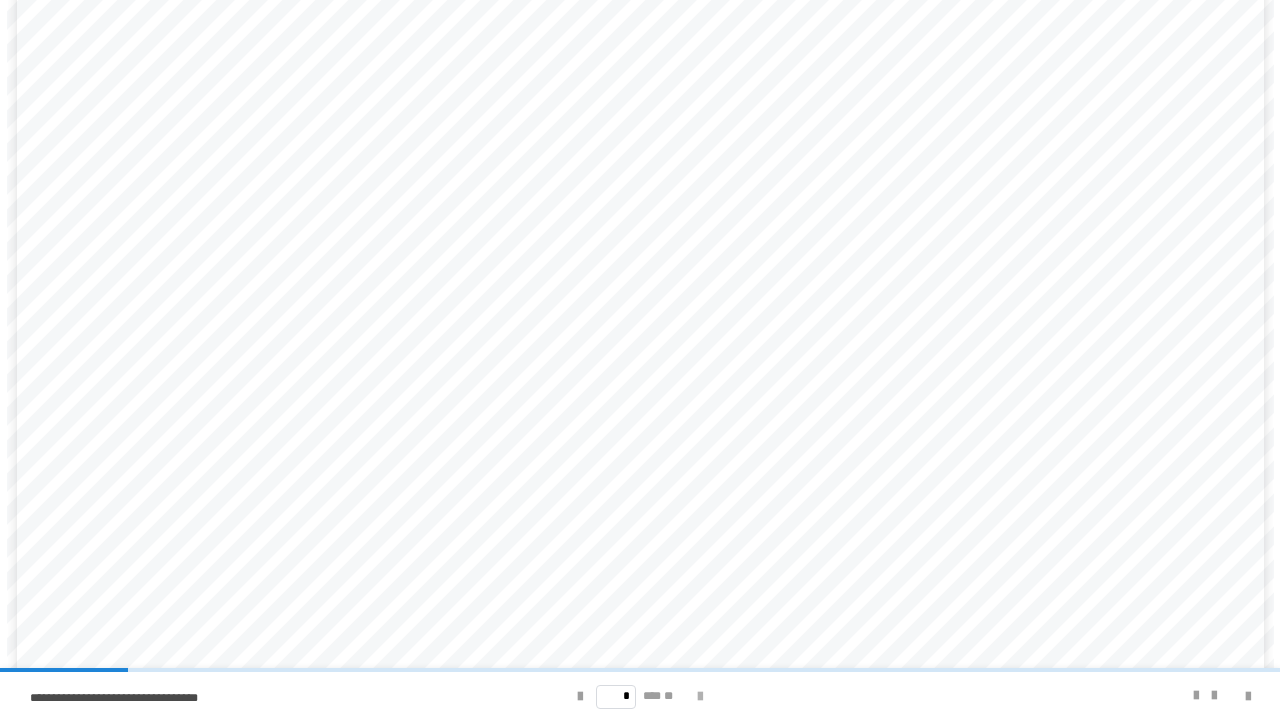 click at bounding box center [700, 697] 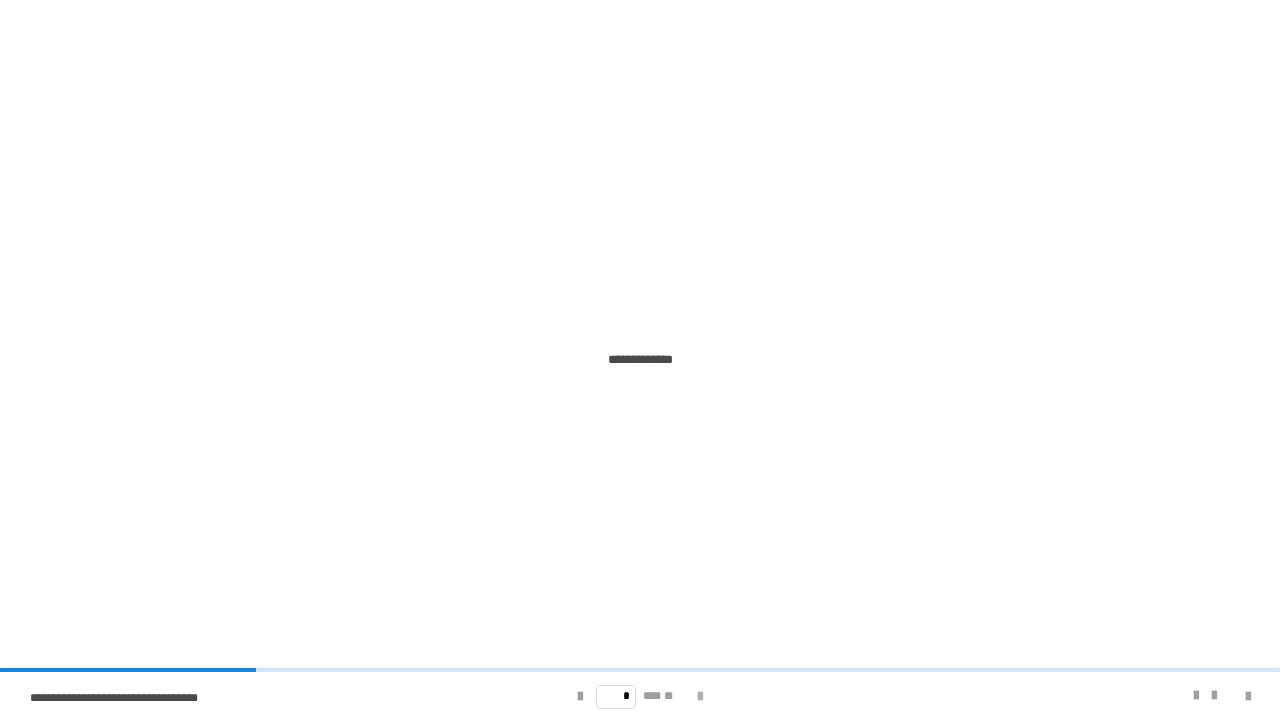 scroll, scrollTop: 0, scrollLeft: 0, axis: both 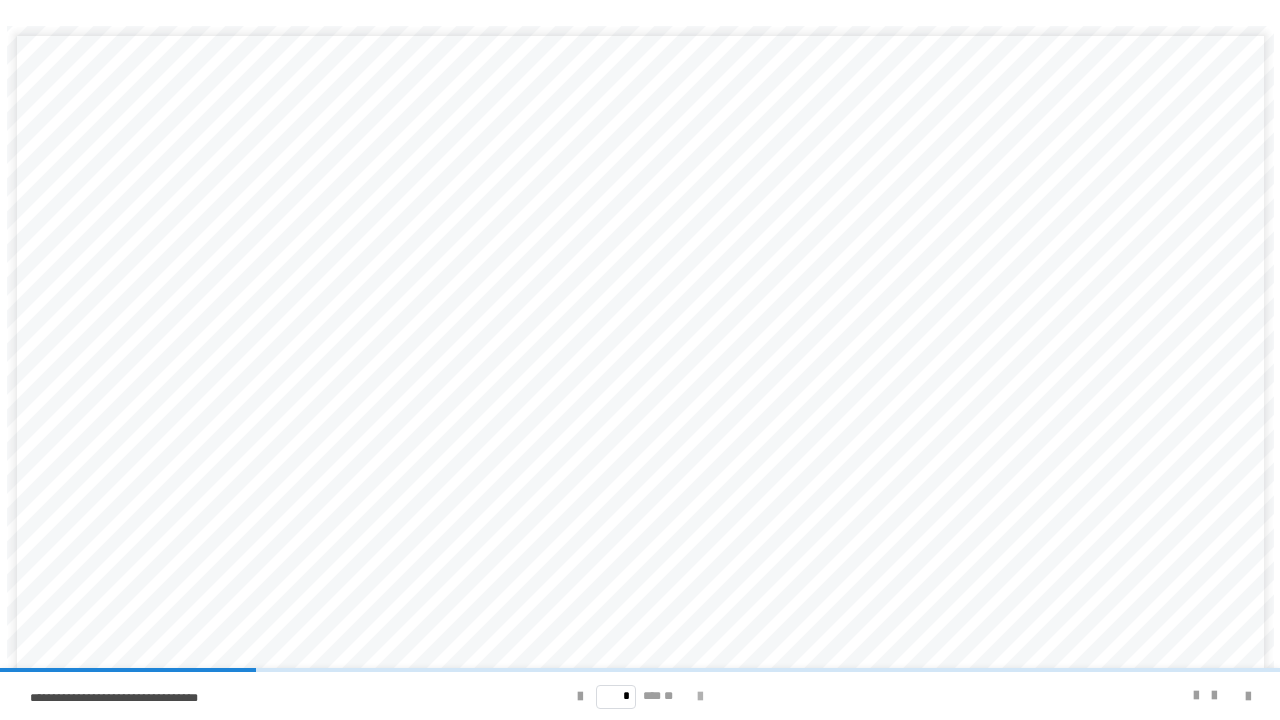 click at bounding box center [700, 696] 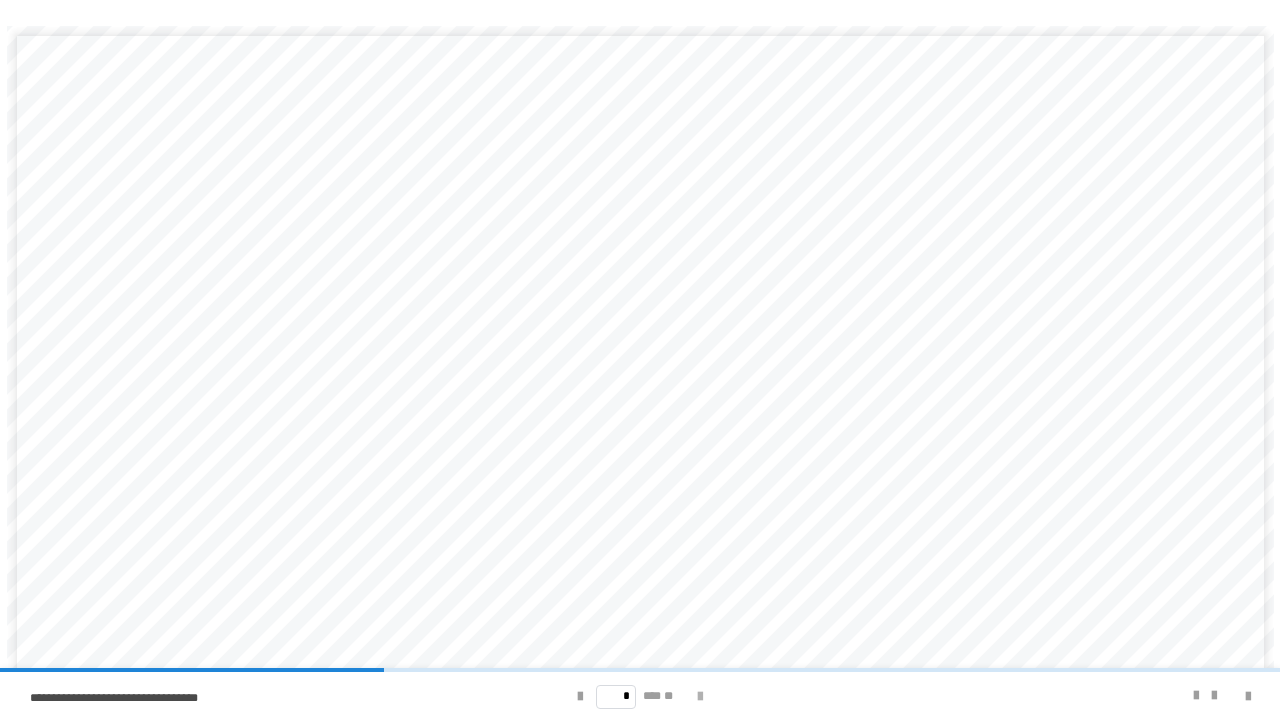 click at bounding box center [700, 697] 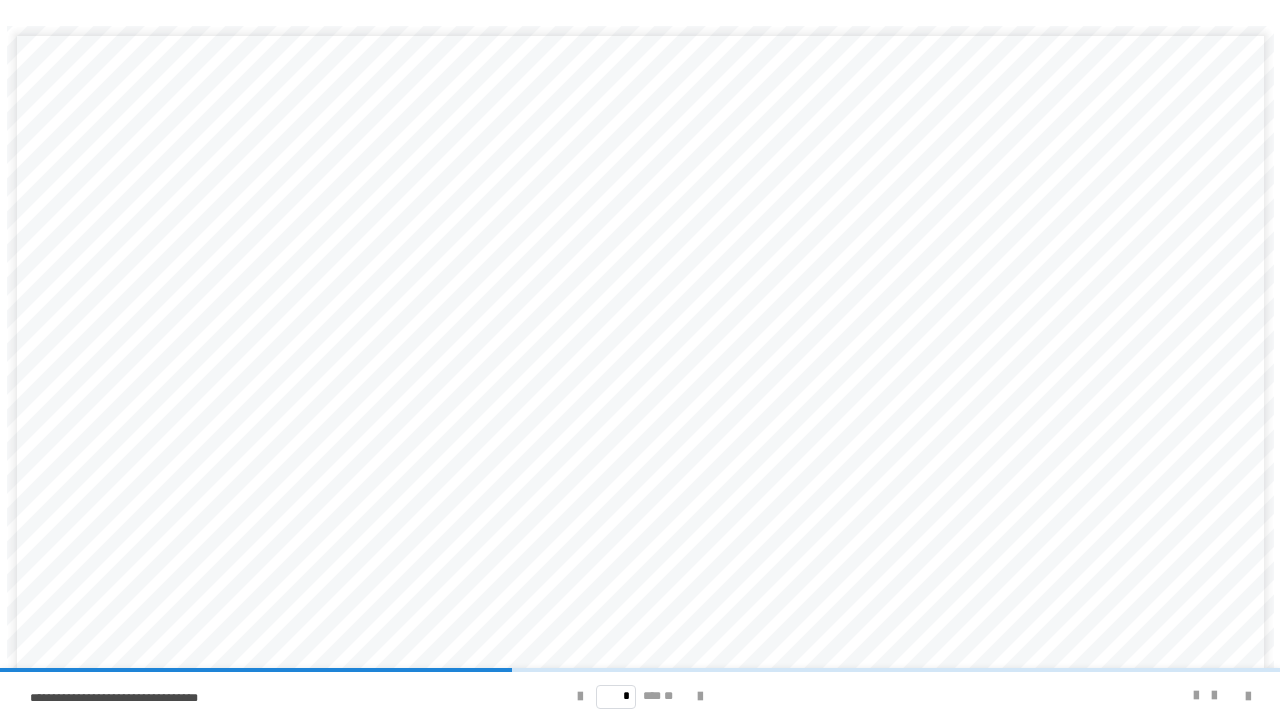scroll, scrollTop: 200, scrollLeft: 0, axis: vertical 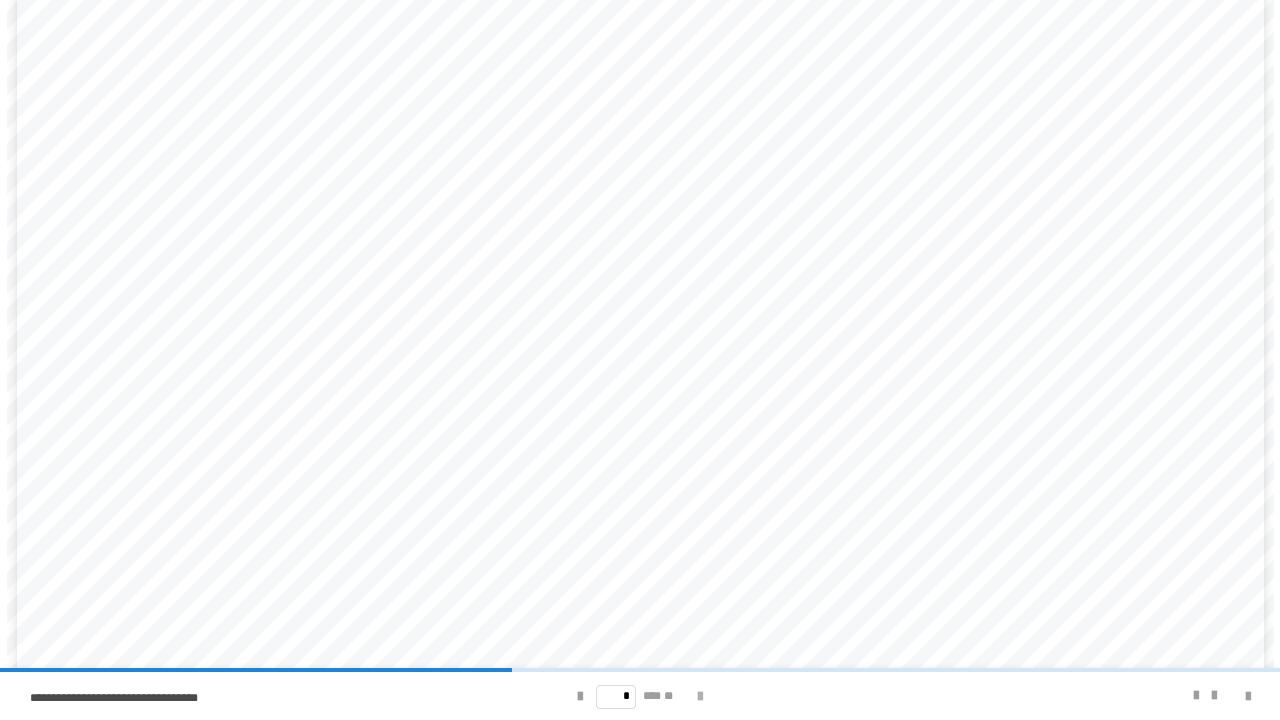 click at bounding box center (700, 697) 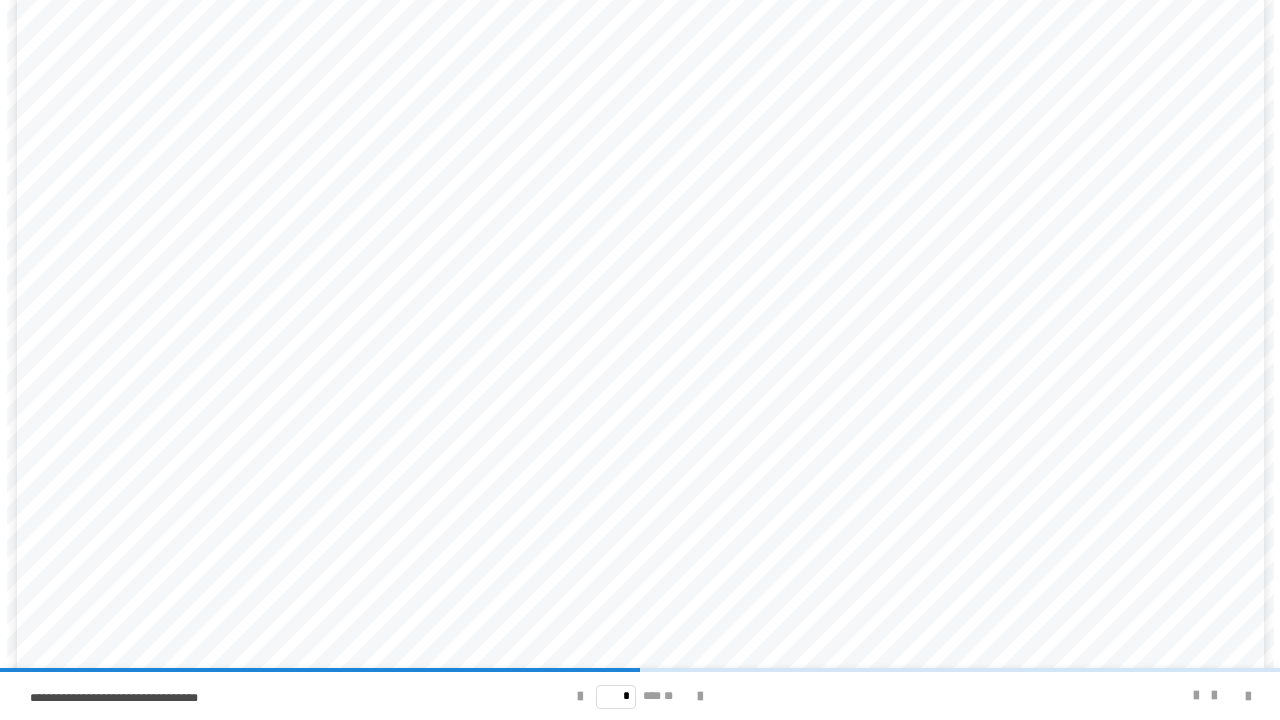 scroll, scrollTop: 210, scrollLeft: 0, axis: vertical 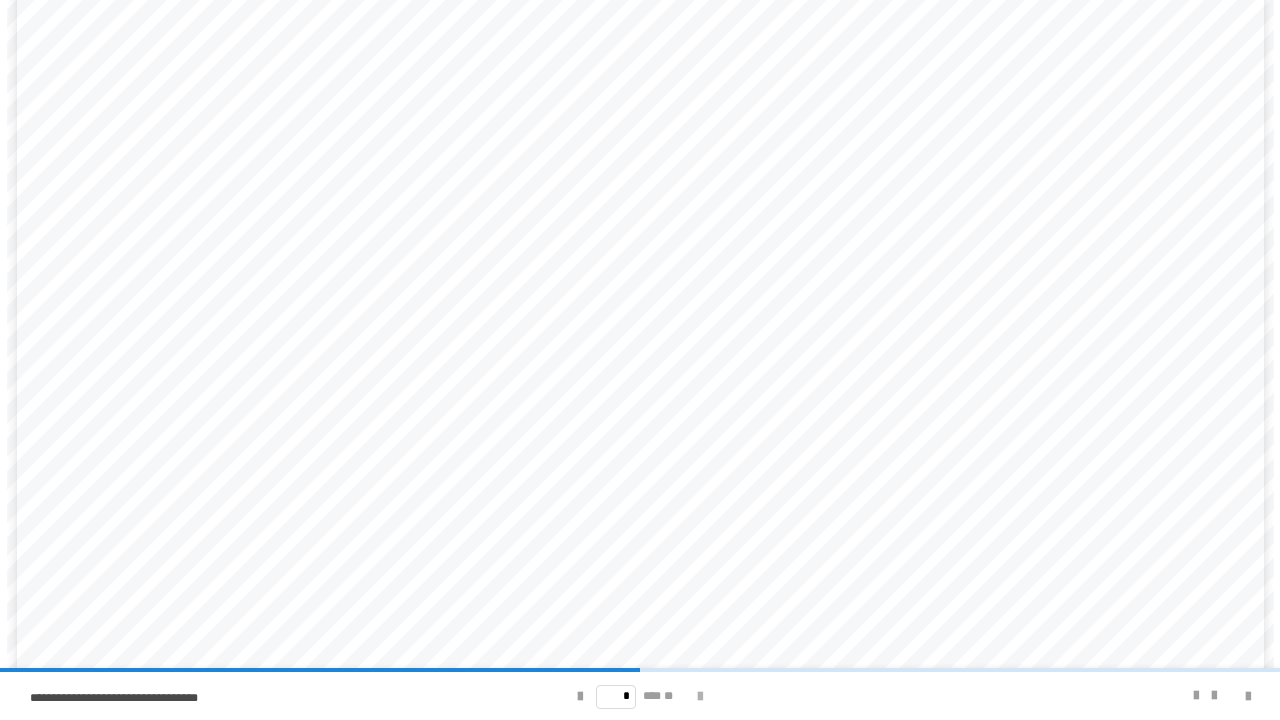 click at bounding box center (700, 697) 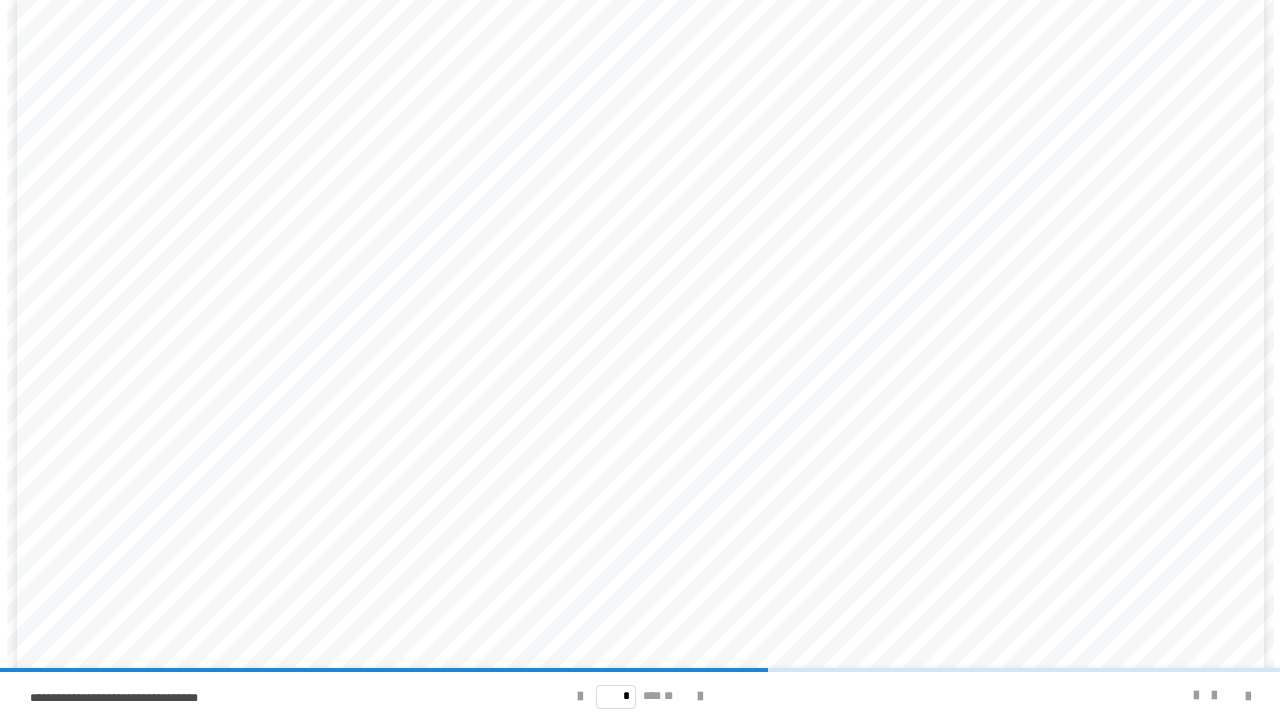 scroll, scrollTop: 200, scrollLeft: 0, axis: vertical 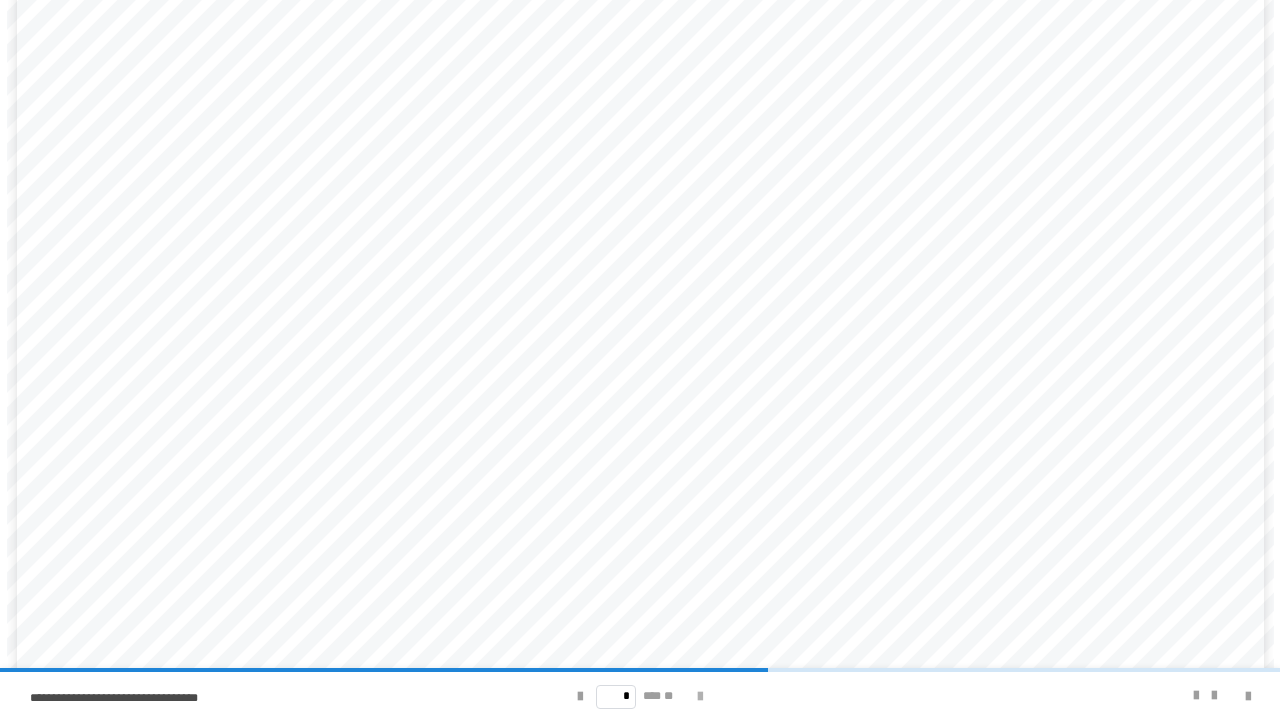 click at bounding box center (700, 697) 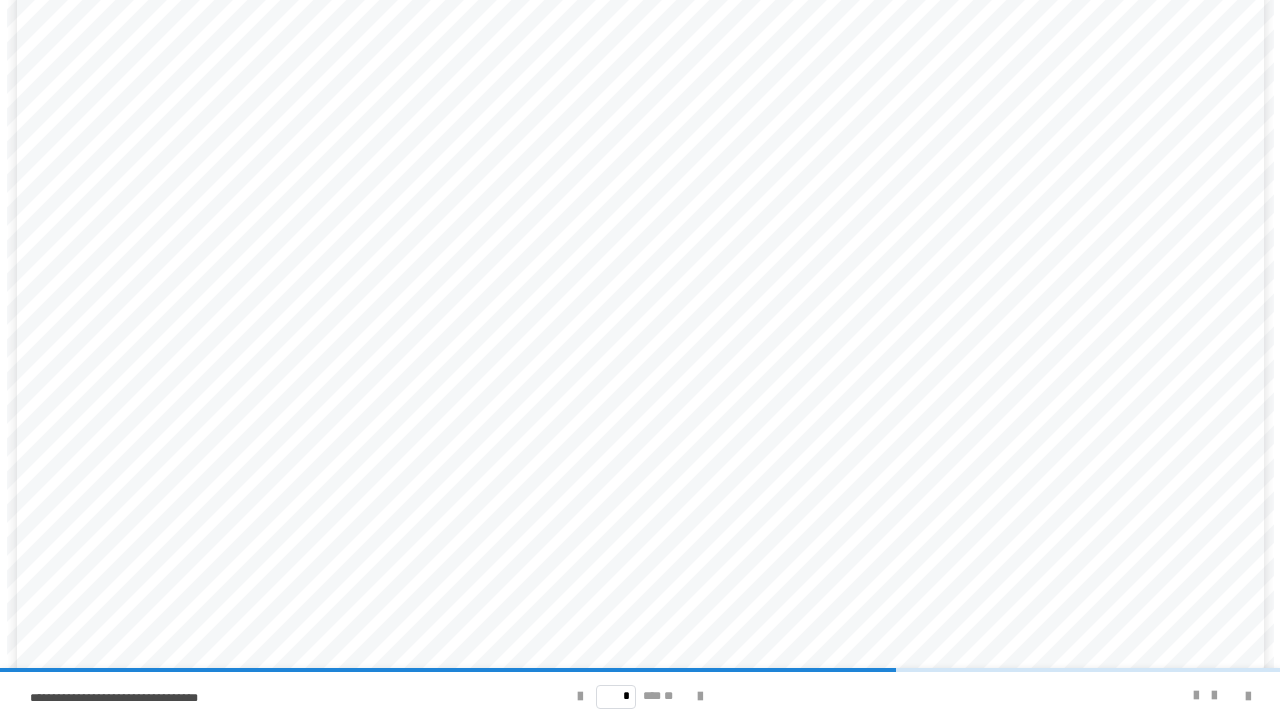 scroll, scrollTop: 210, scrollLeft: 0, axis: vertical 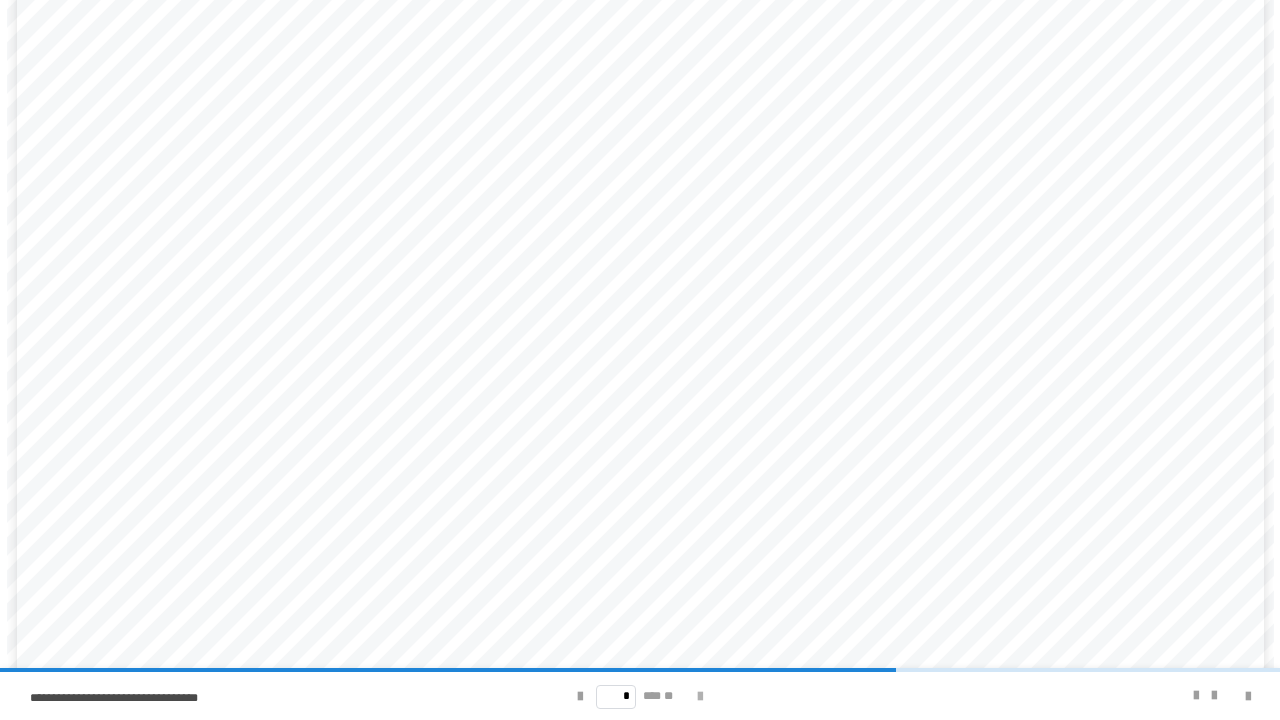 click at bounding box center (700, 697) 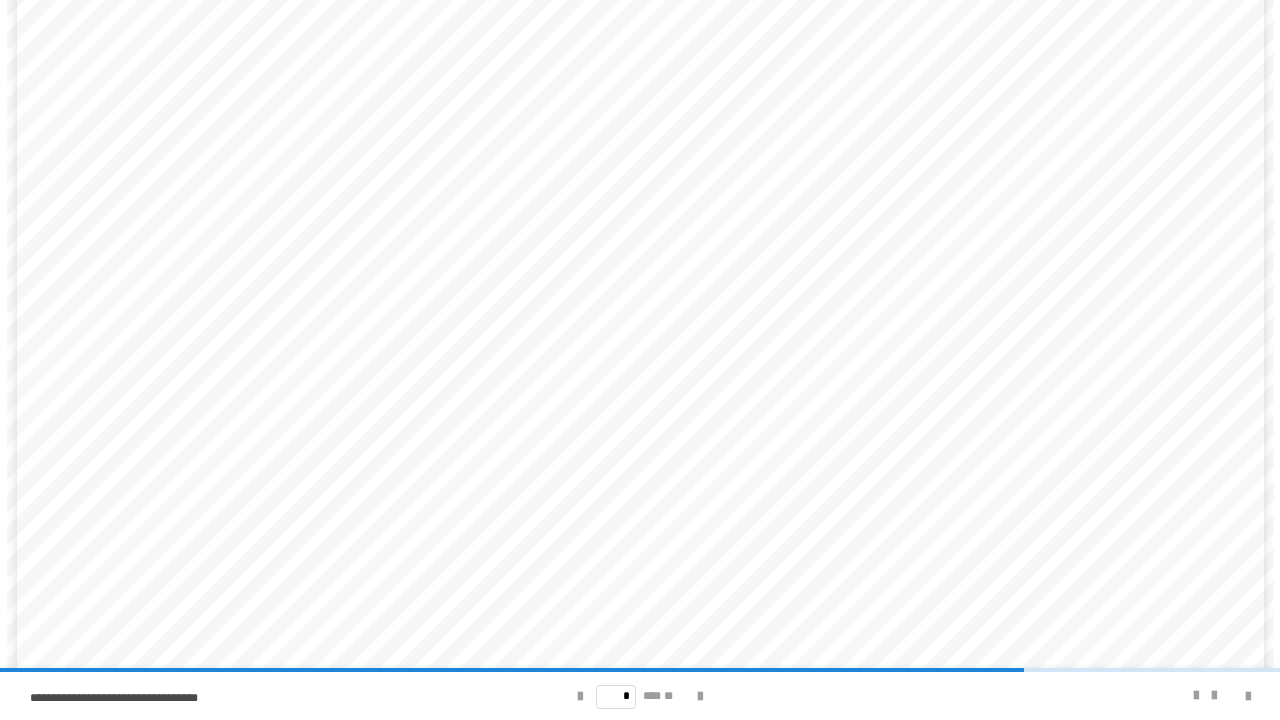 scroll, scrollTop: 210, scrollLeft: 0, axis: vertical 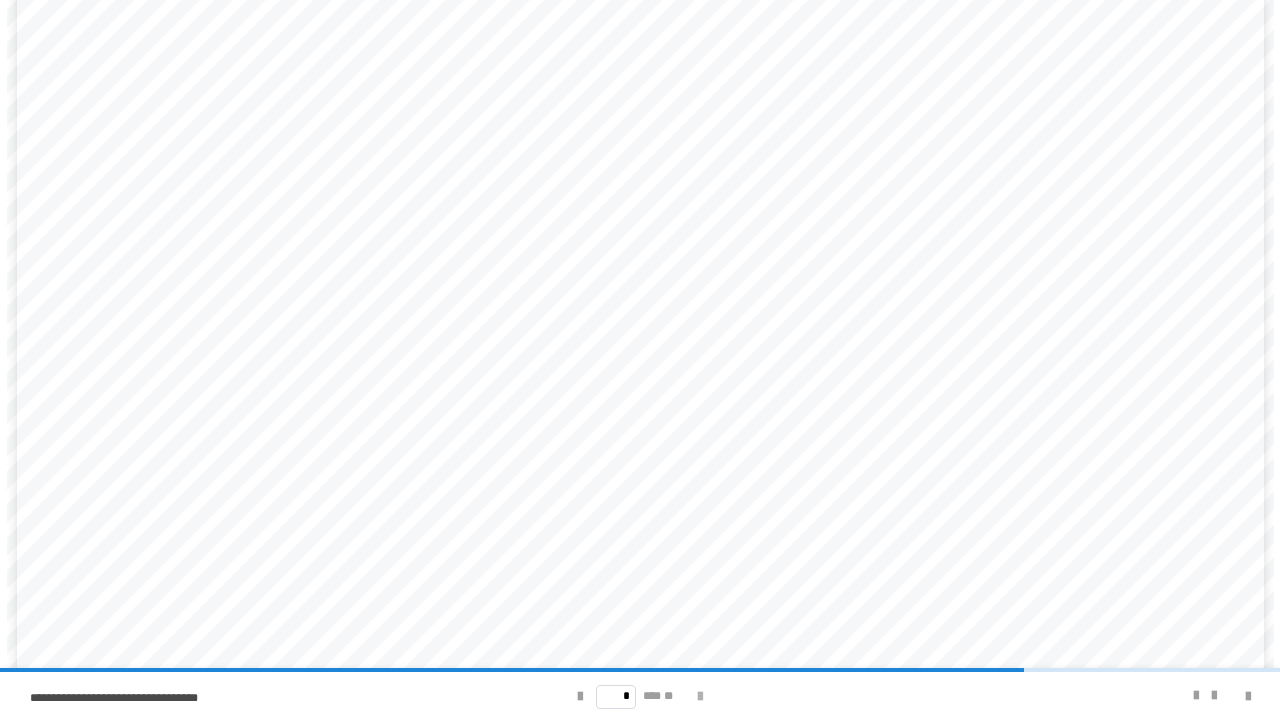 click at bounding box center (700, 697) 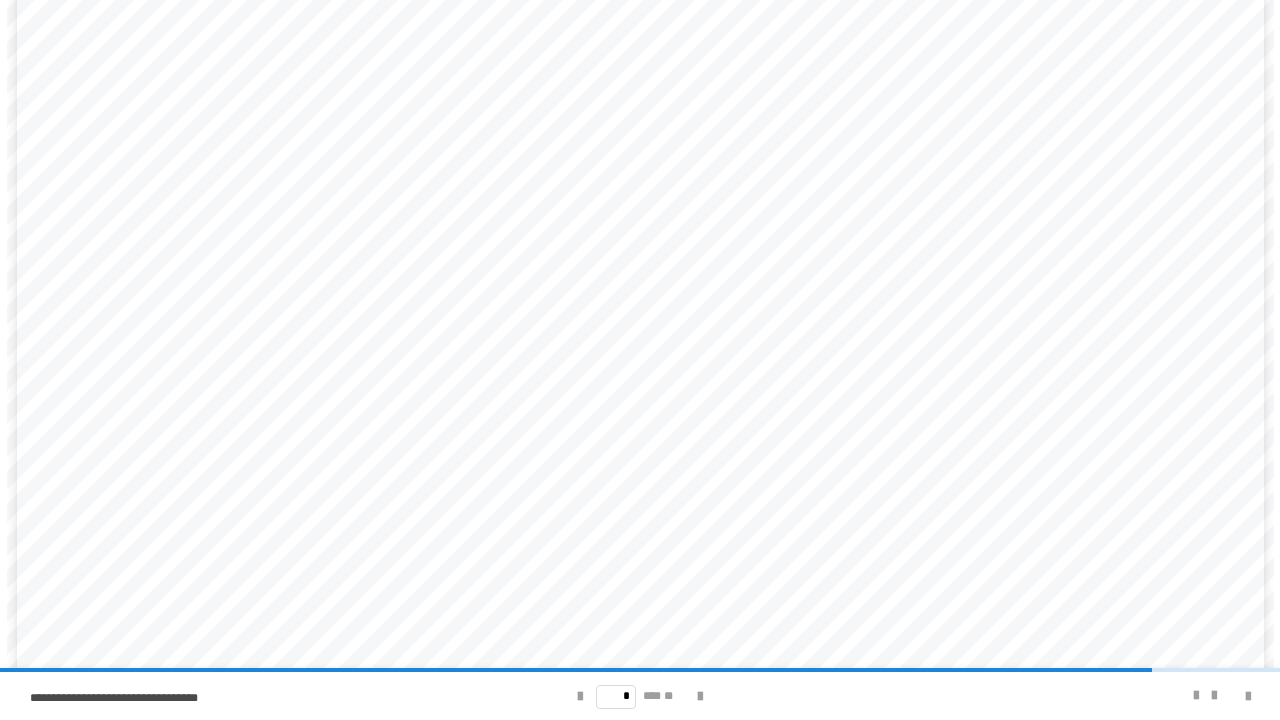 scroll, scrollTop: 210, scrollLeft: 0, axis: vertical 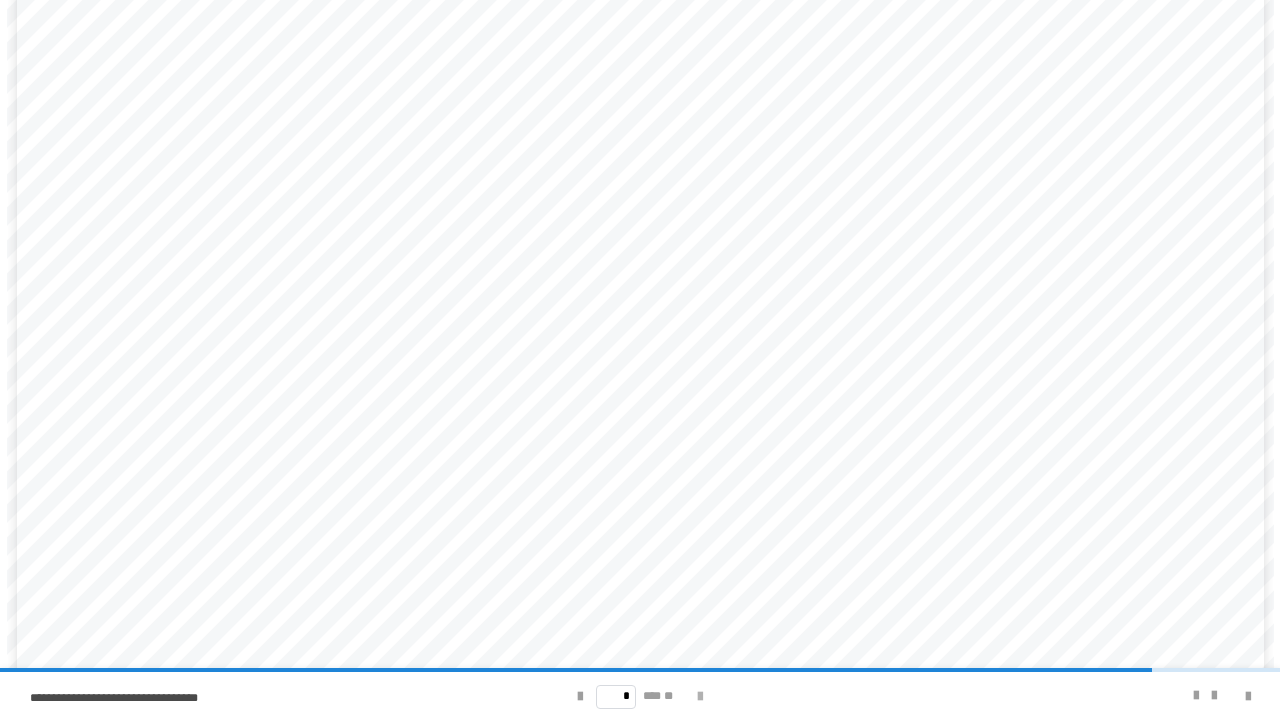 click at bounding box center [700, 697] 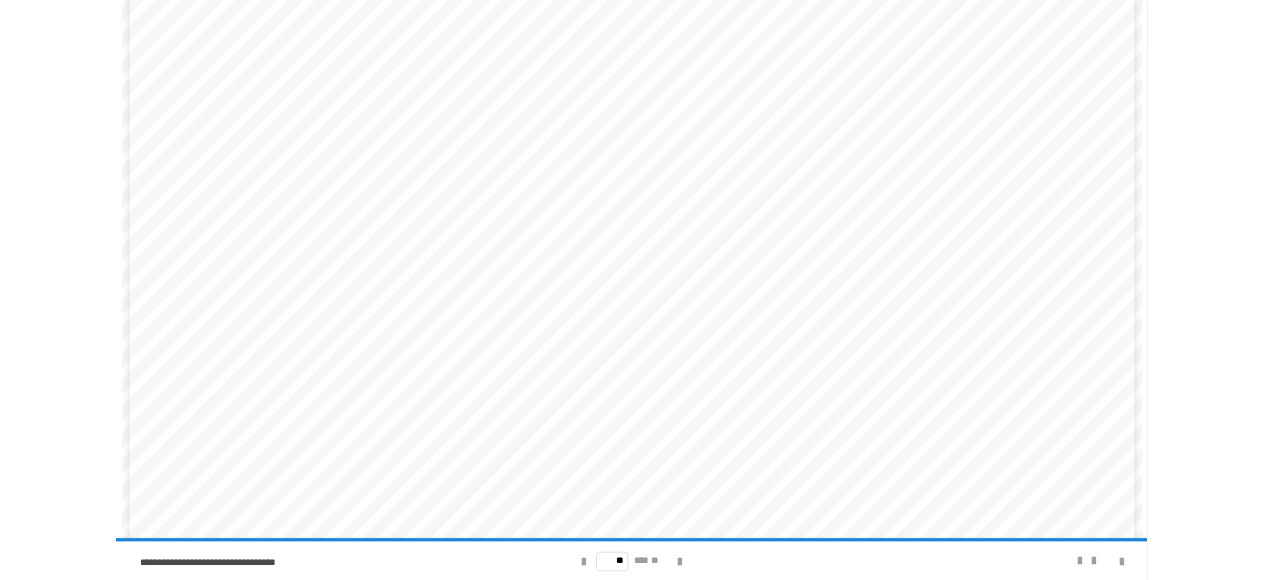 scroll, scrollTop: 210, scrollLeft: 0, axis: vertical 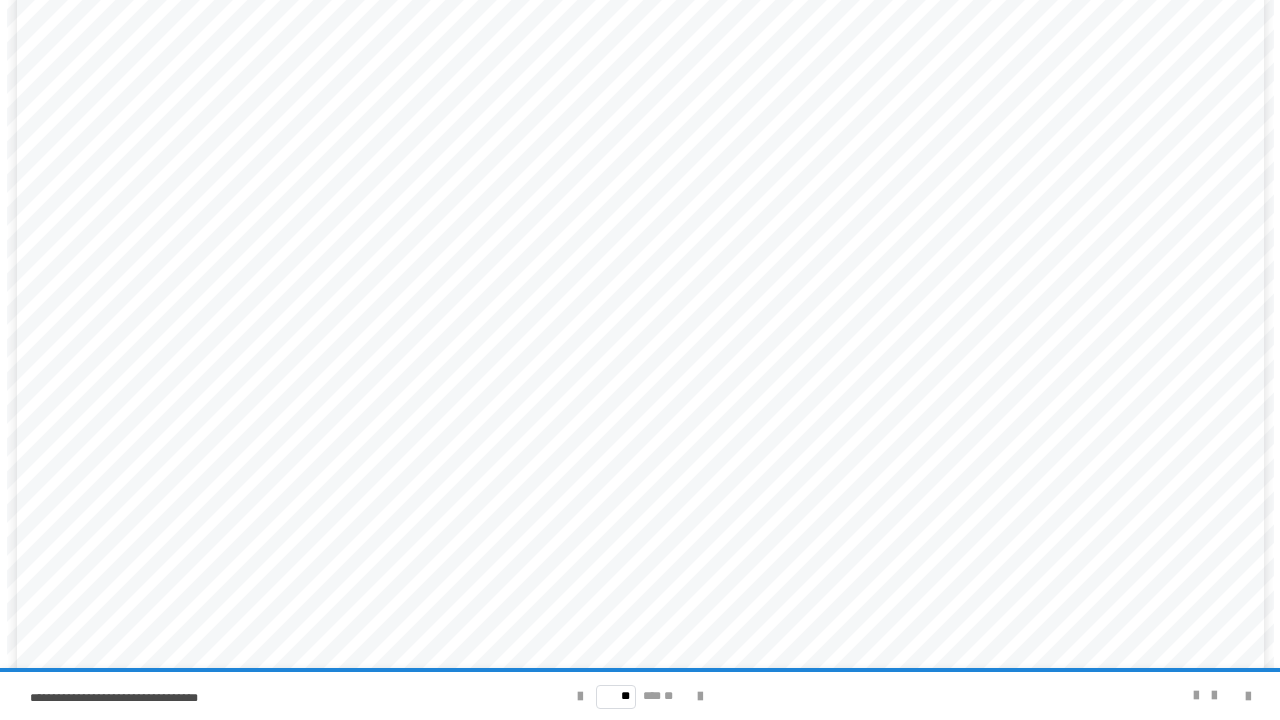 click on "** *** **" at bounding box center (640, 696) 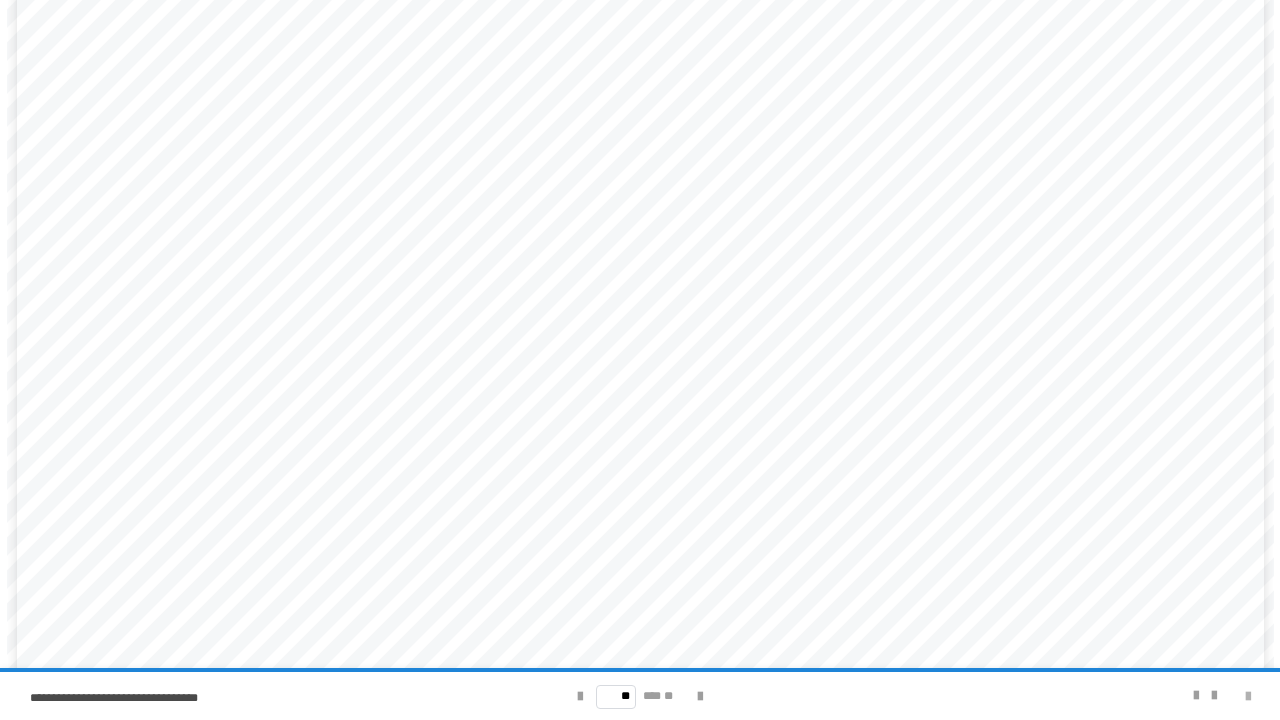 click at bounding box center [1248, 697] 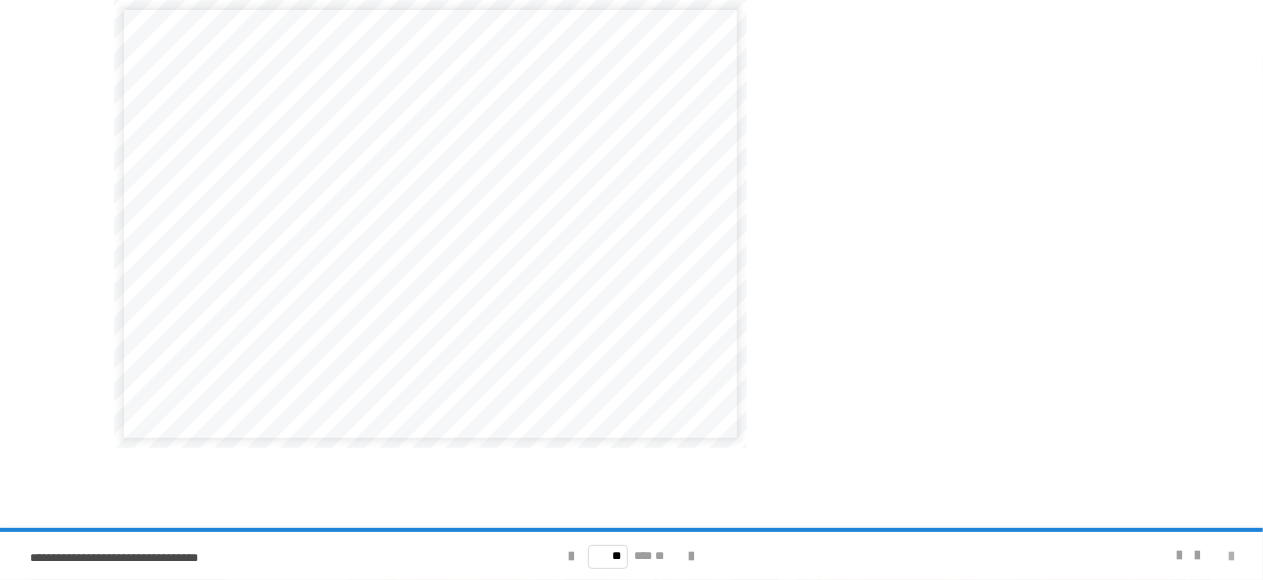 scroll, scrollTop: 0, scrollLeft: 0, axis: both 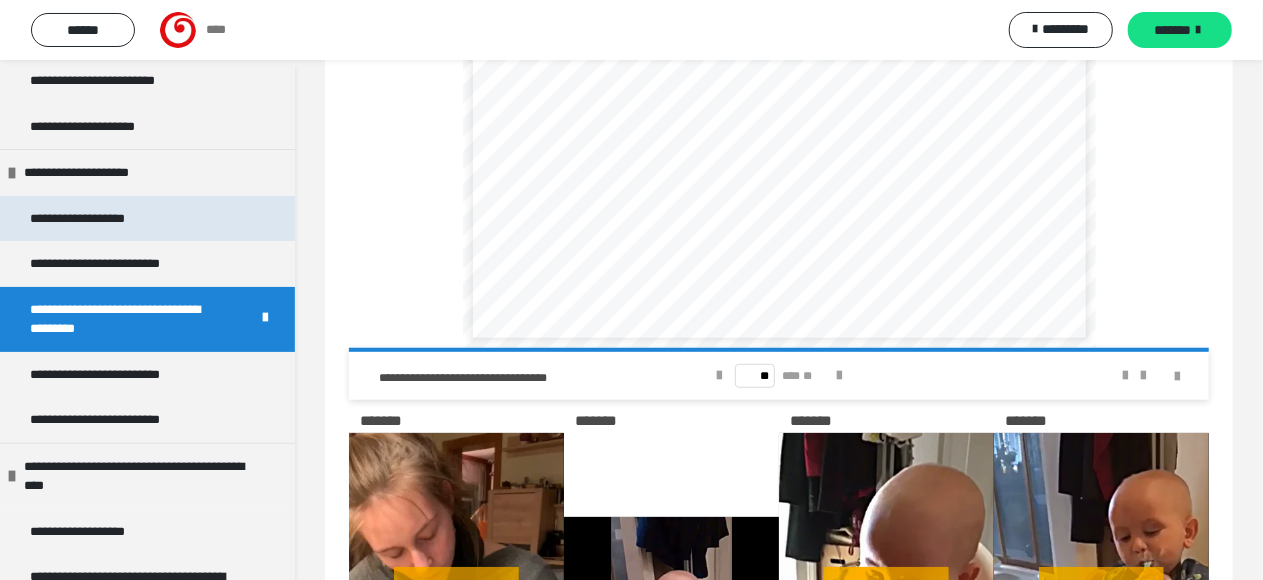 click on "**********" at bounding box center (147, 219) 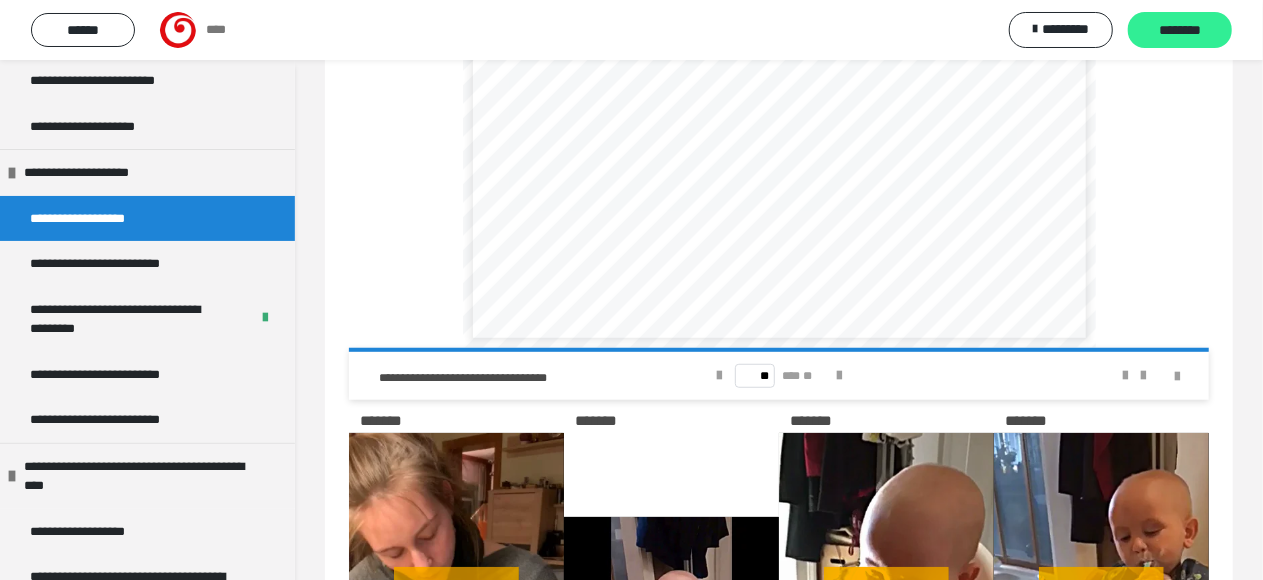 scroll, scrollTop: 314, scrollLeft: 0, axis: vertical 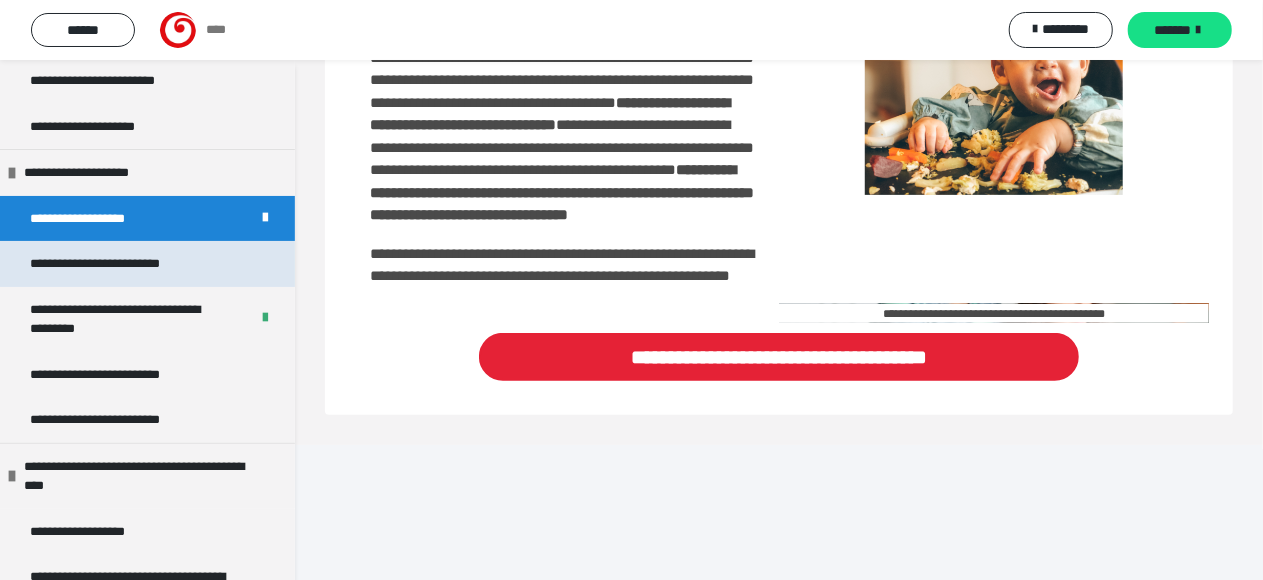 drag, startPoint x: 188, startPoint y: 272, endPoint x: 179, endPoint y: 281, distance: 12.727922 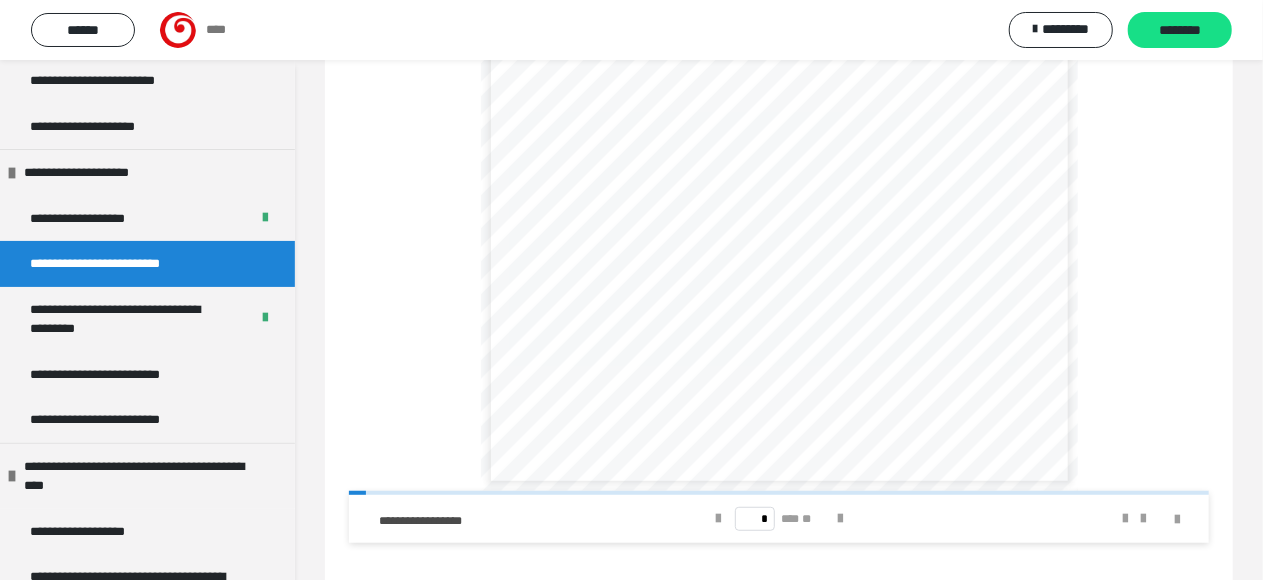 scroll, scrollTop: 414, scrollLeft: 0, axis: vertical 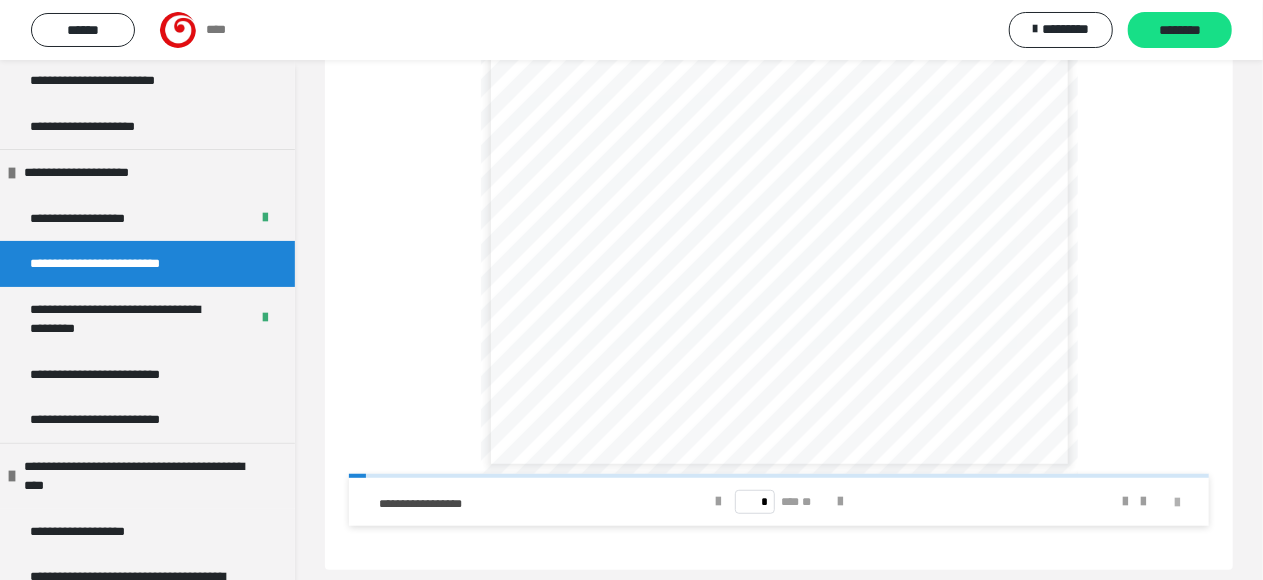 click at bounding box center (1177, 503) 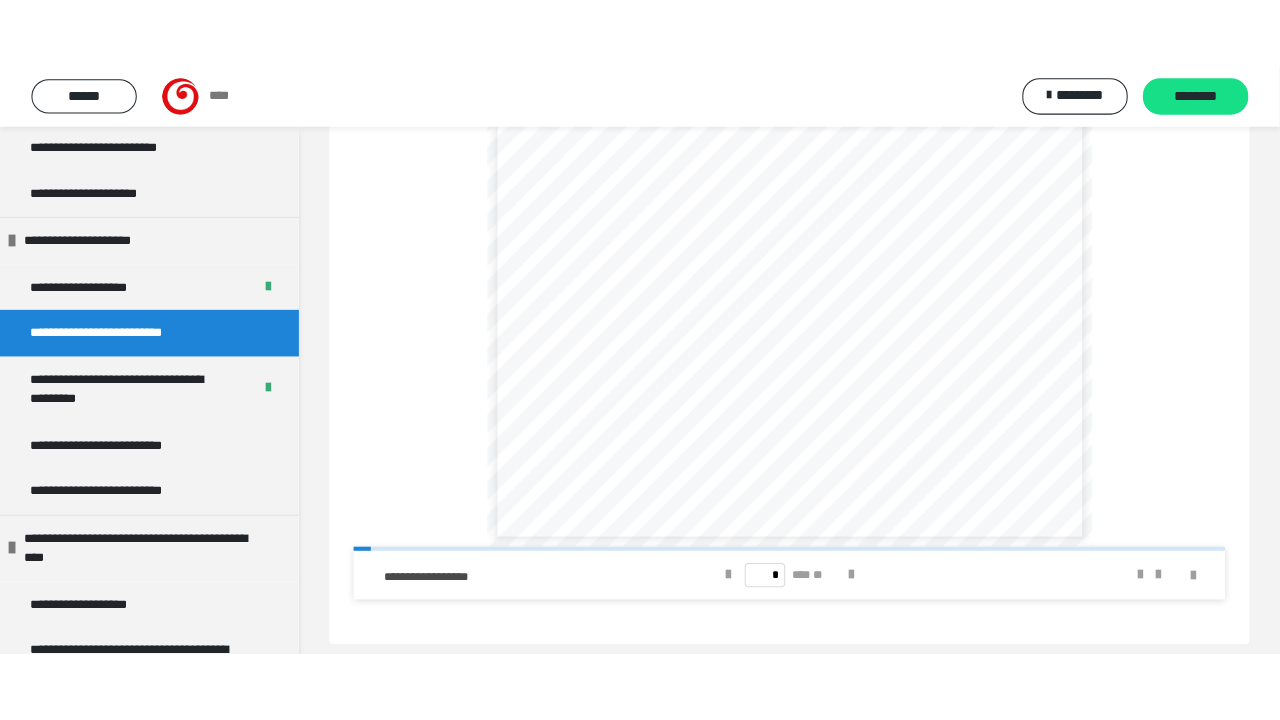 scroll, scrollTop: 294, scrollLeft: 0, axis: vertical 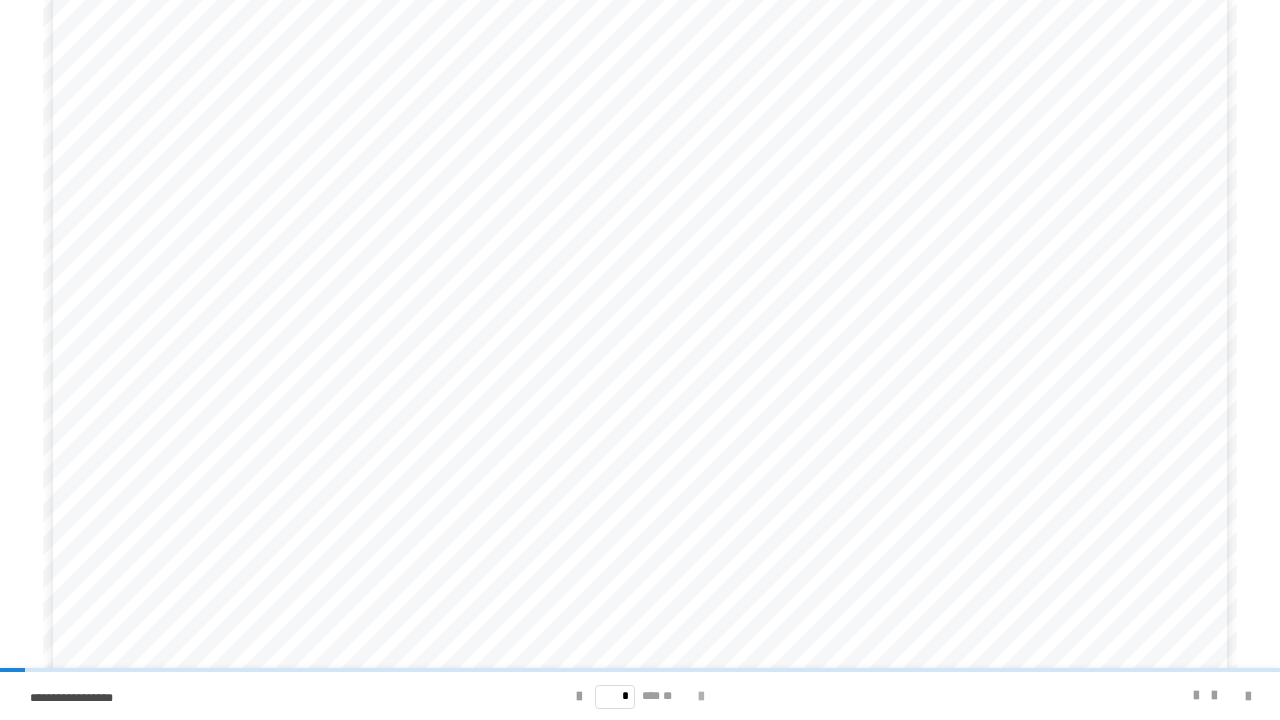 click at bounding box center (701, 697) 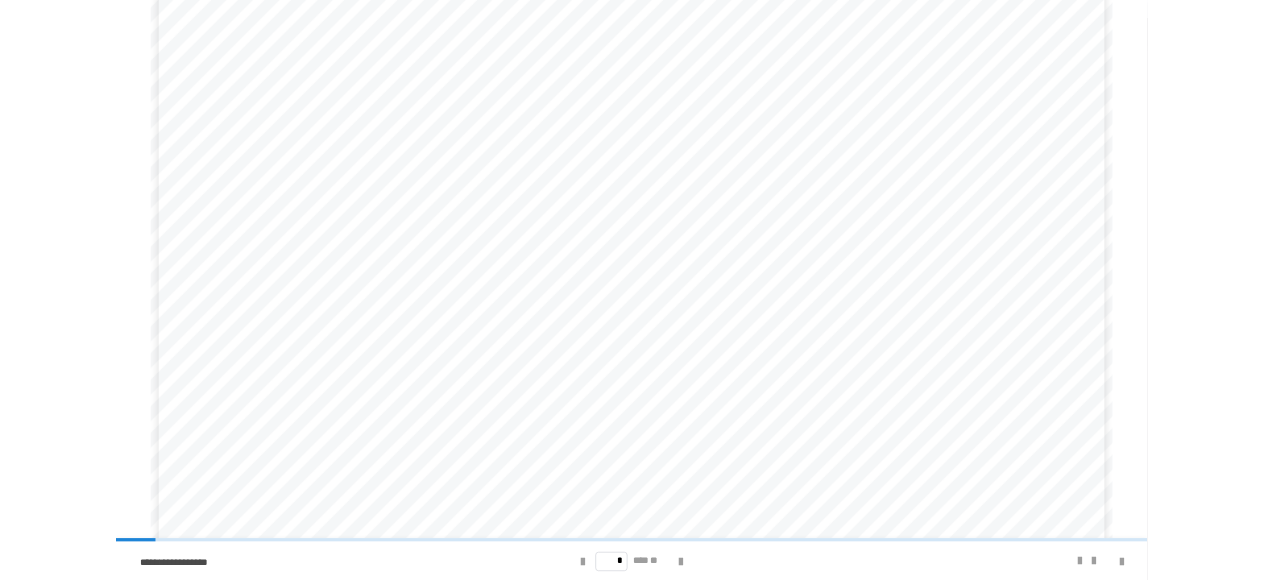 scroll, scrollTop: 0, scrollLeft: 0, axis: both 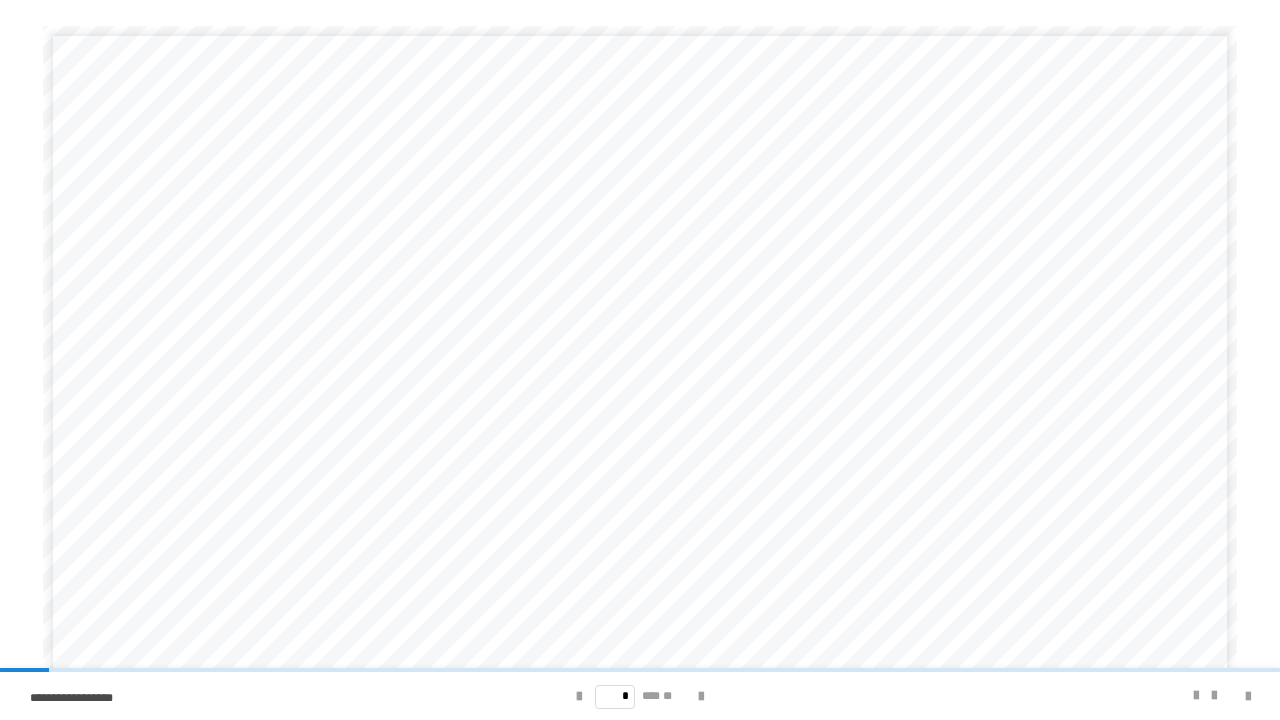 drag, startPoint x: 683, startPoint y: 699, endPoint x: 722, endPoint y: 697, distance: 39.051247 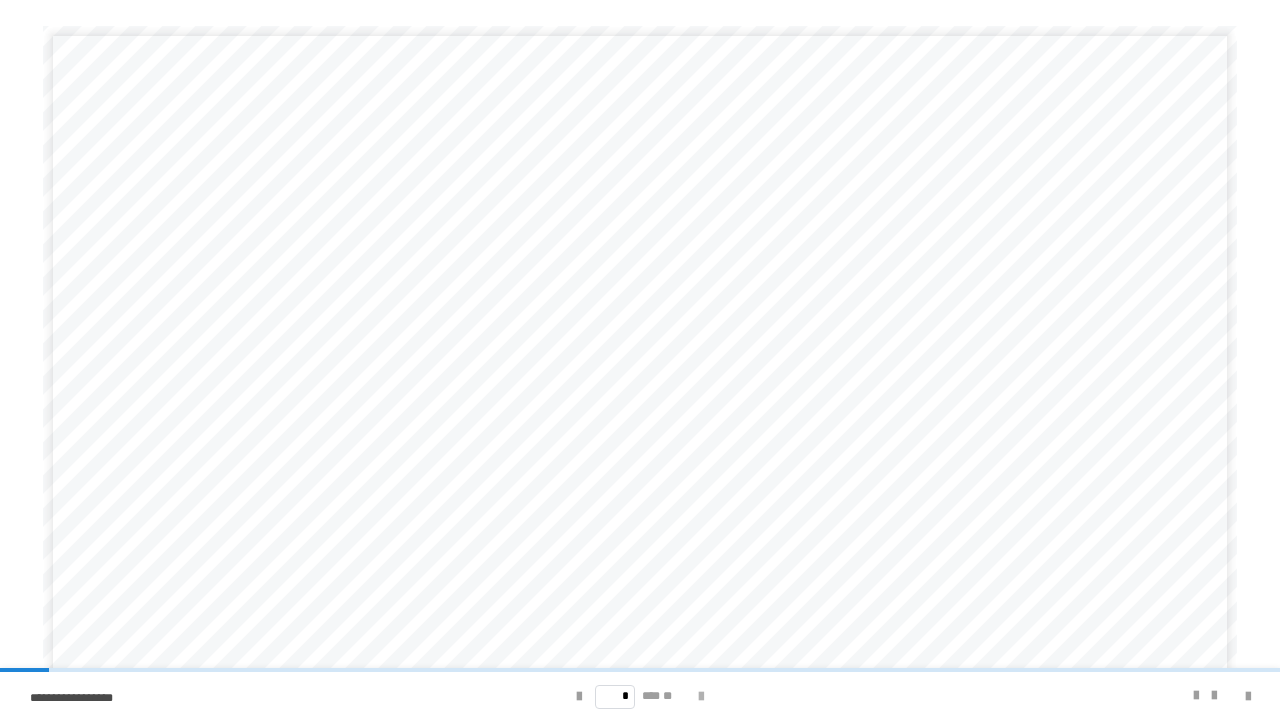 click at bounding box center (701, 697) 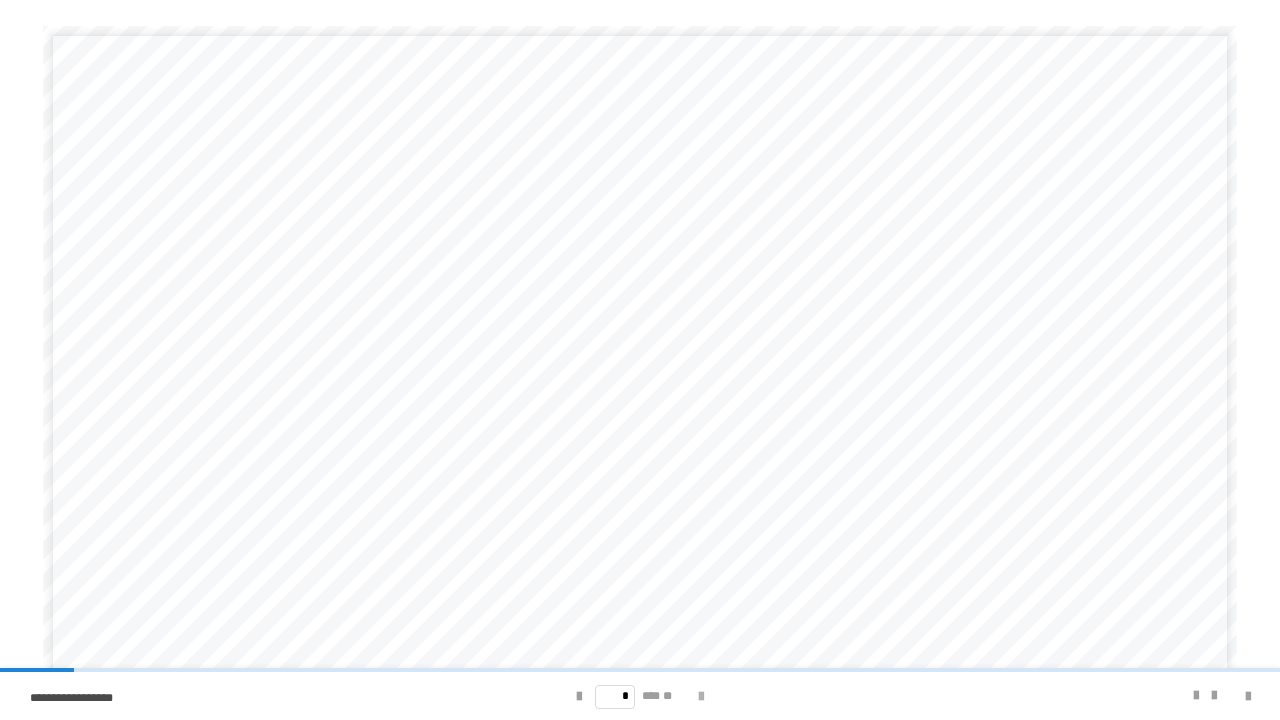 click at bounding box center [701, 697] 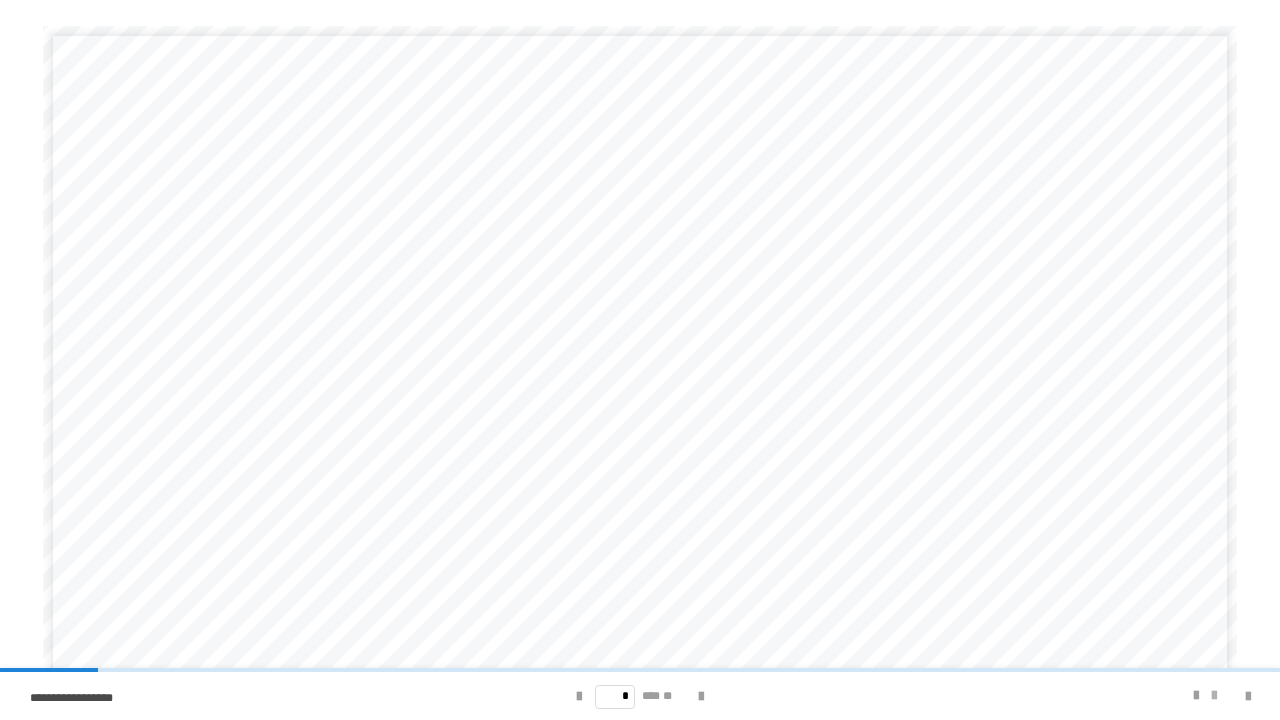 click at bounding box center (1214, 696) 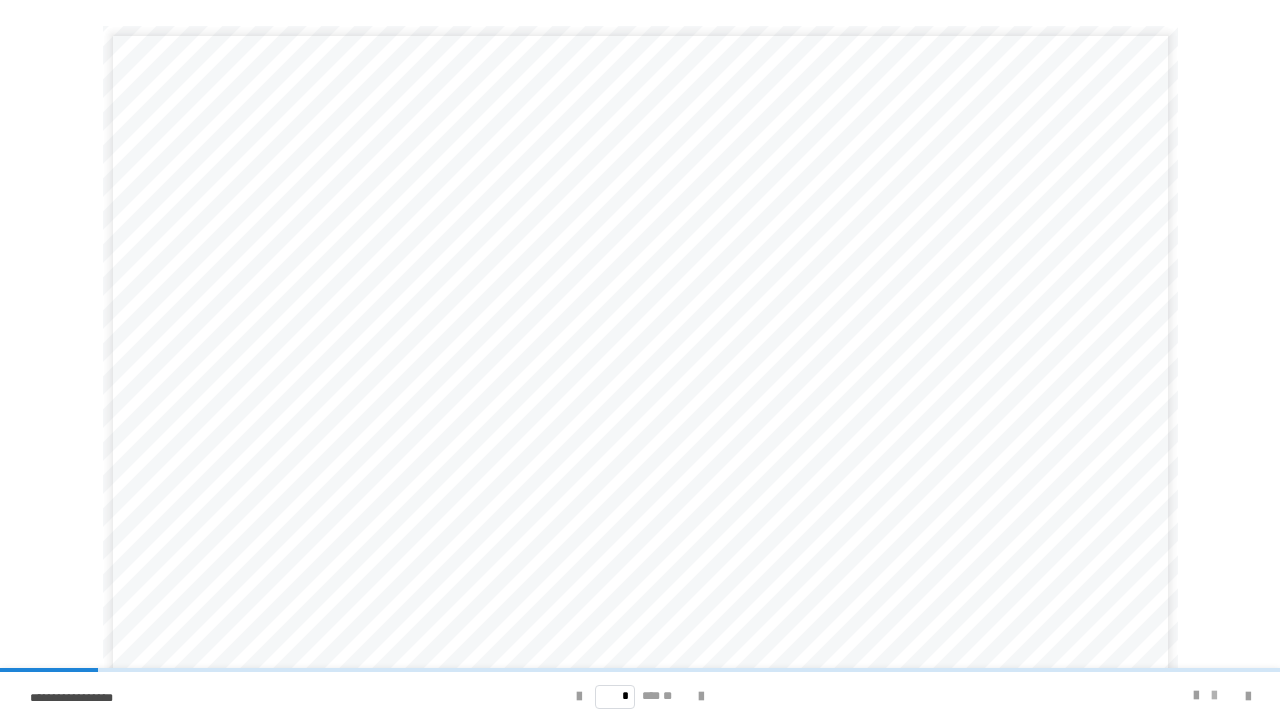click at bounding box center [1214, 696] 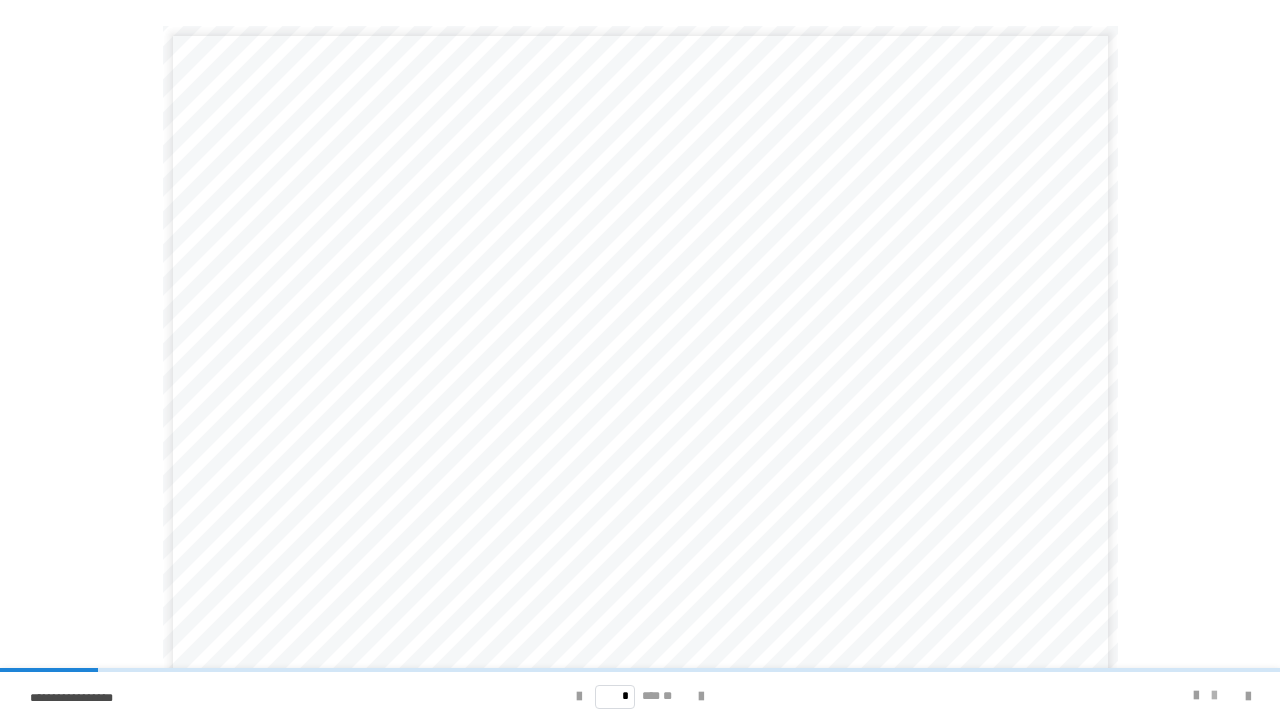 click at bounding box center (1214, 696) 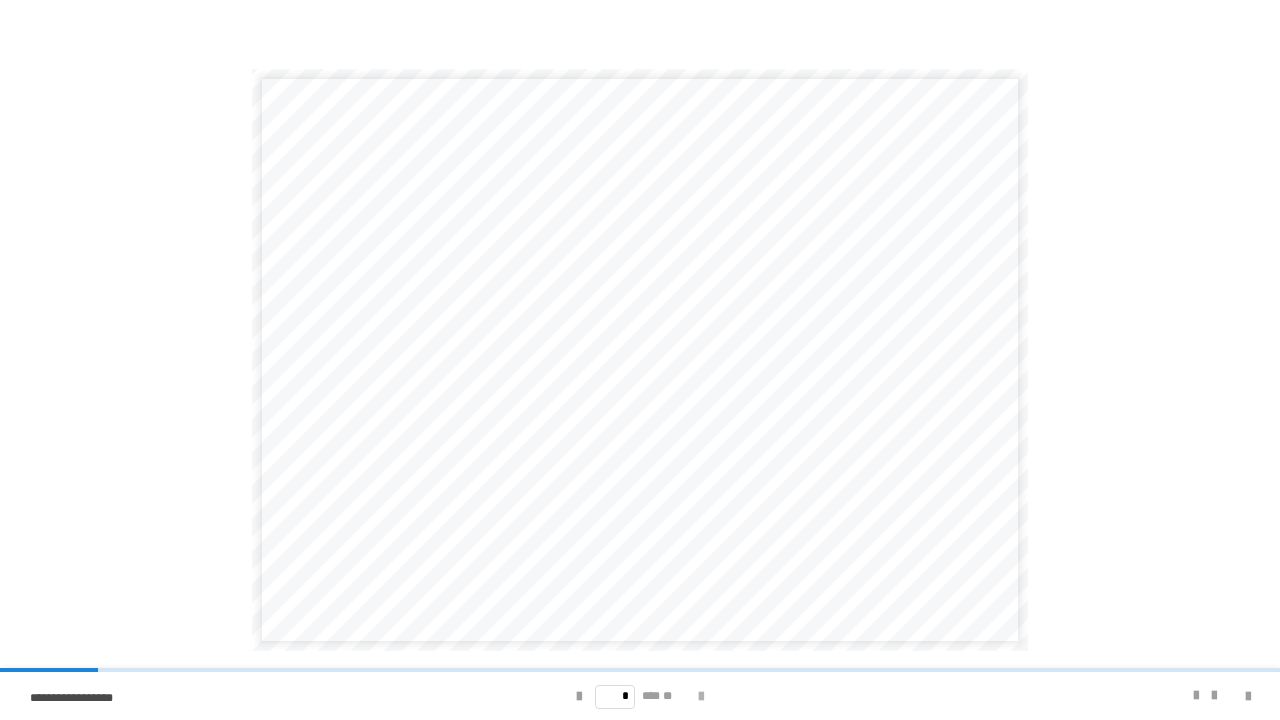 click at bounding box center (701, 697) 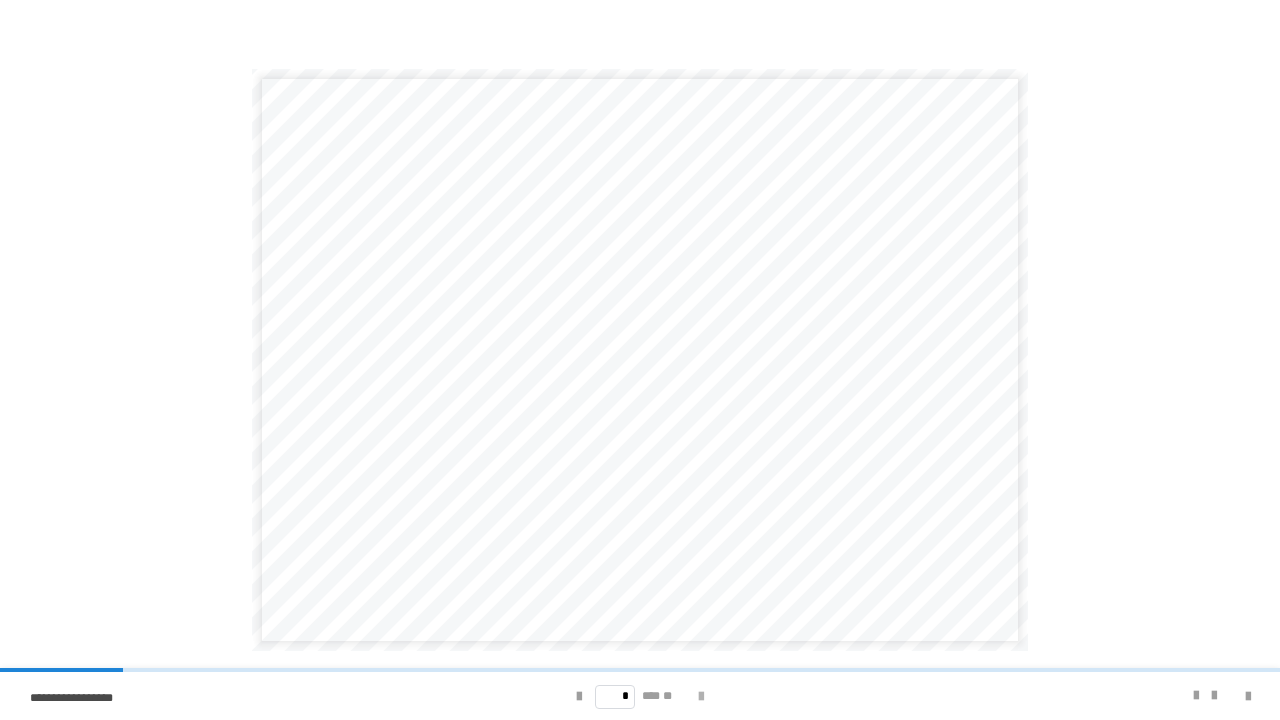 click at bounding box center [701, 697] 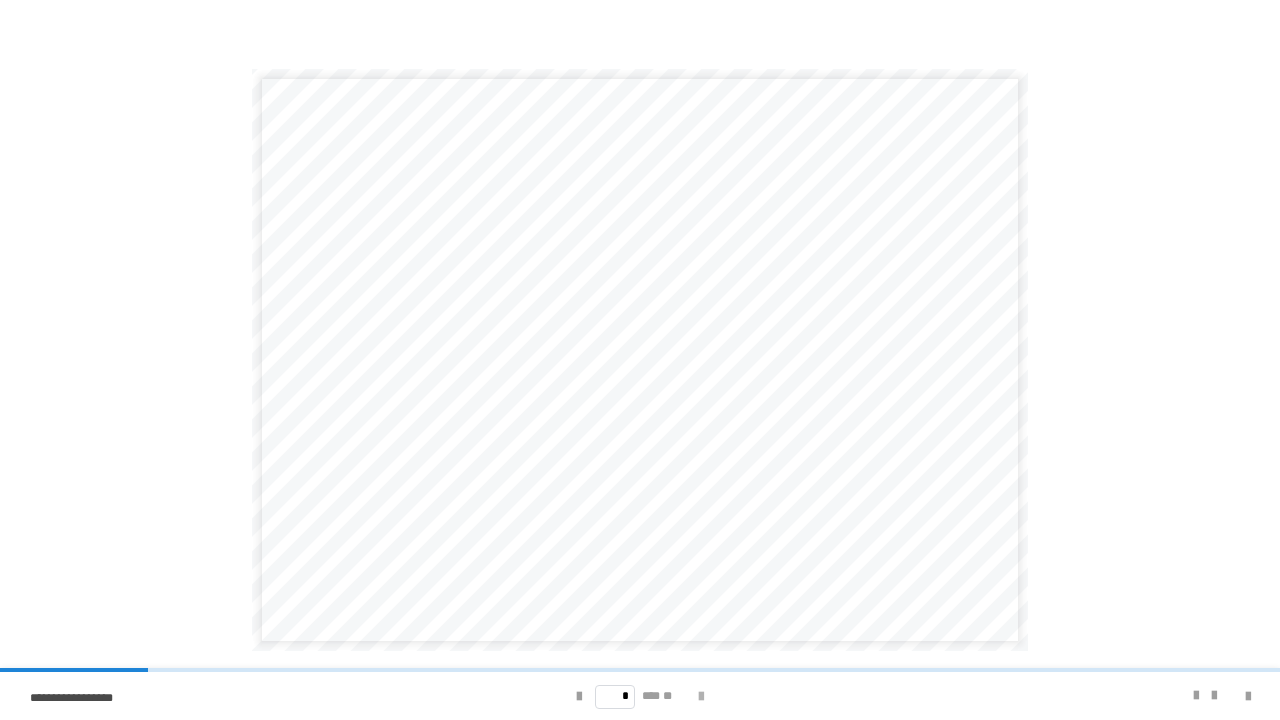 click at bounding box center [701, 697] 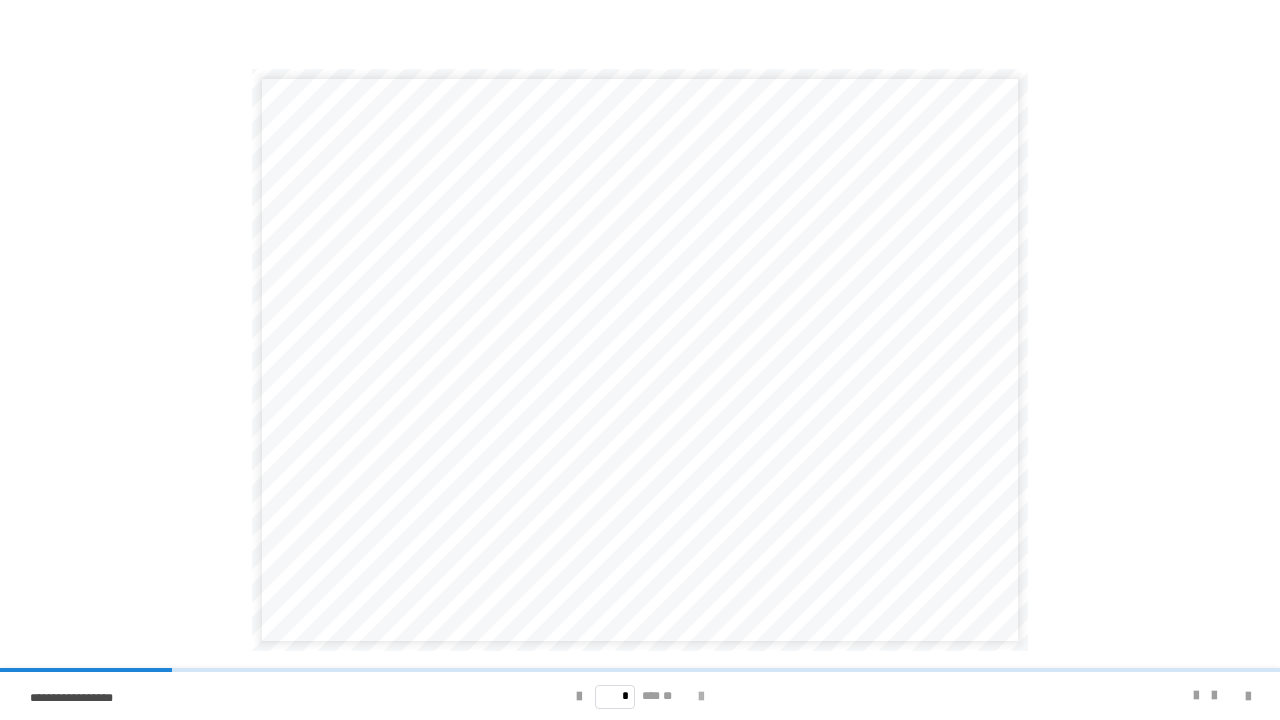 click at bounding box center (701, 697) 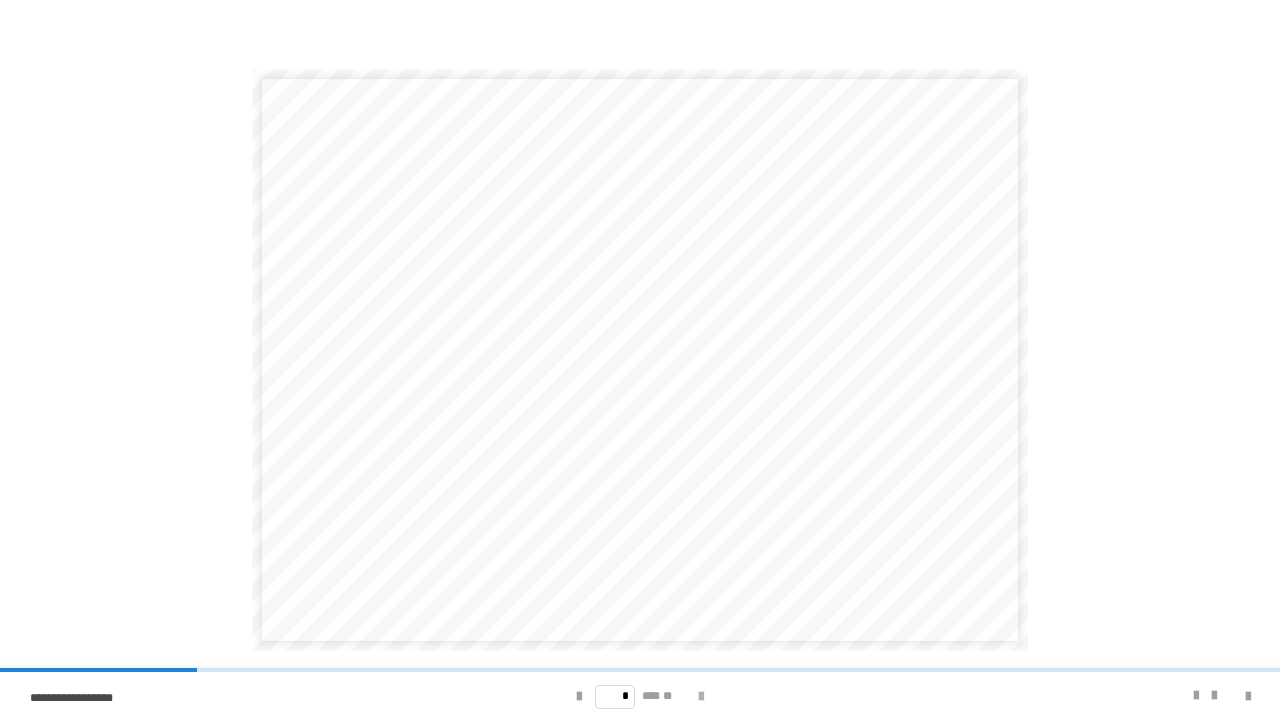 click at bounding box center [701, 697] 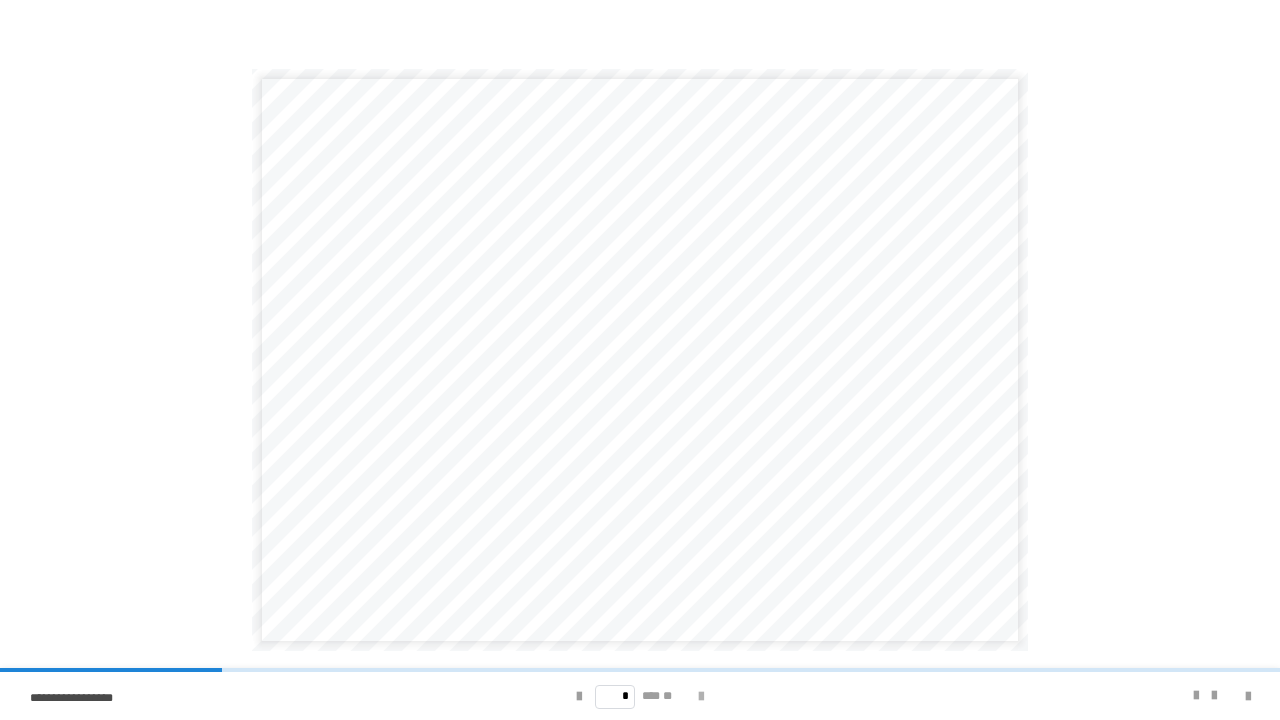 click at bounding box center [701, 697] 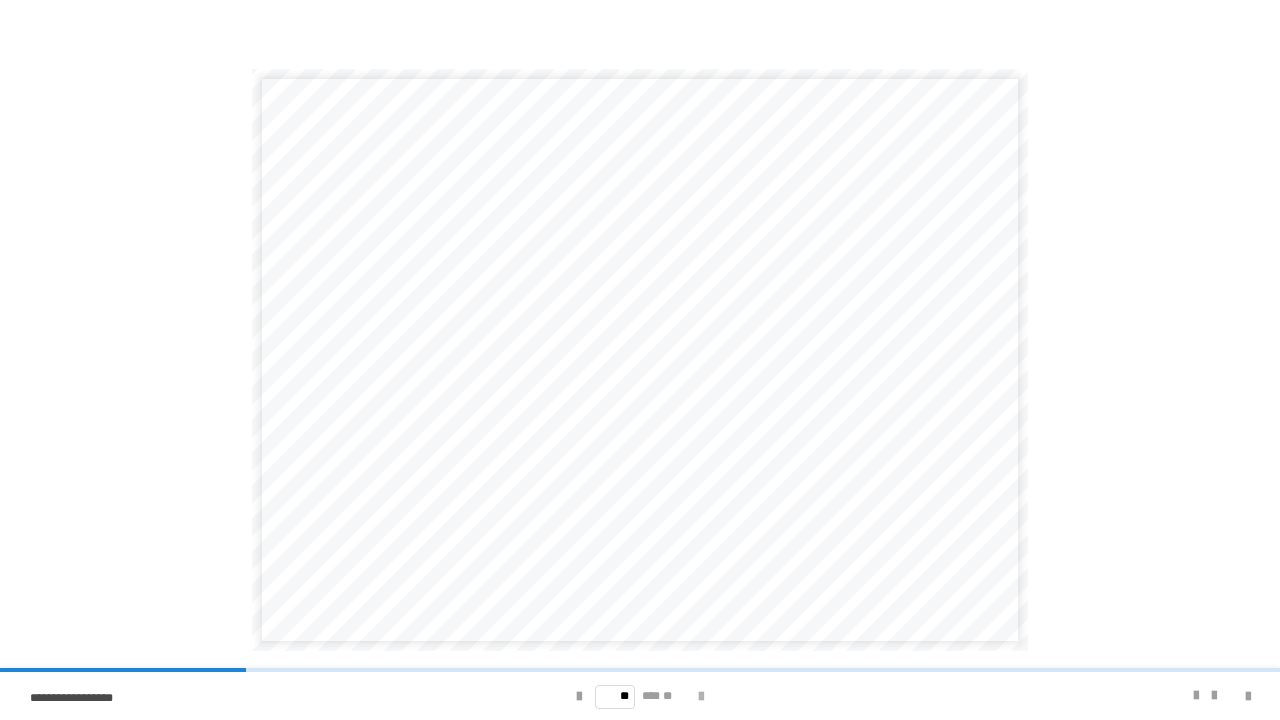 click at bounding box center (701, 697) 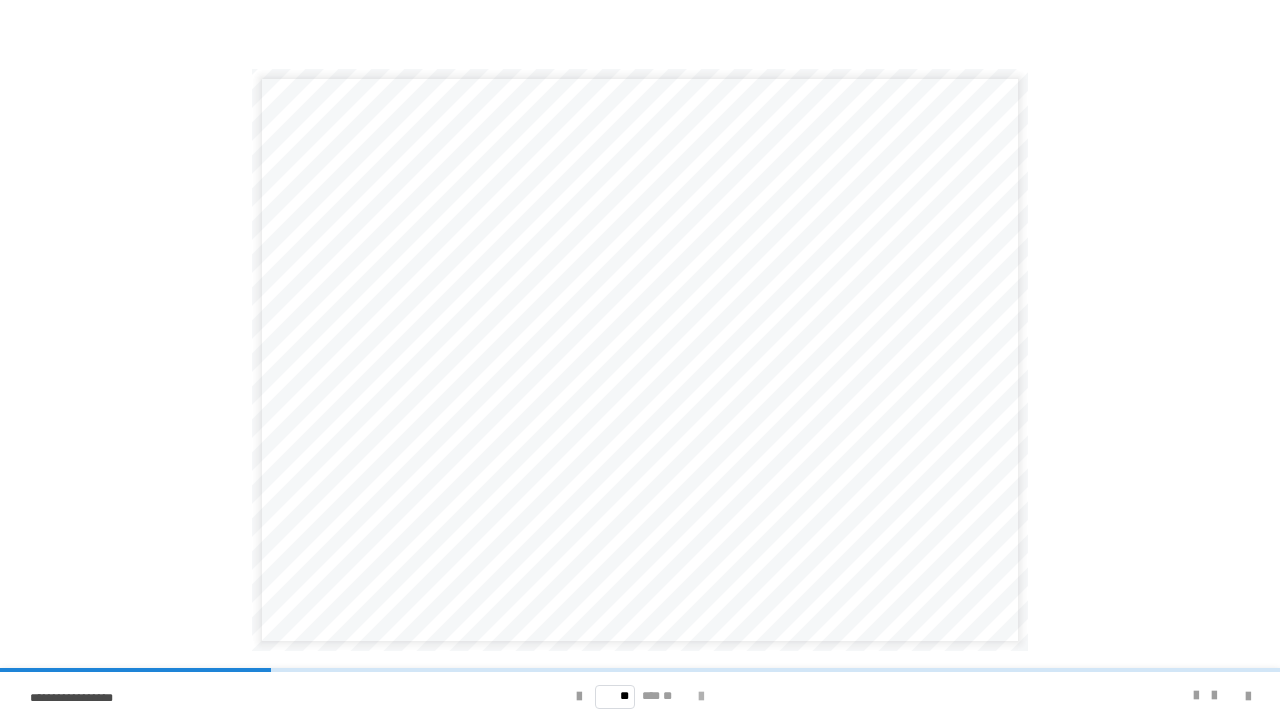 click at bounding box center (701, 696) 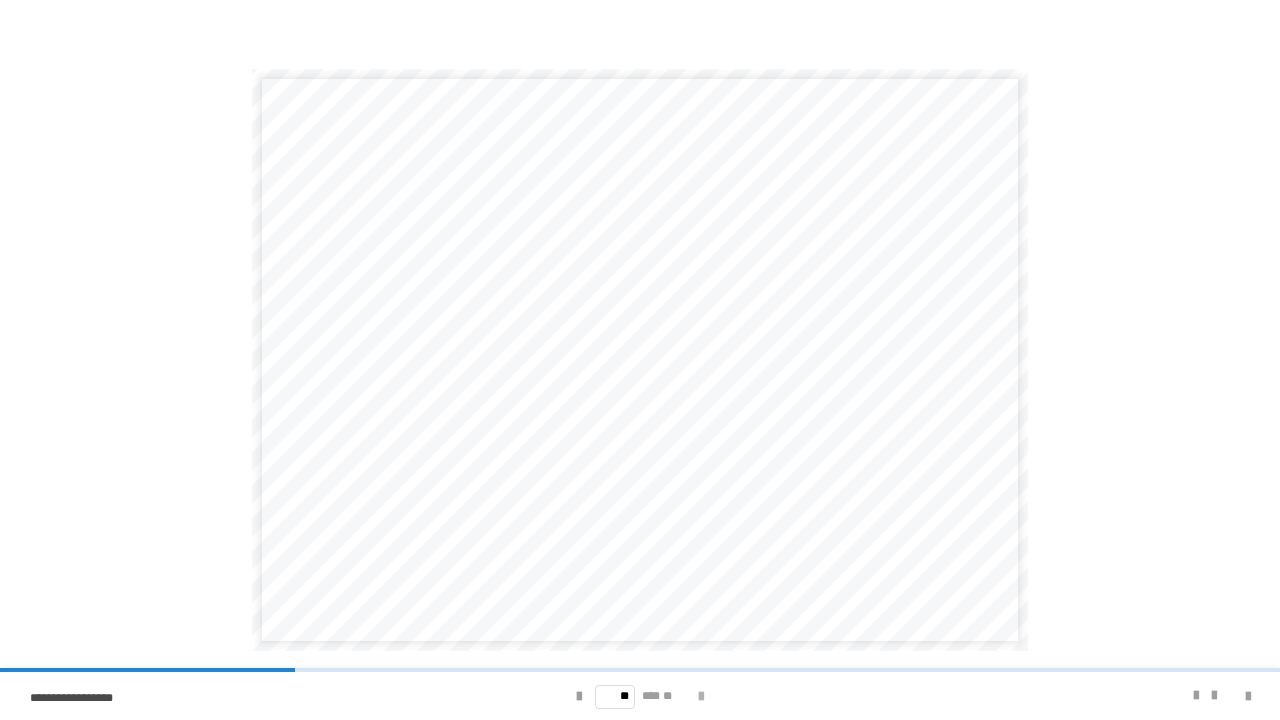 click at bounding box center (701, 697) 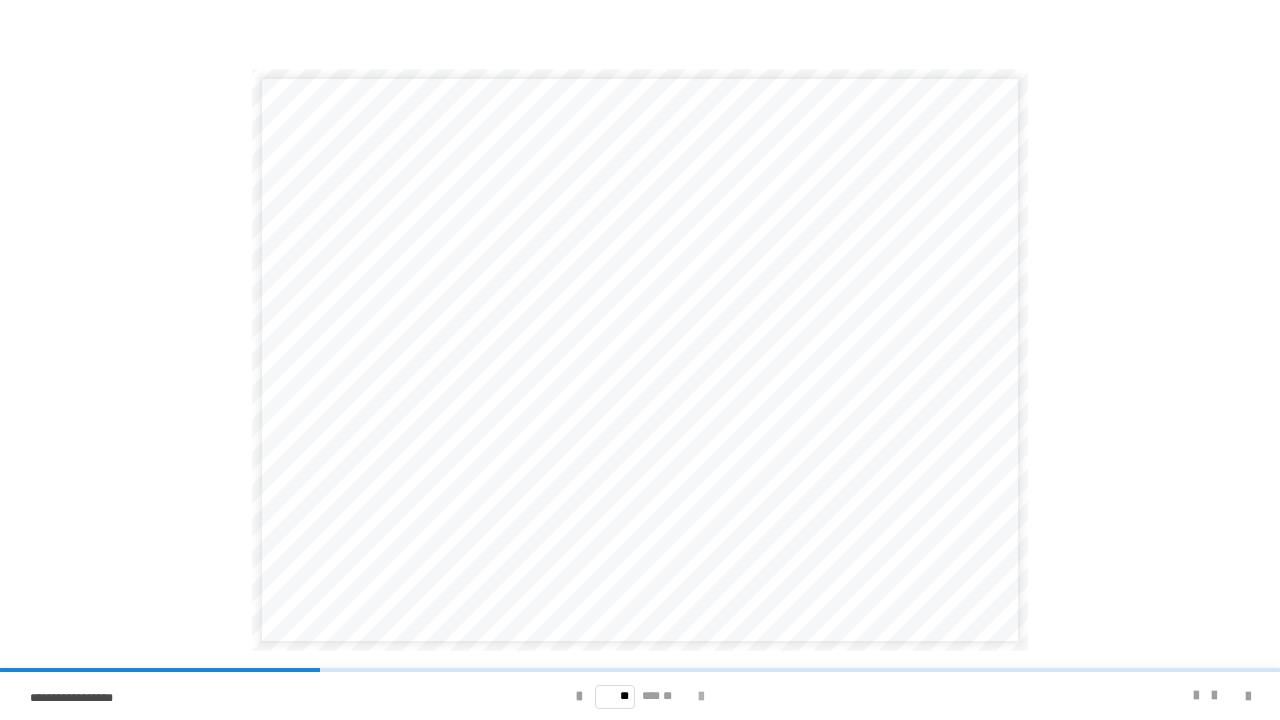 click at bounding box center (701, 697) 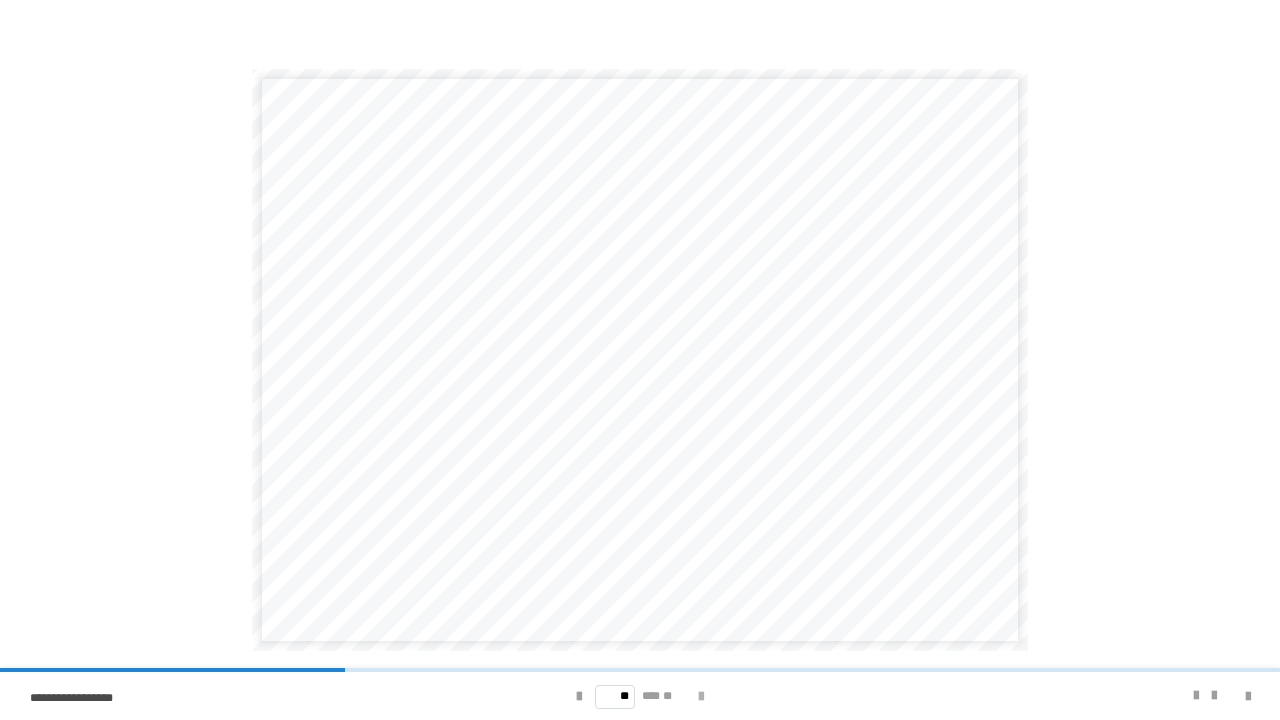 click at bounding box center (701, 697) 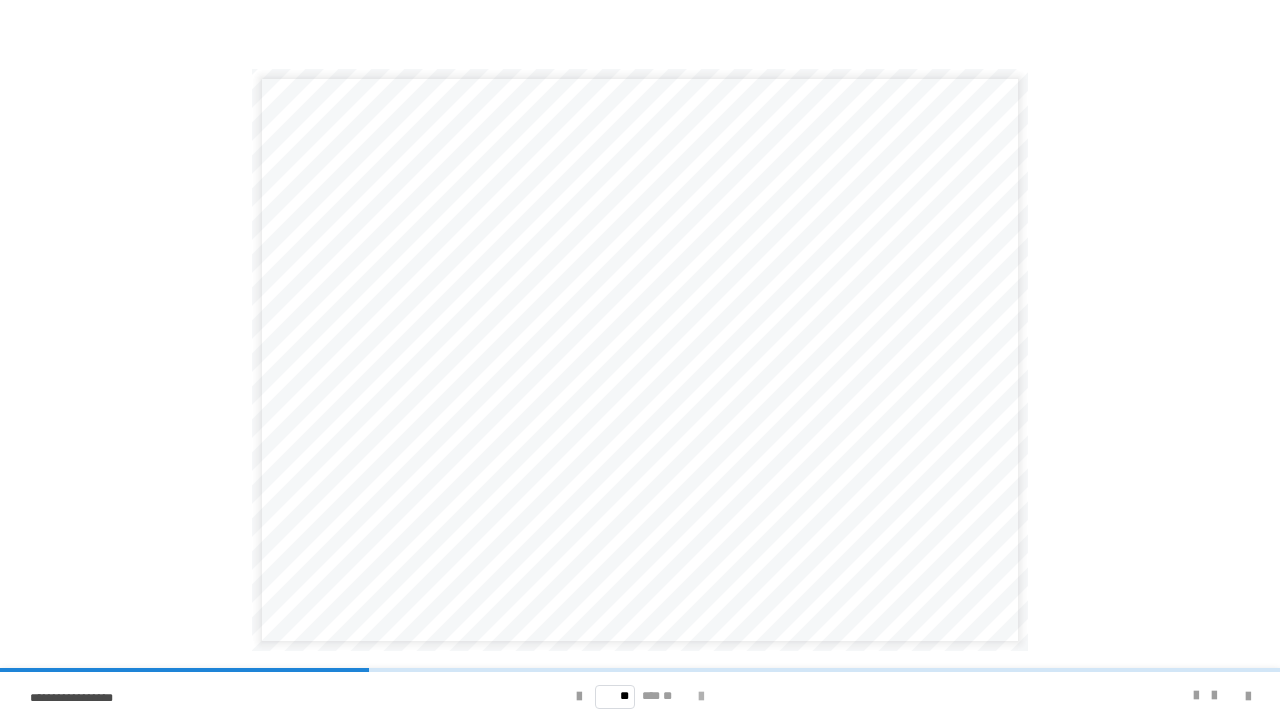 click at bounding box center [701, 697] 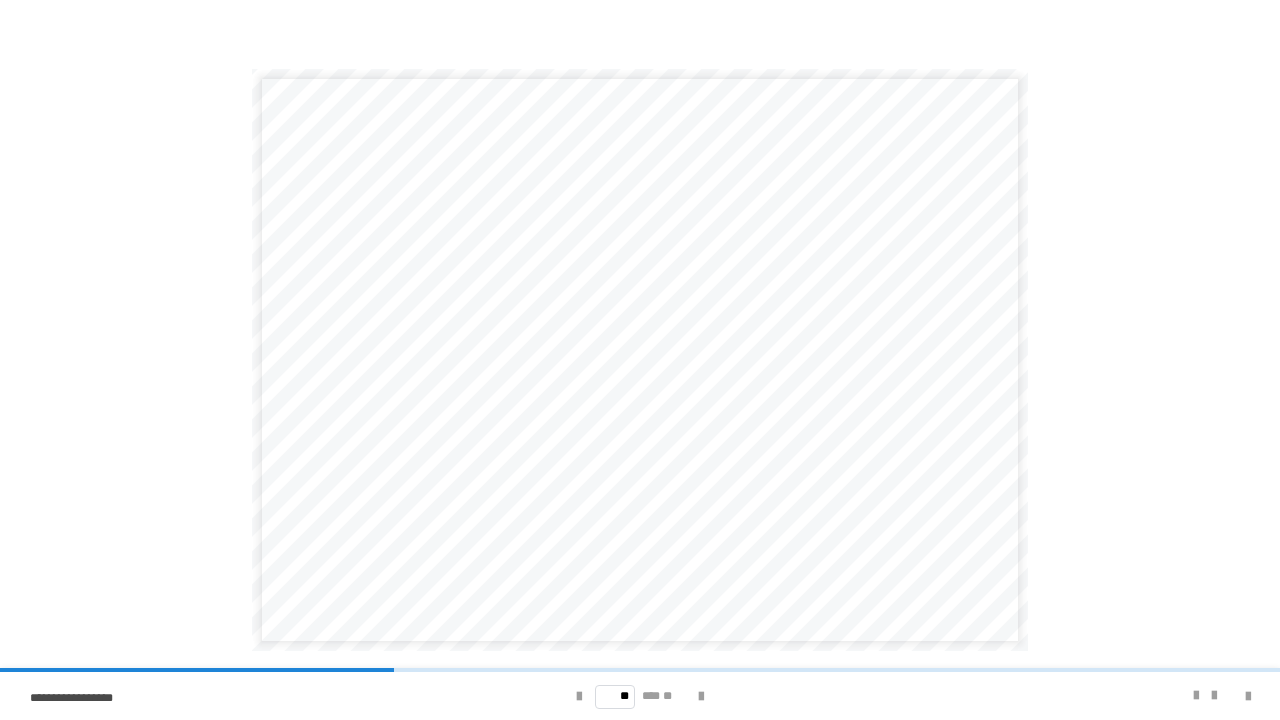 click on "** *** **" at bounding box center [639, 696] 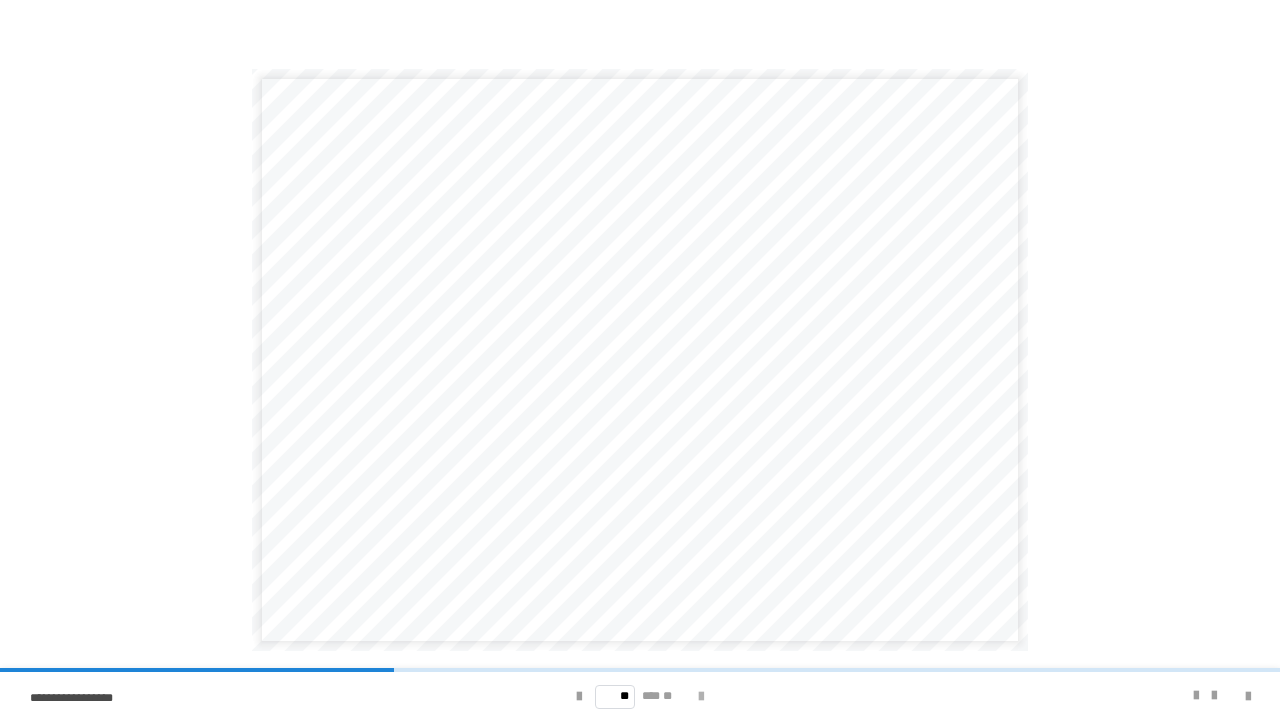 click at bounding box center (701, 697) 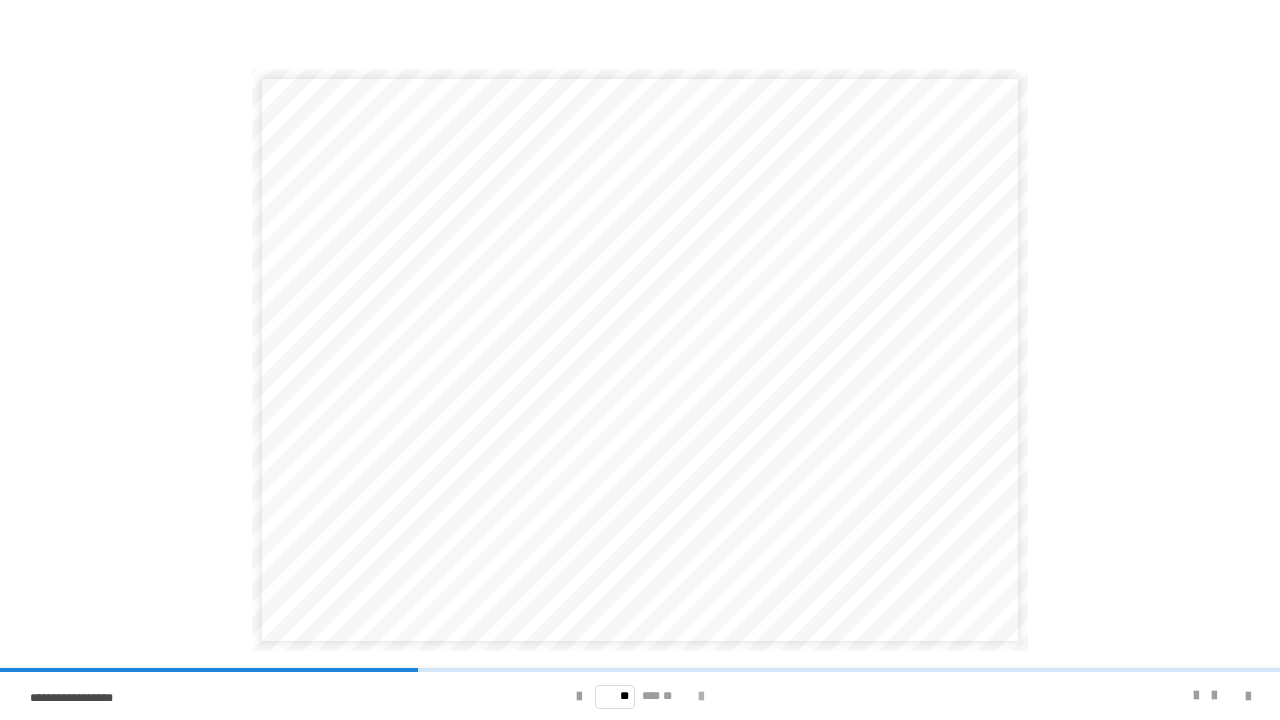 click at bounding box center (701, 697) 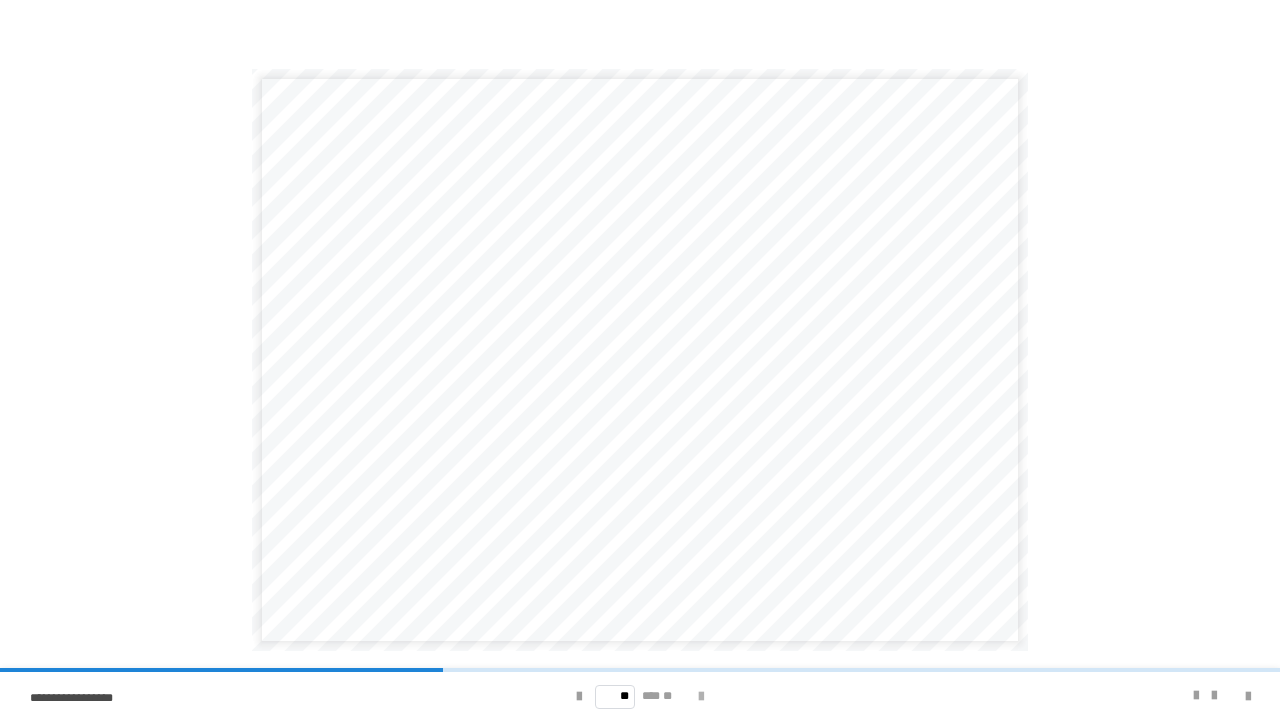 click at bounding box center (701, 697) 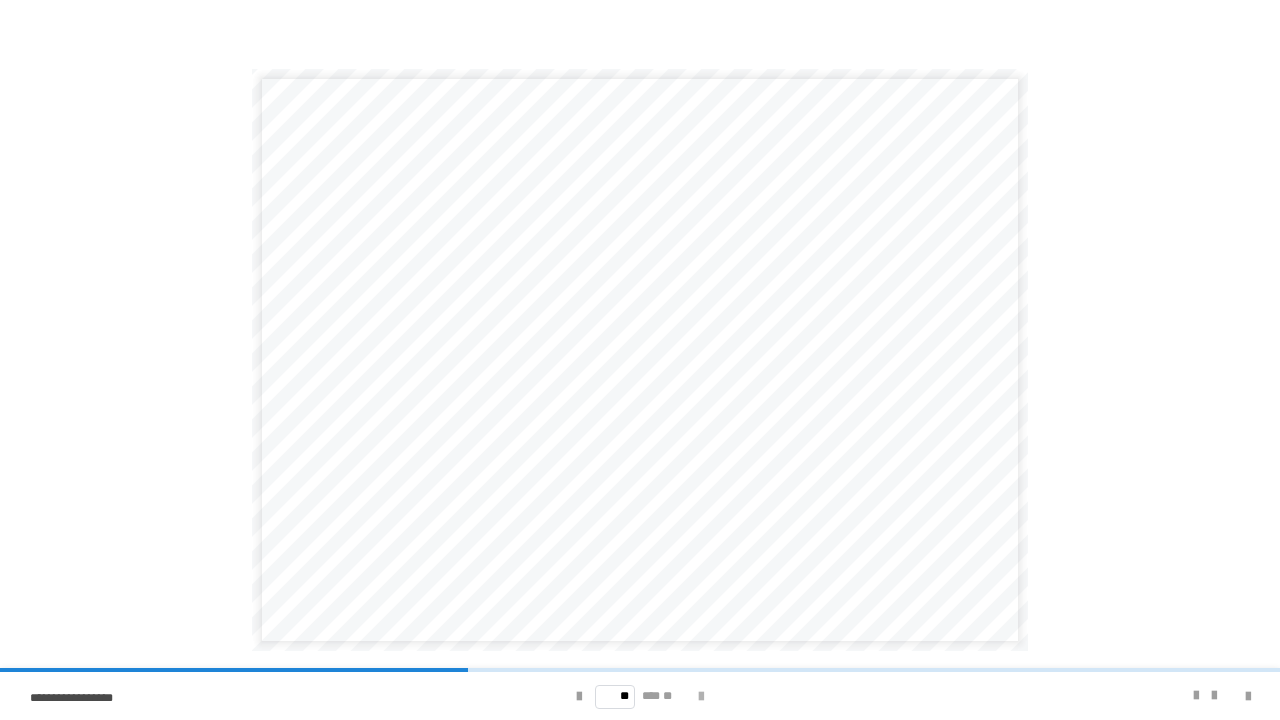 drag, startPoint x: 688, startPoint y: 682, endPoint x: 710, endPoint y: 695, distance: 25.553865 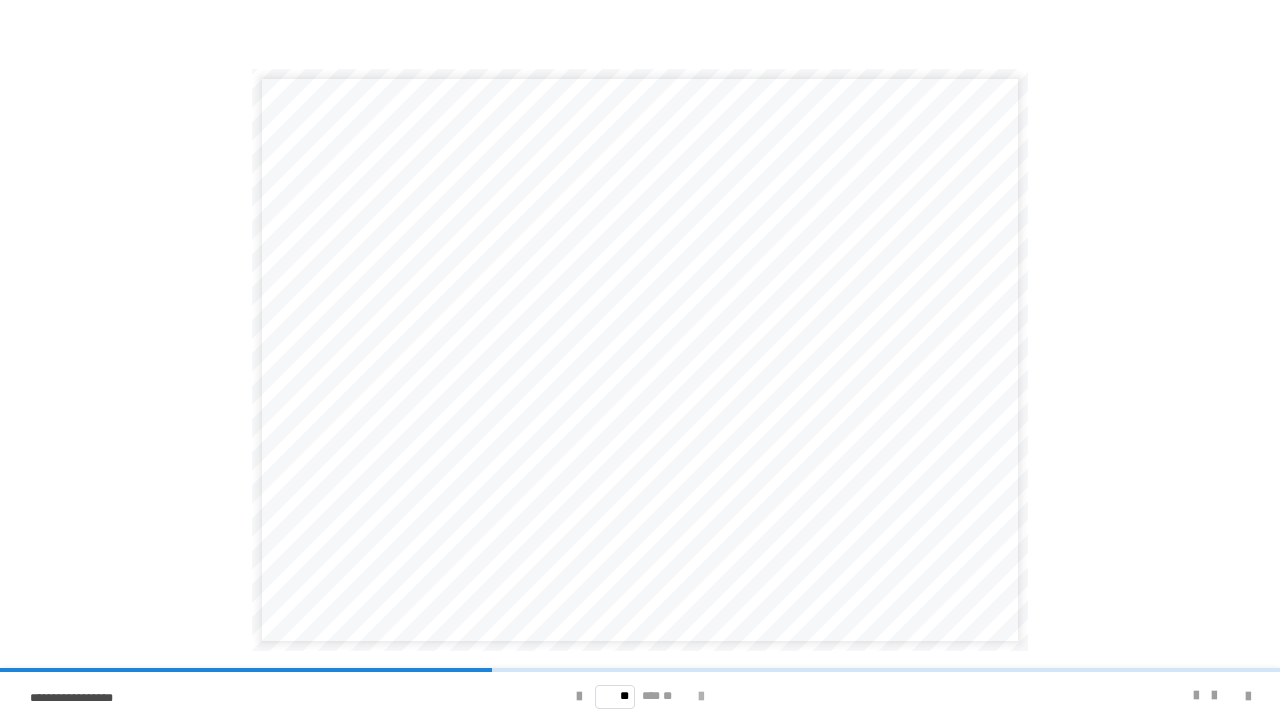 click at bounding box center (701, 697) 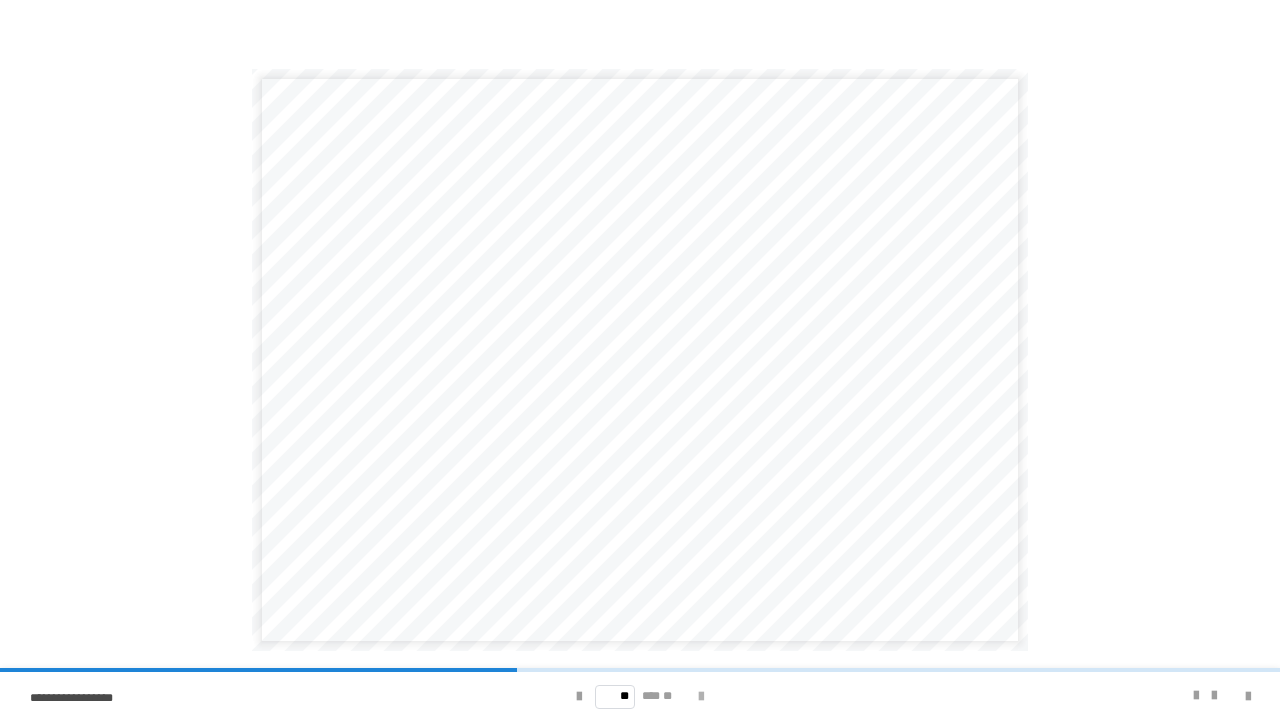 click at bounding box center (701, 697) 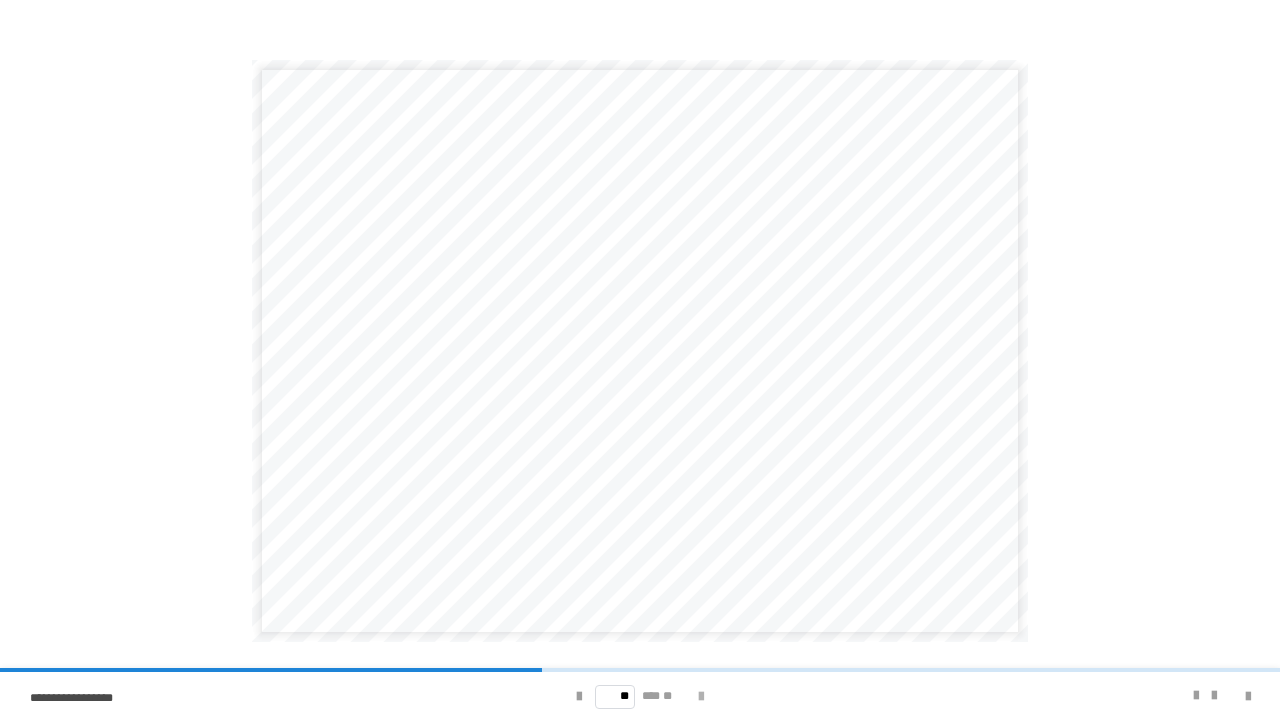 click at bounding box center [701, 697] 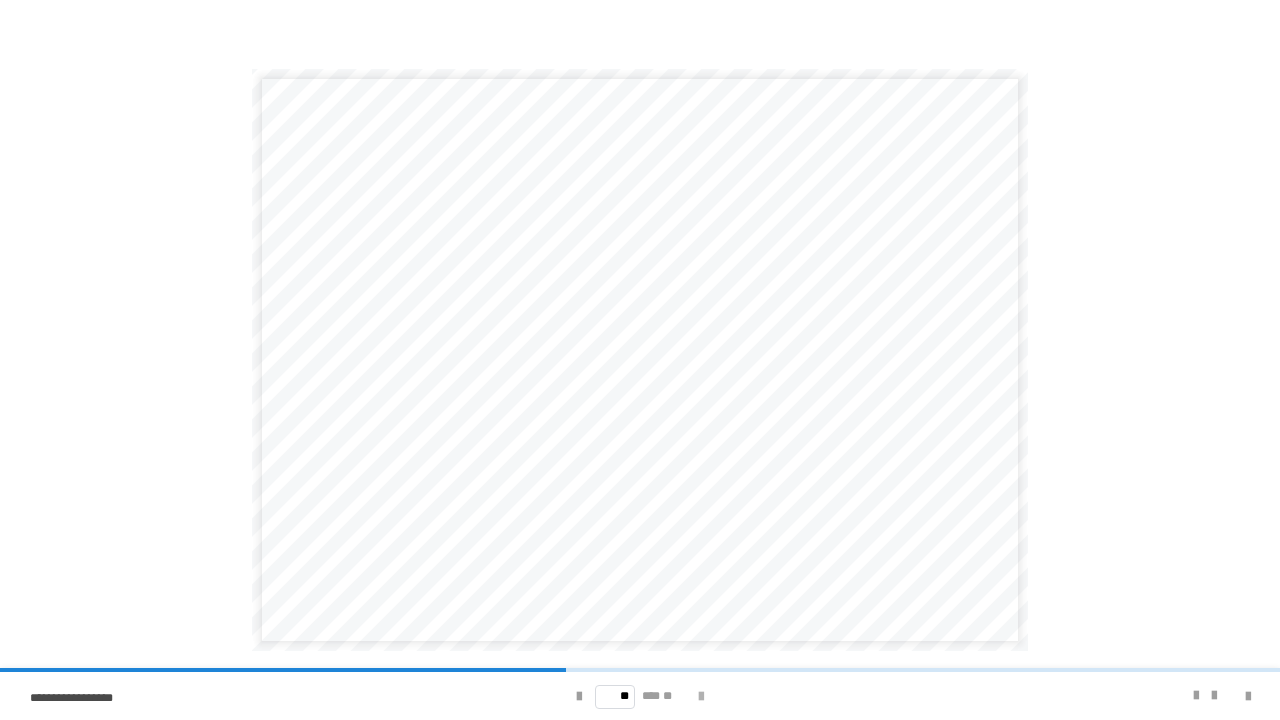 click at bounding box center (701, 697) 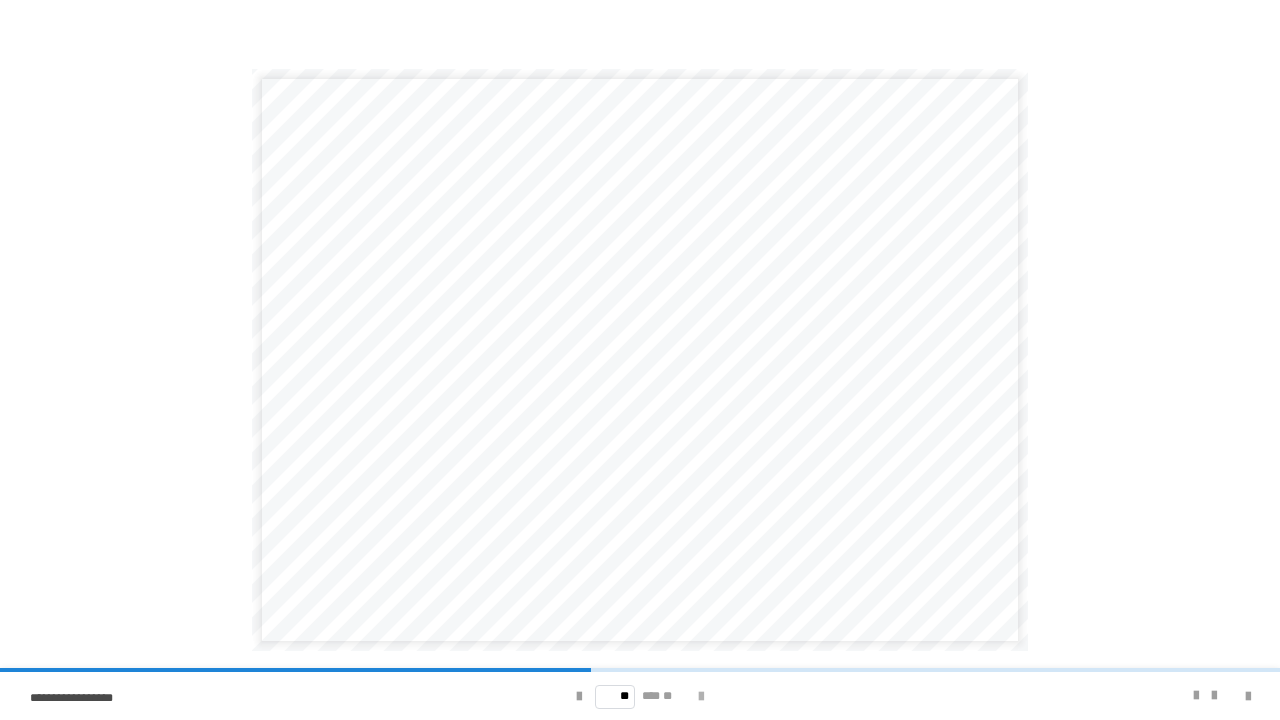 click on "** *** **" at bounding box center (639, 696) 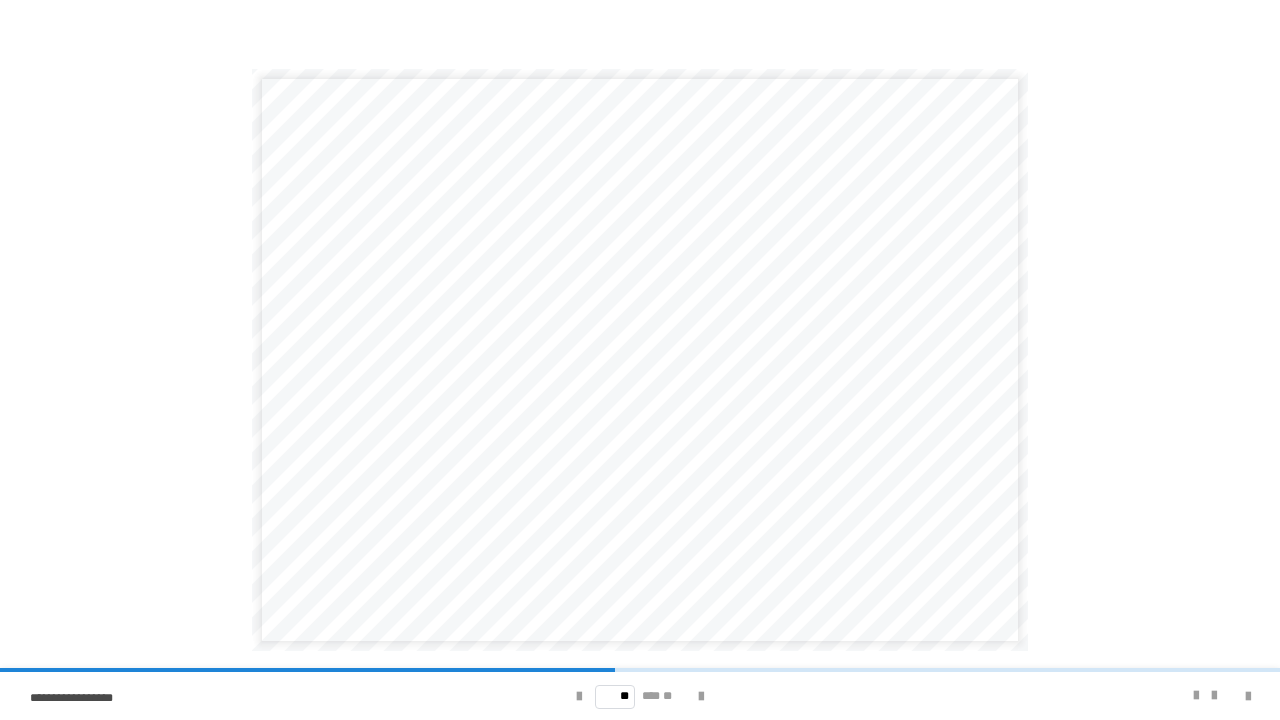 click on "** *** **" at bounding box center (639, 696) 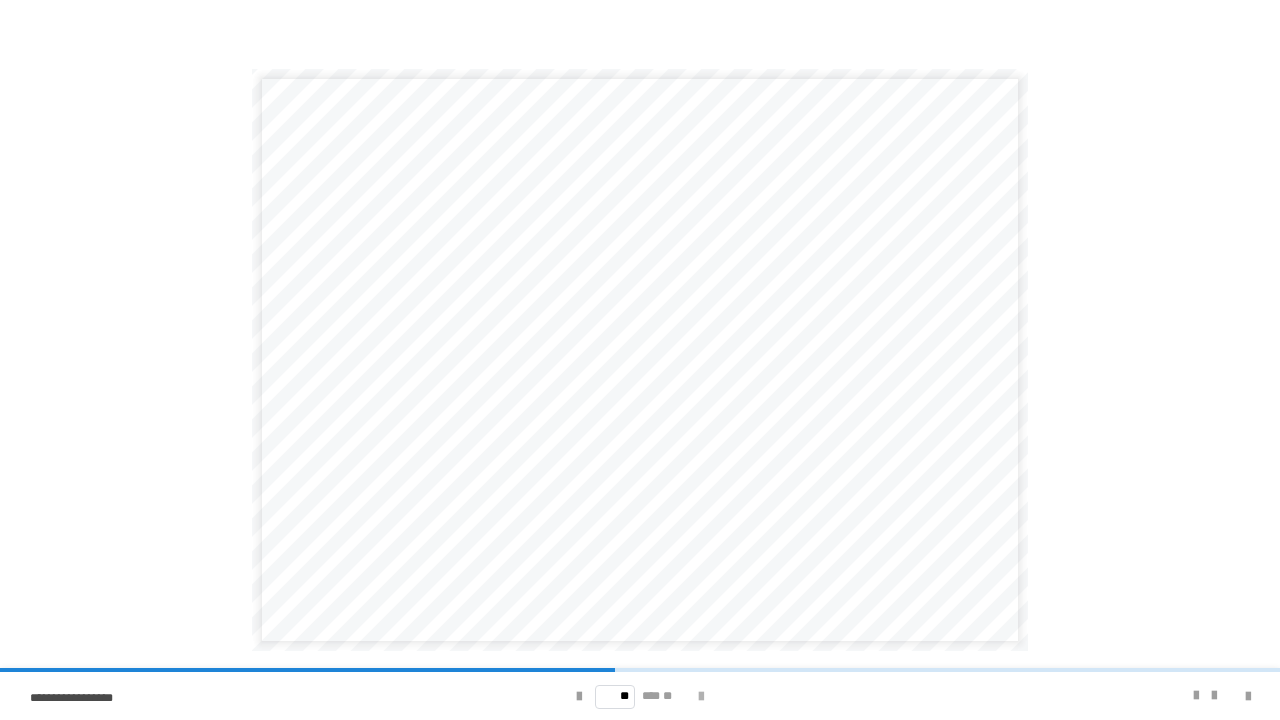 click at bounding box center (701, 697) 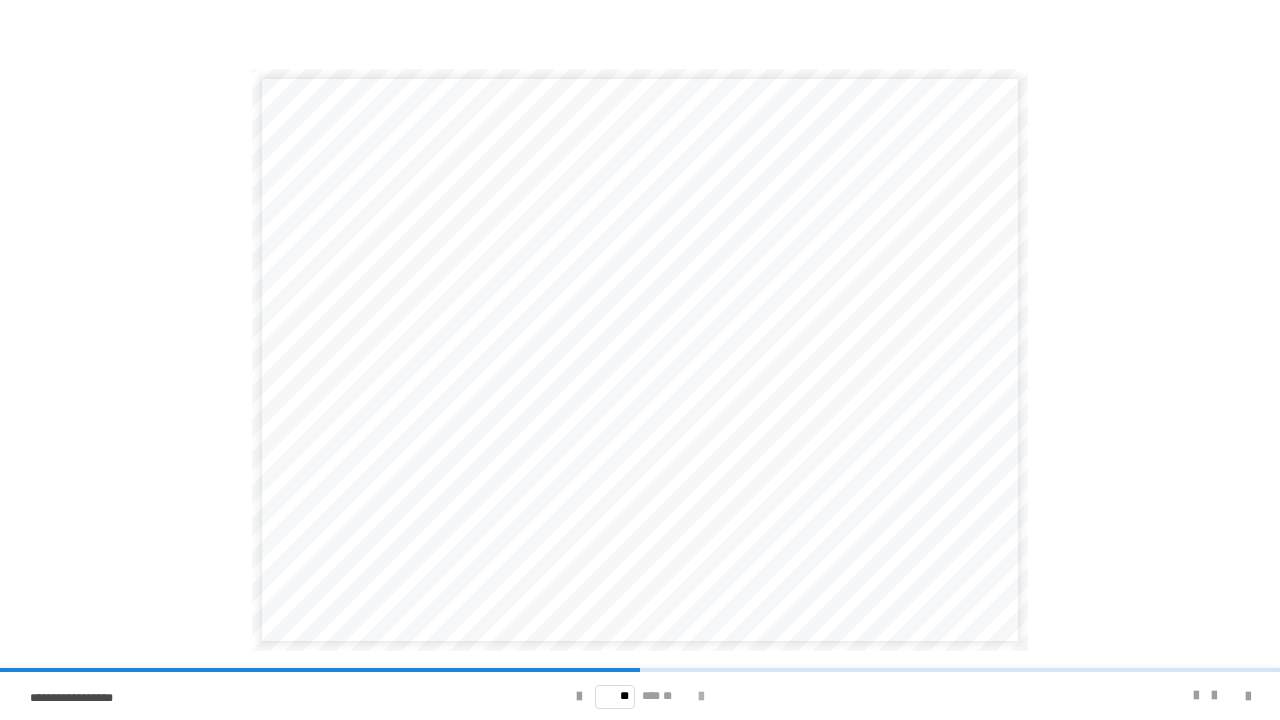 click at bounding box center [701, 697] 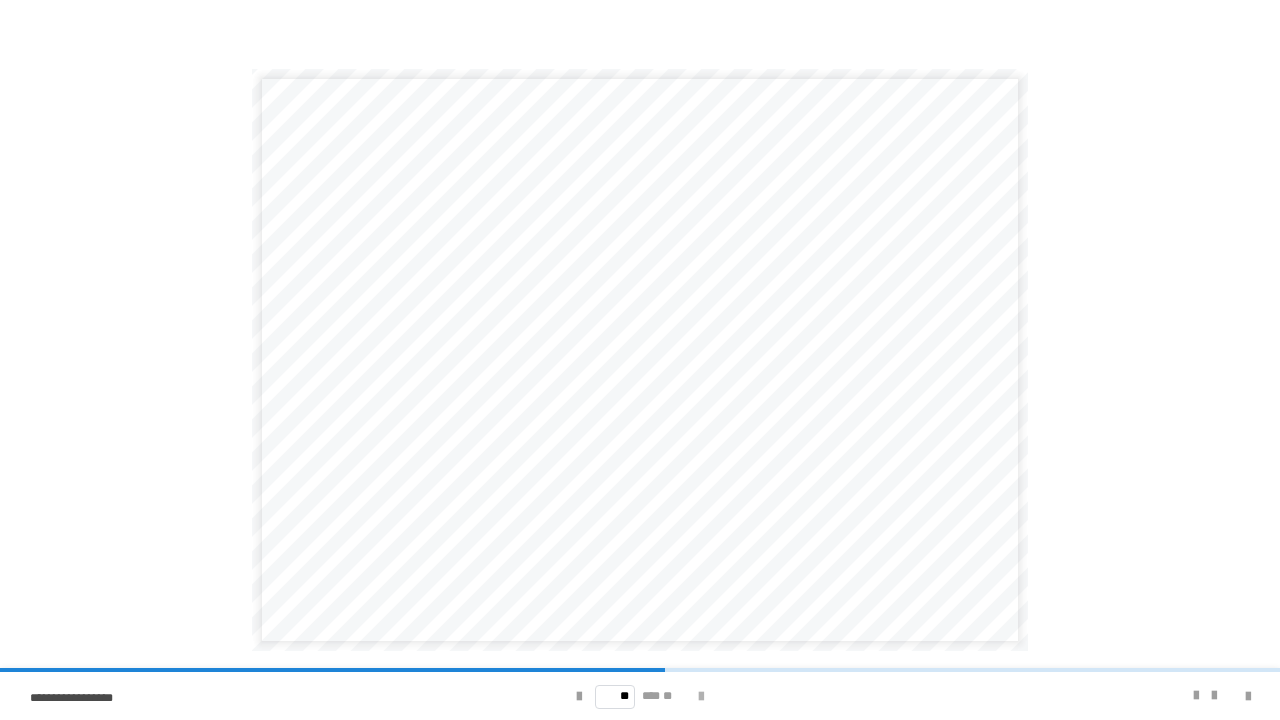 click at bounding box center [701, 697] 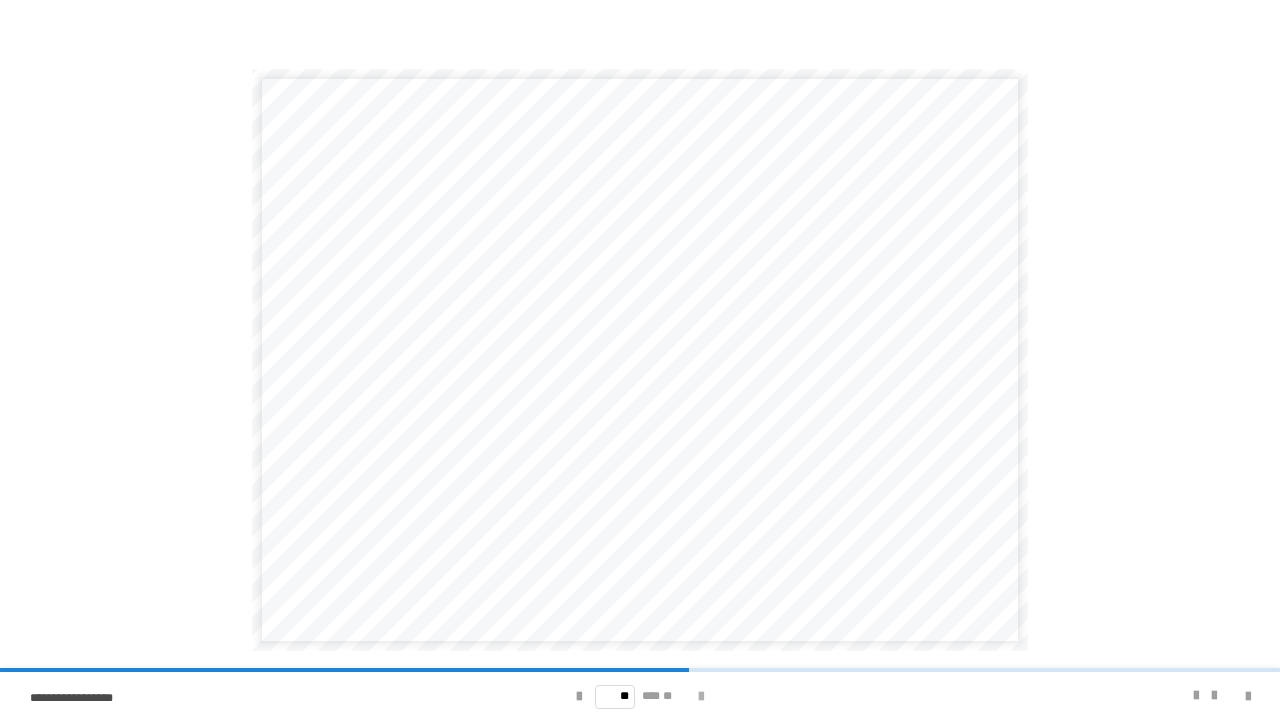 click at bounding box center [701, 697] 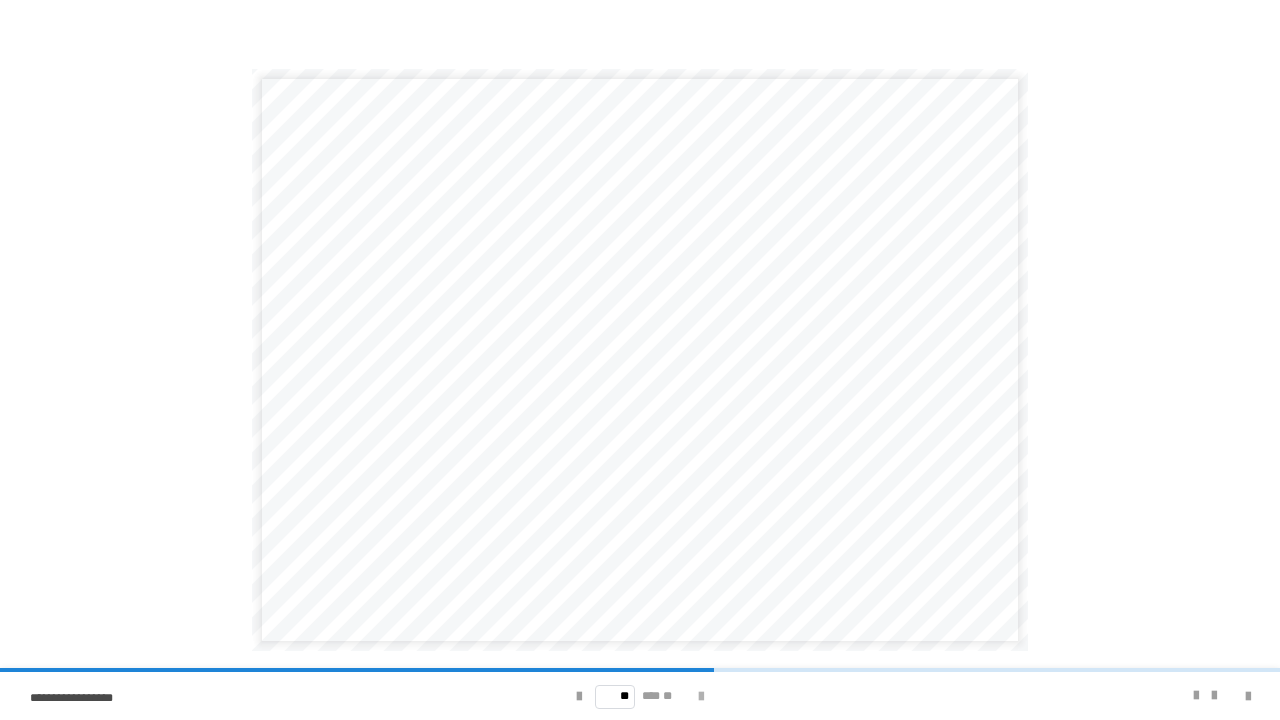 click at bounding box center [701, 697] 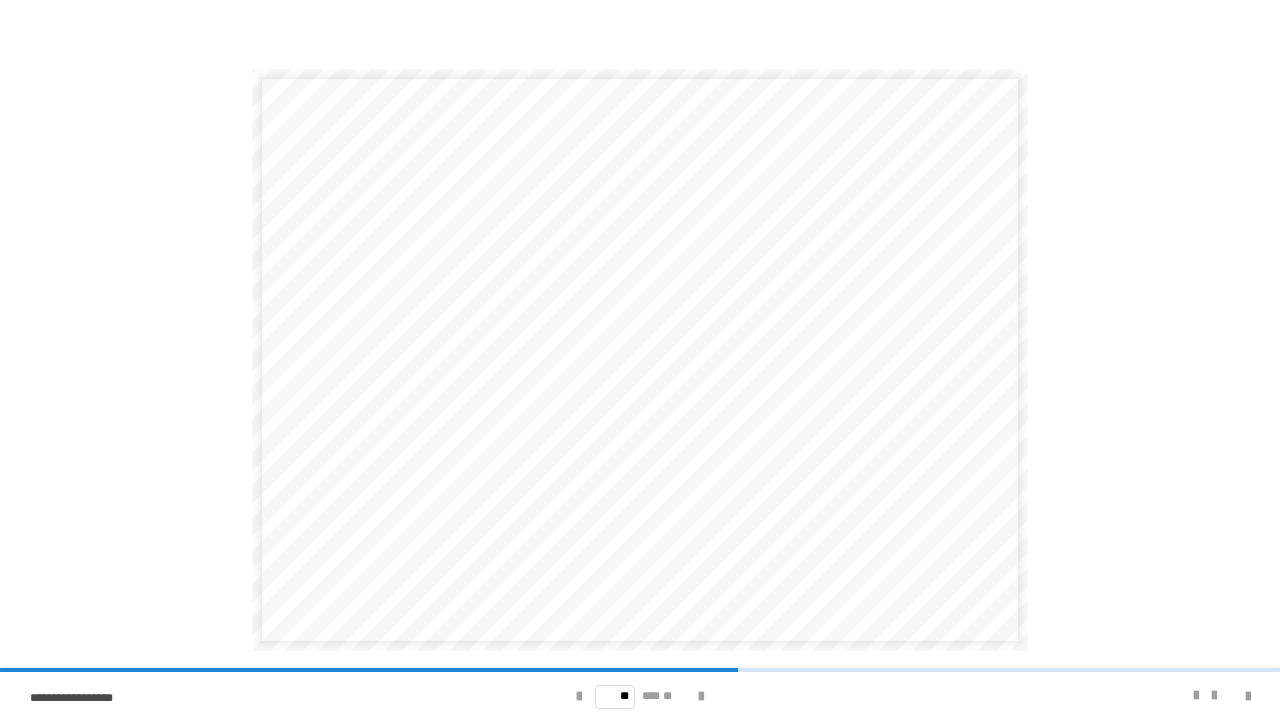 drag, startPoint x: 706, startPoint y: 711, endPoint x: 718, endPoint y: 706, distance: 13 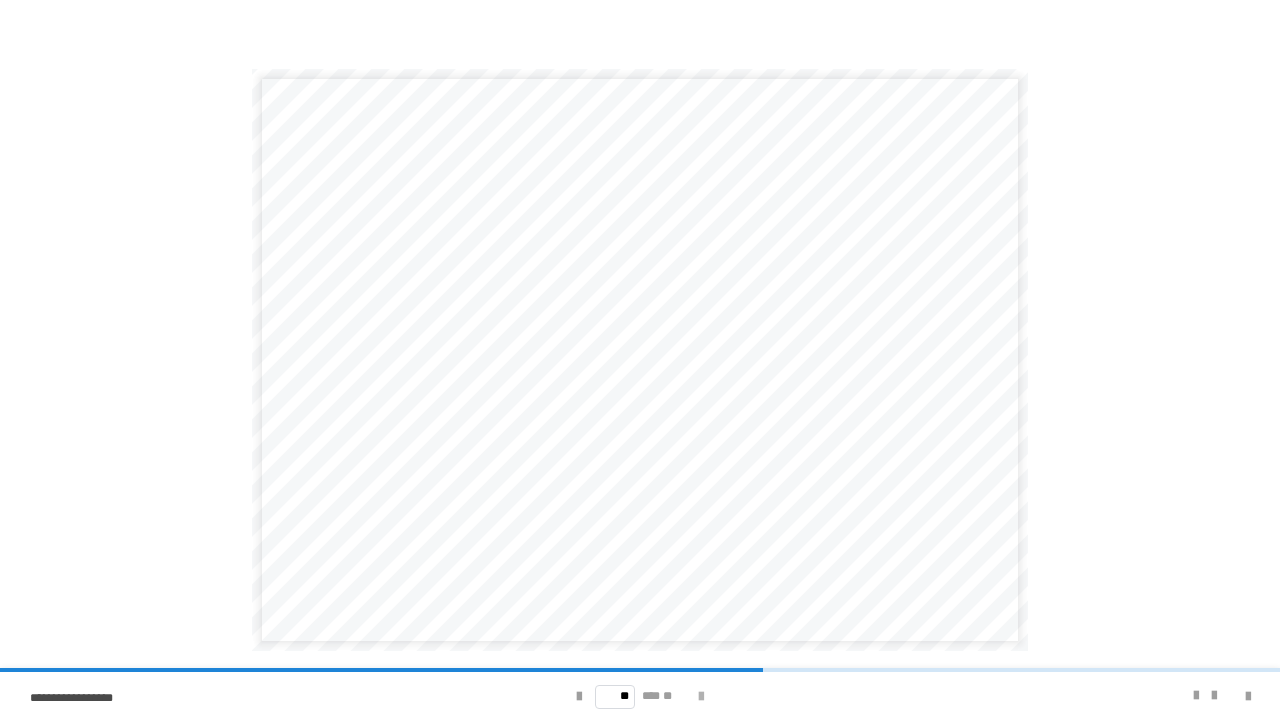 click at bounding box center (701, 697) 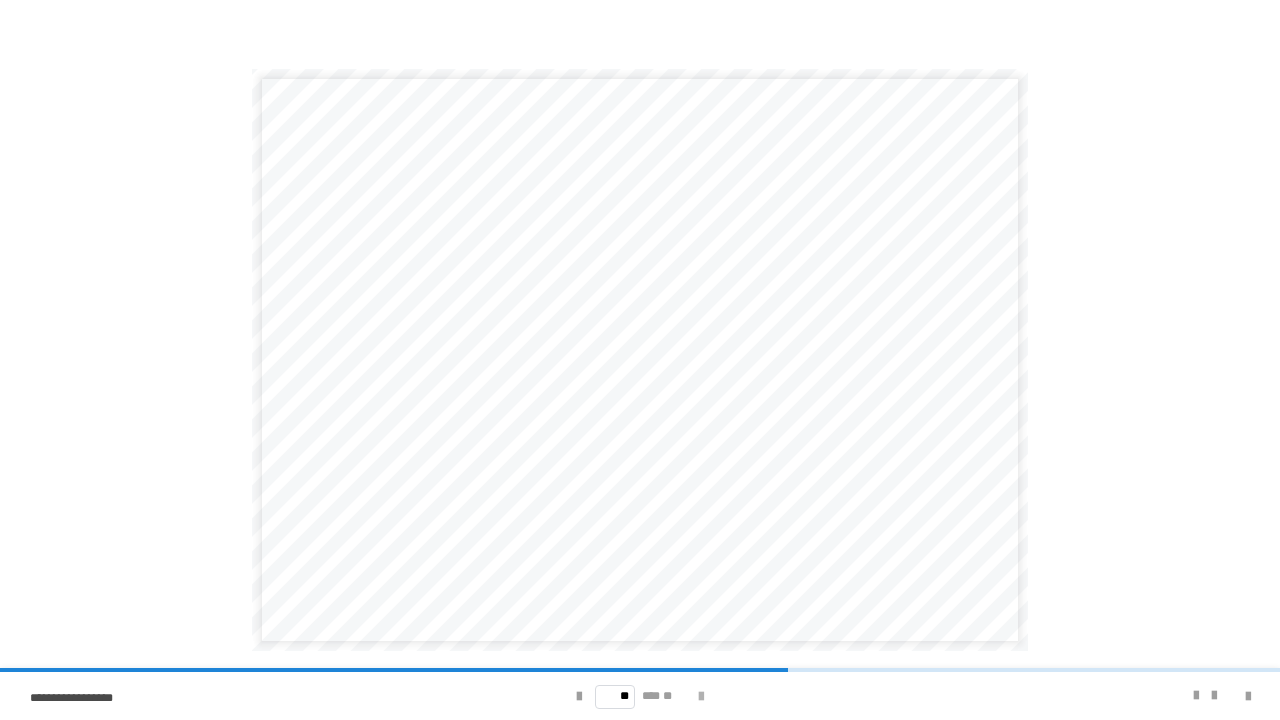click at bounding box center (701, 697) 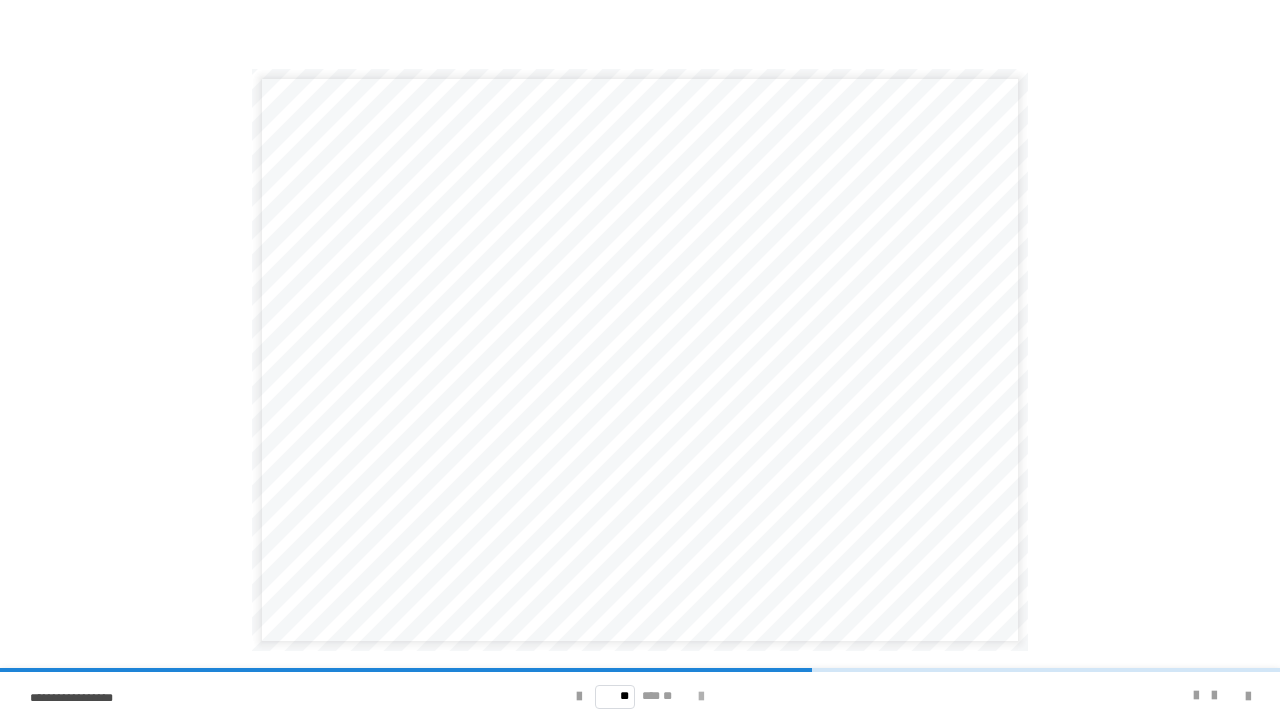 click at bounding box center [701, 697] 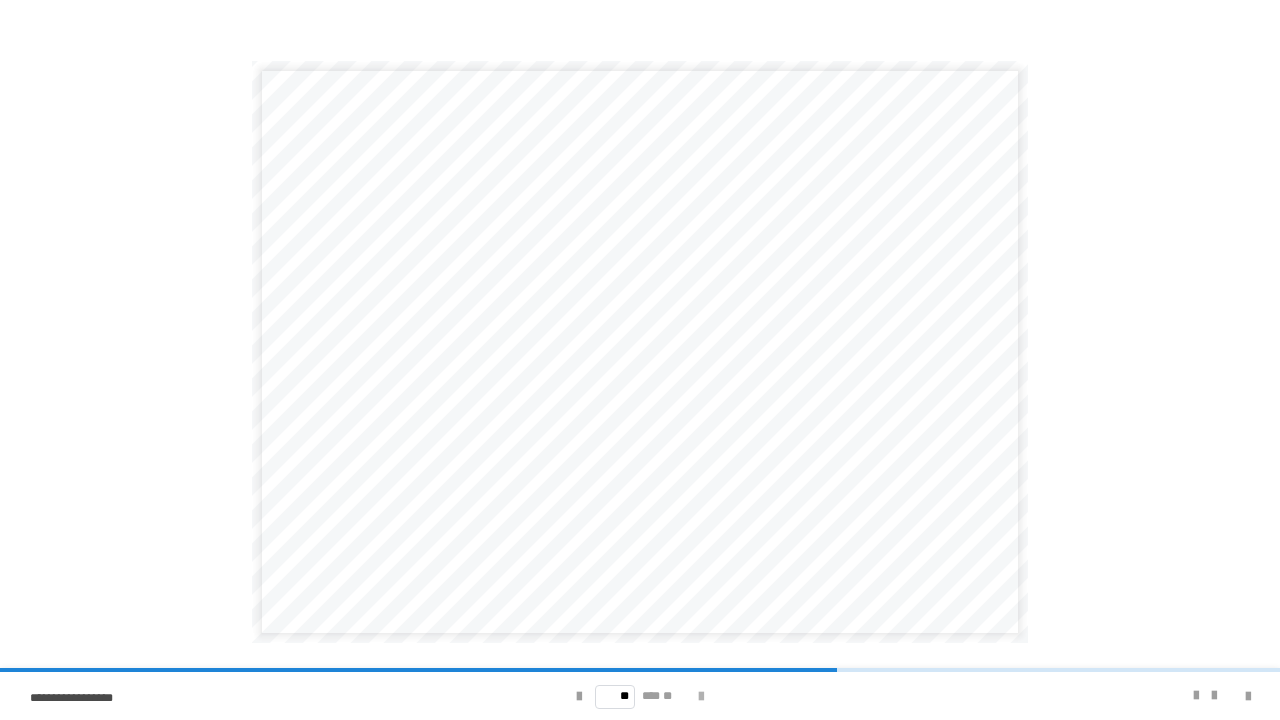 click at bounding box center [701, 697] 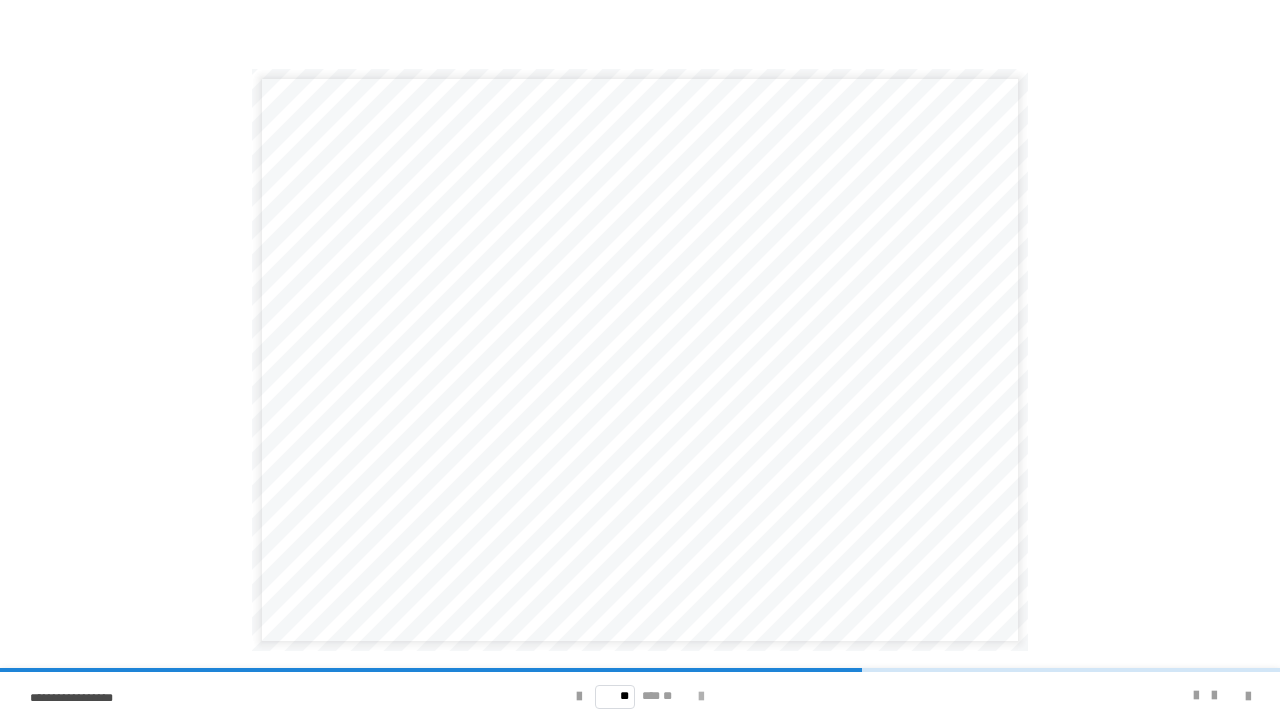 click at bounding box center [701, 697] 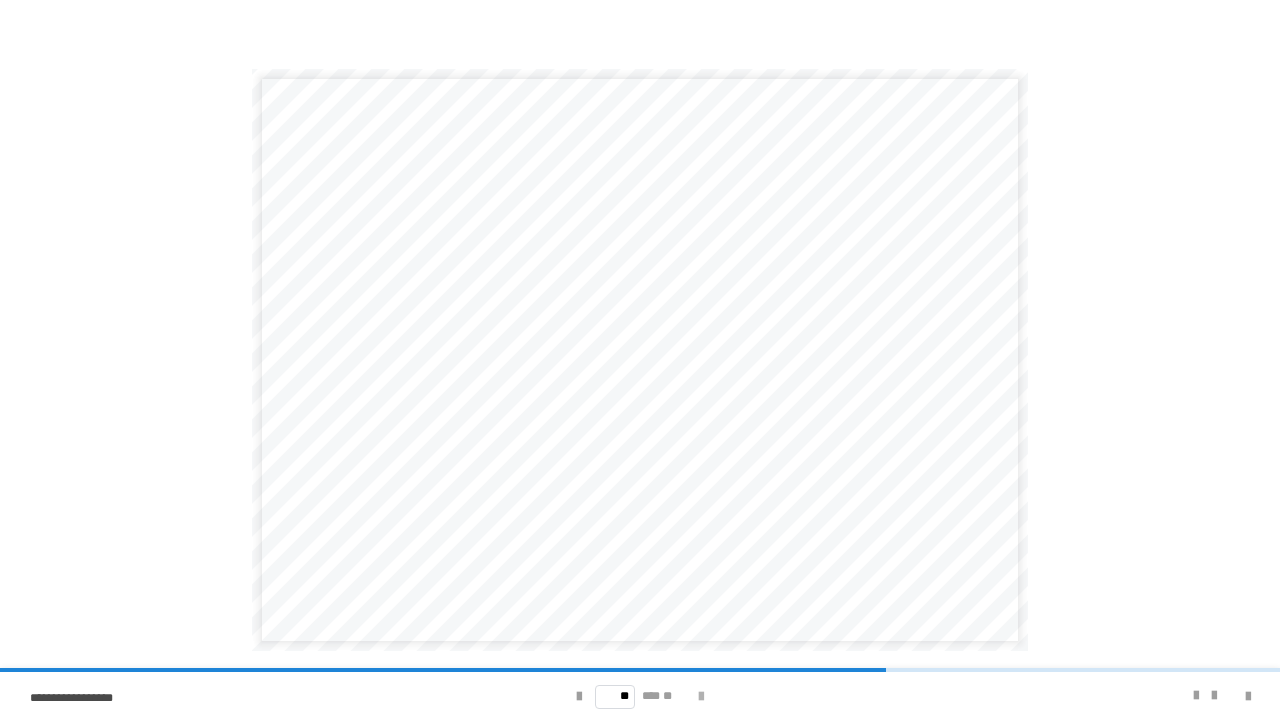 click at bounding box center [701, 697] 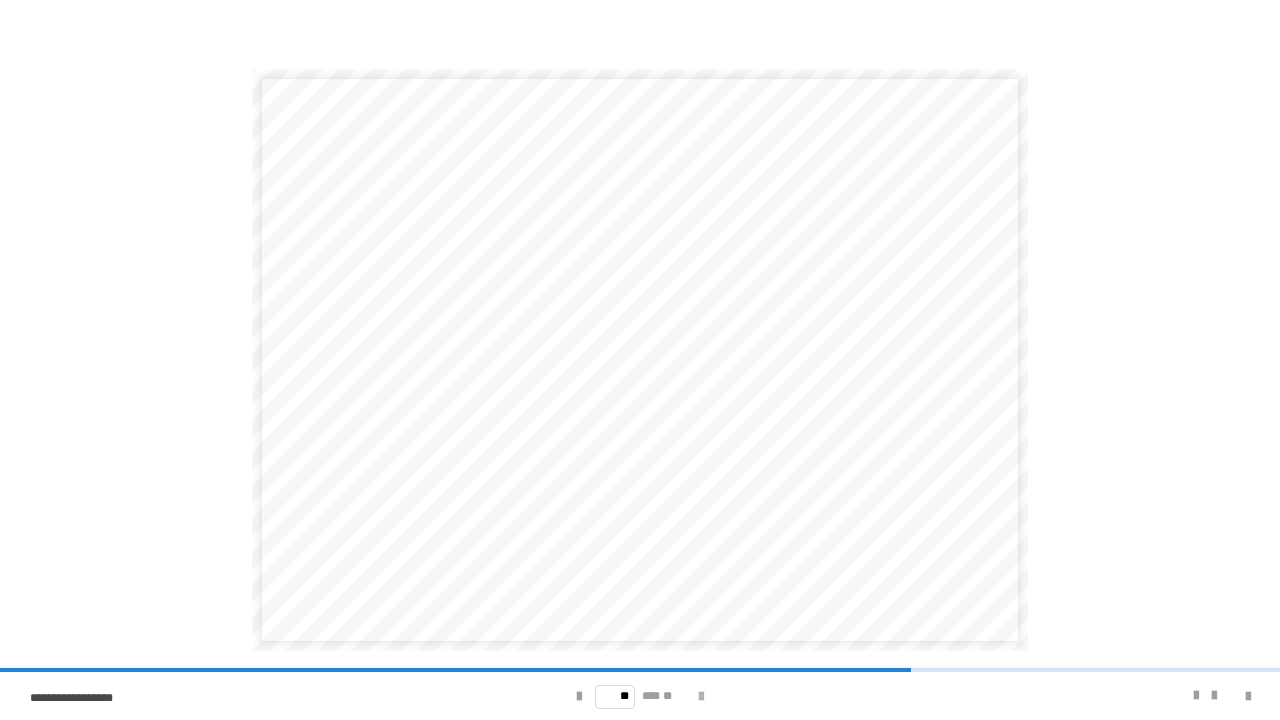 click at bounding box center [701, 697] 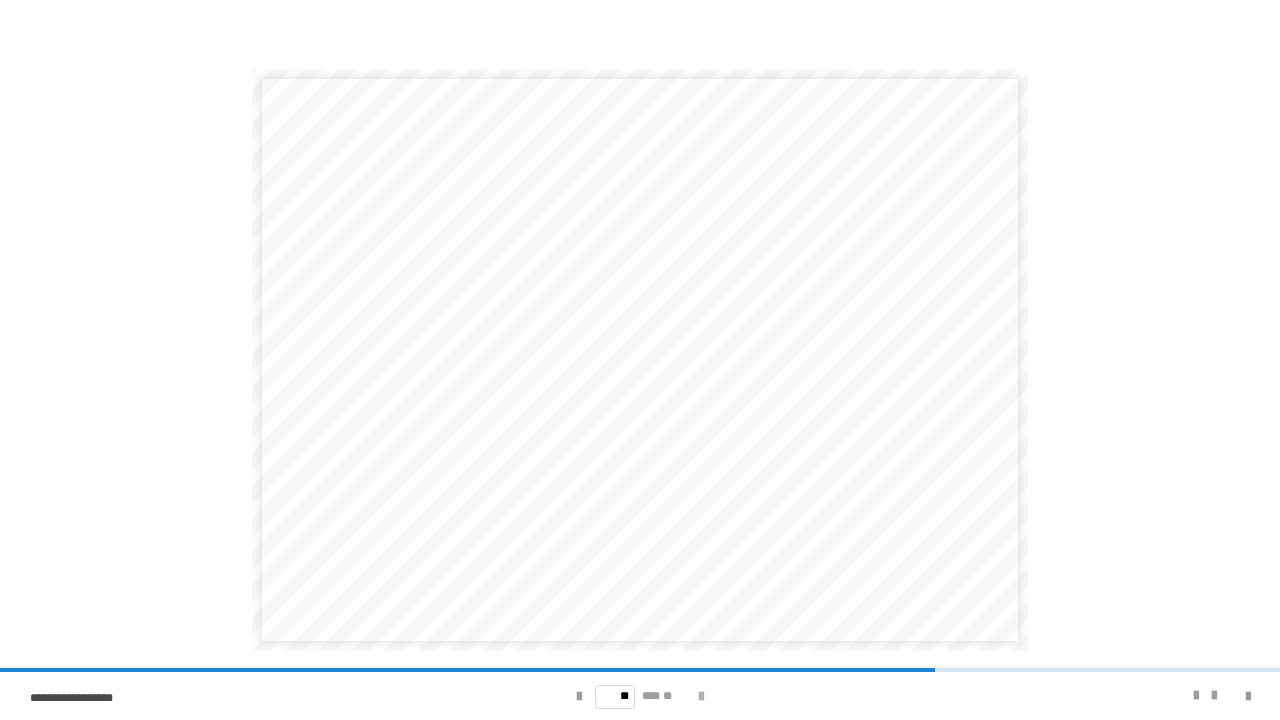 click at bounding box center [701, 697] 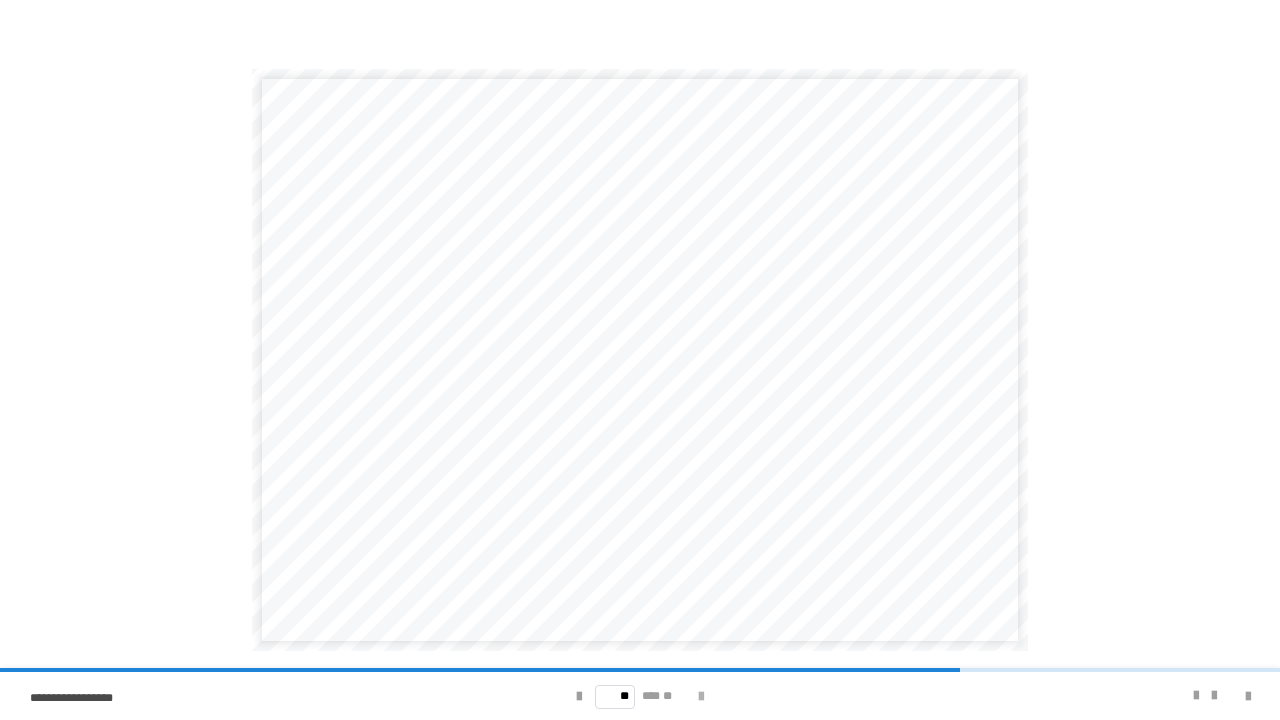 click at bounding box center [701, 697] 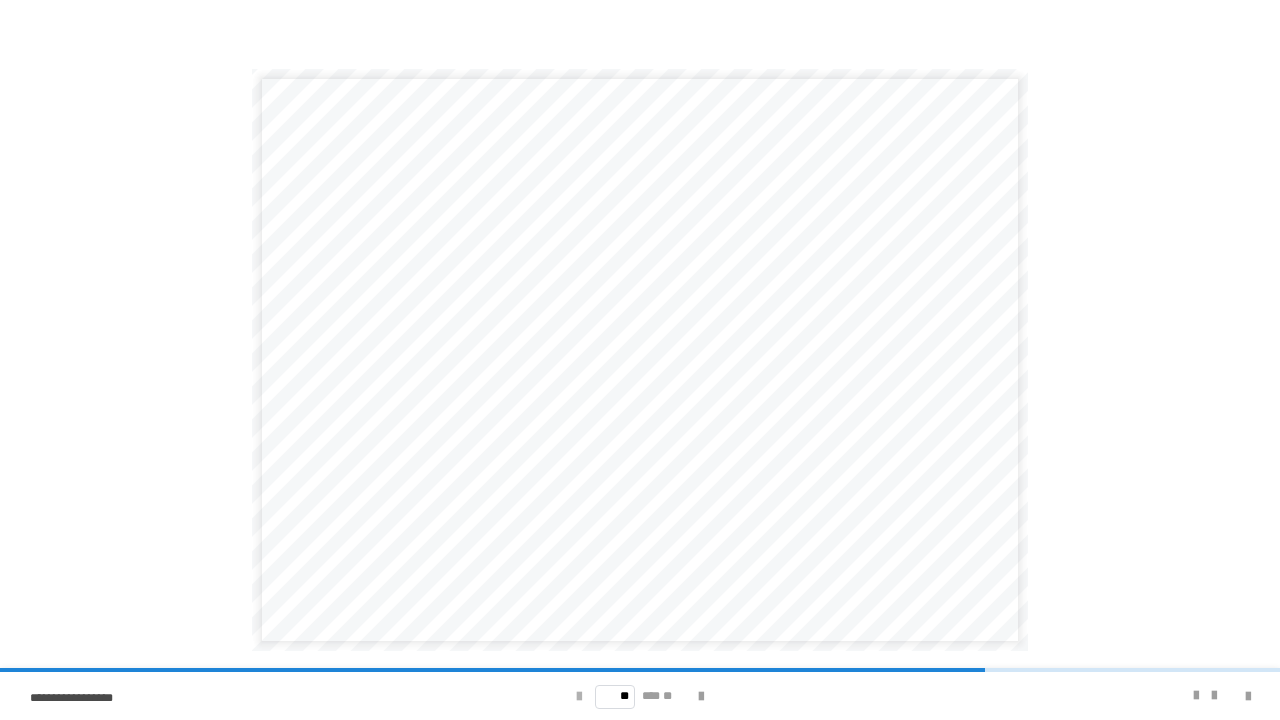 click at bounding box center [579, 697] 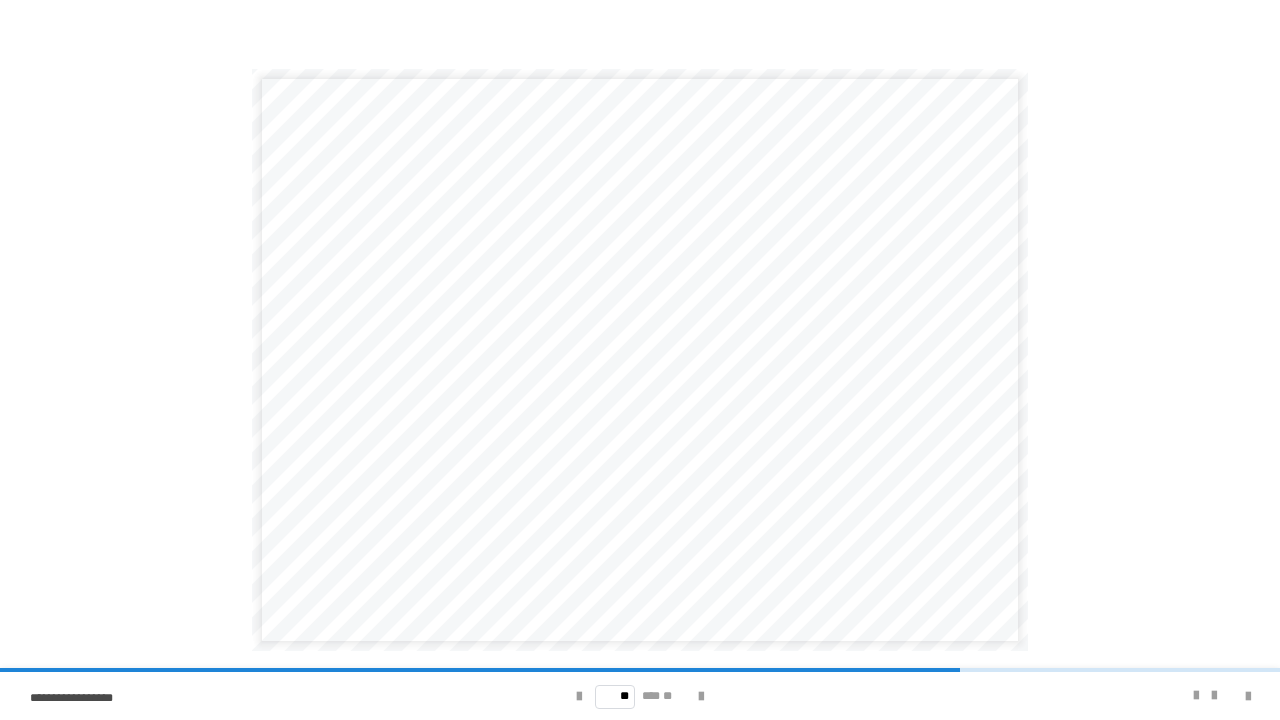 click on "** *** **" at bounding box center [639, 696] 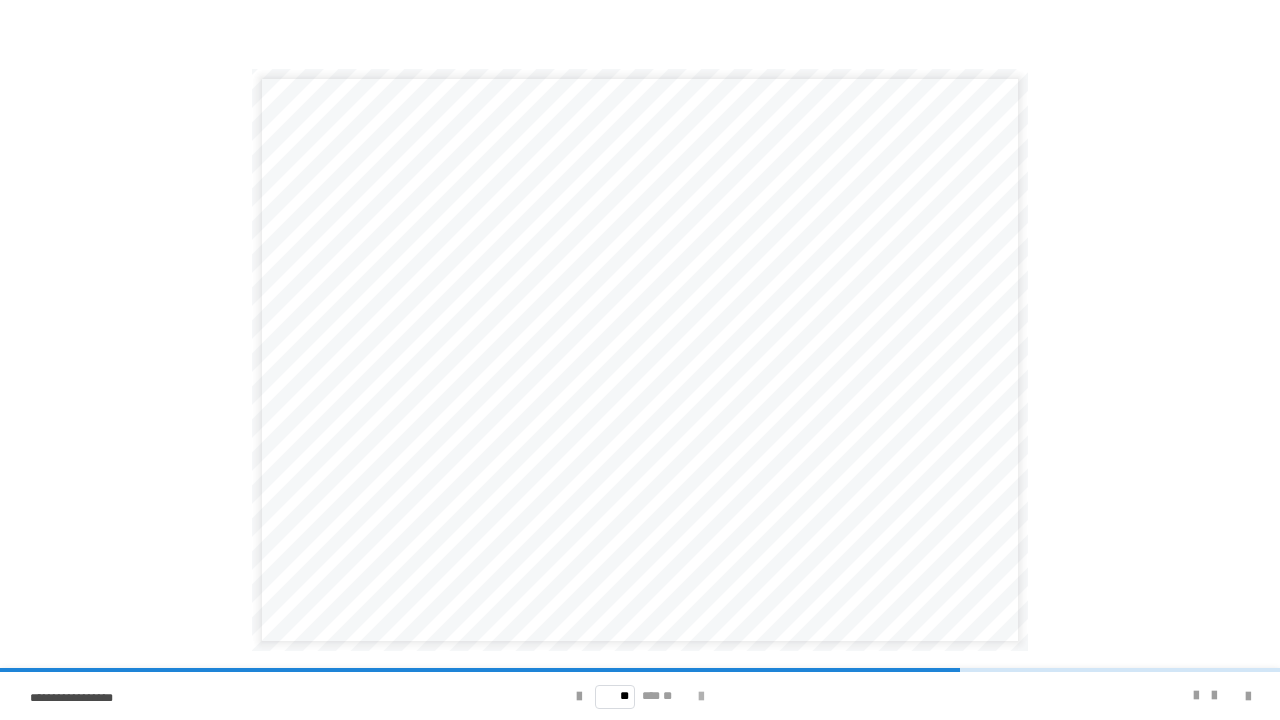 click at bounding box center (701, 697) 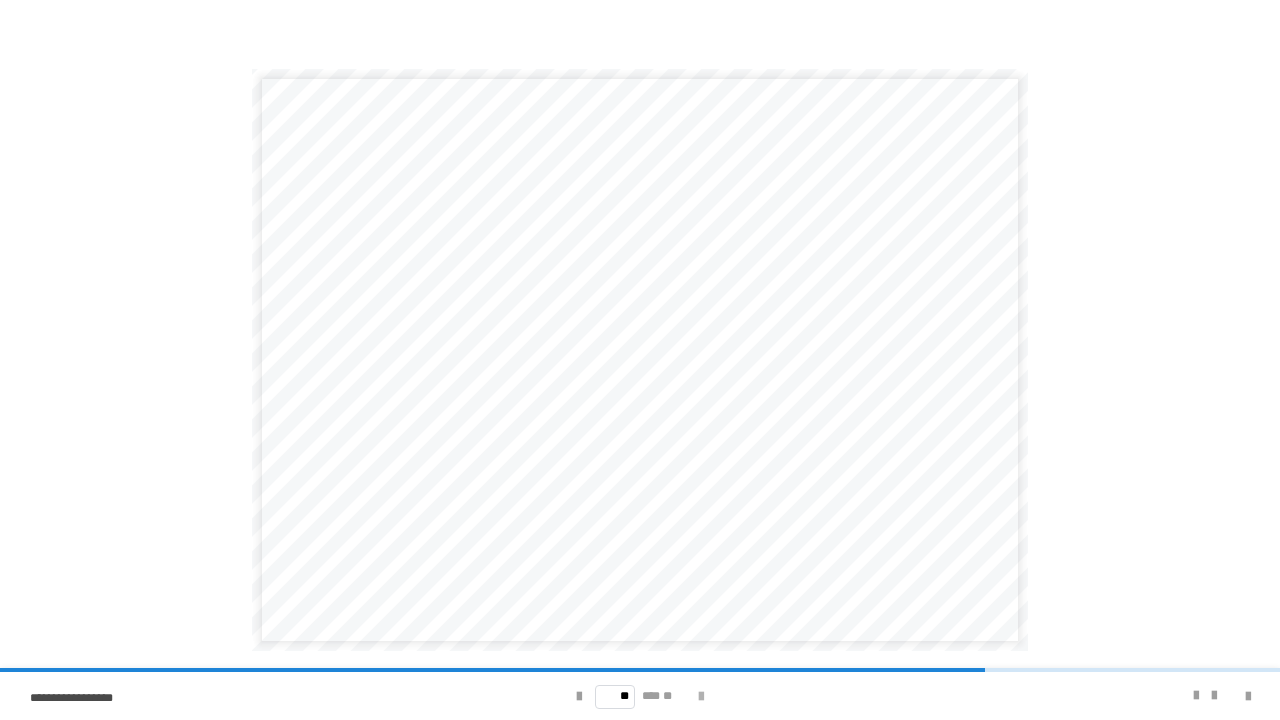 click at bounding box center [701, 697] 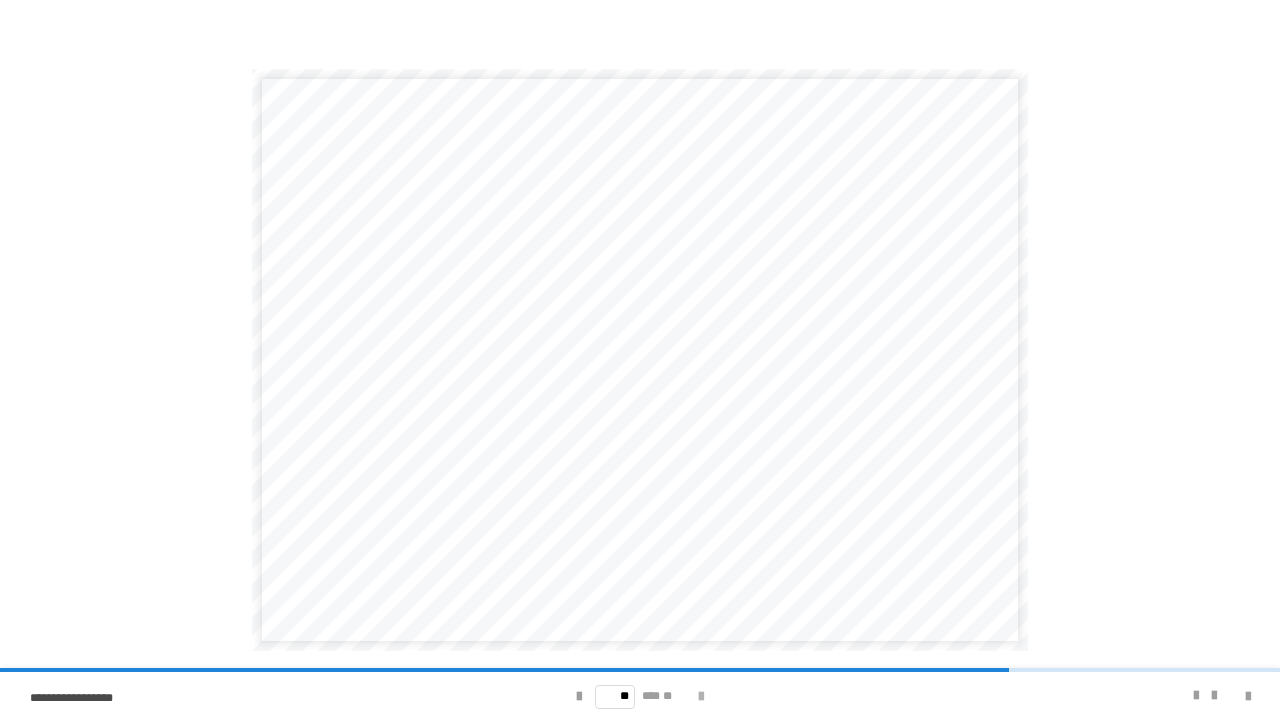click at bounding box center (701, 697) 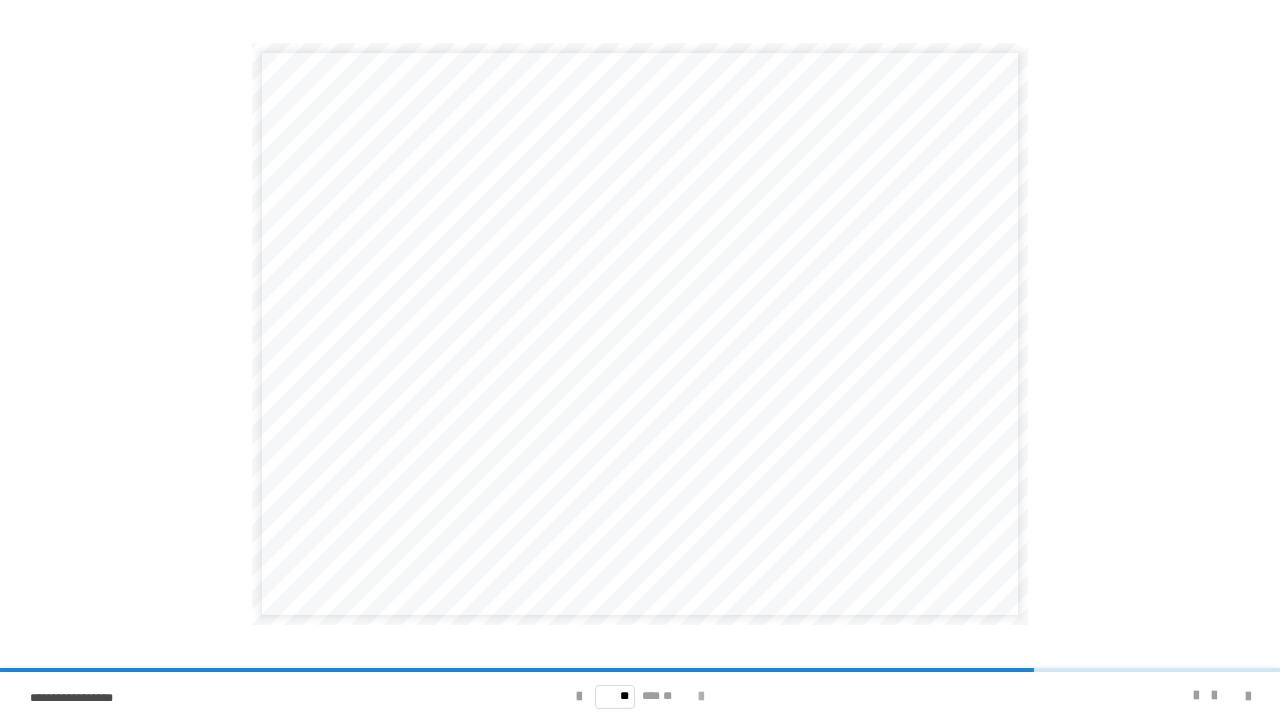 click at bounding box center (701, 697) 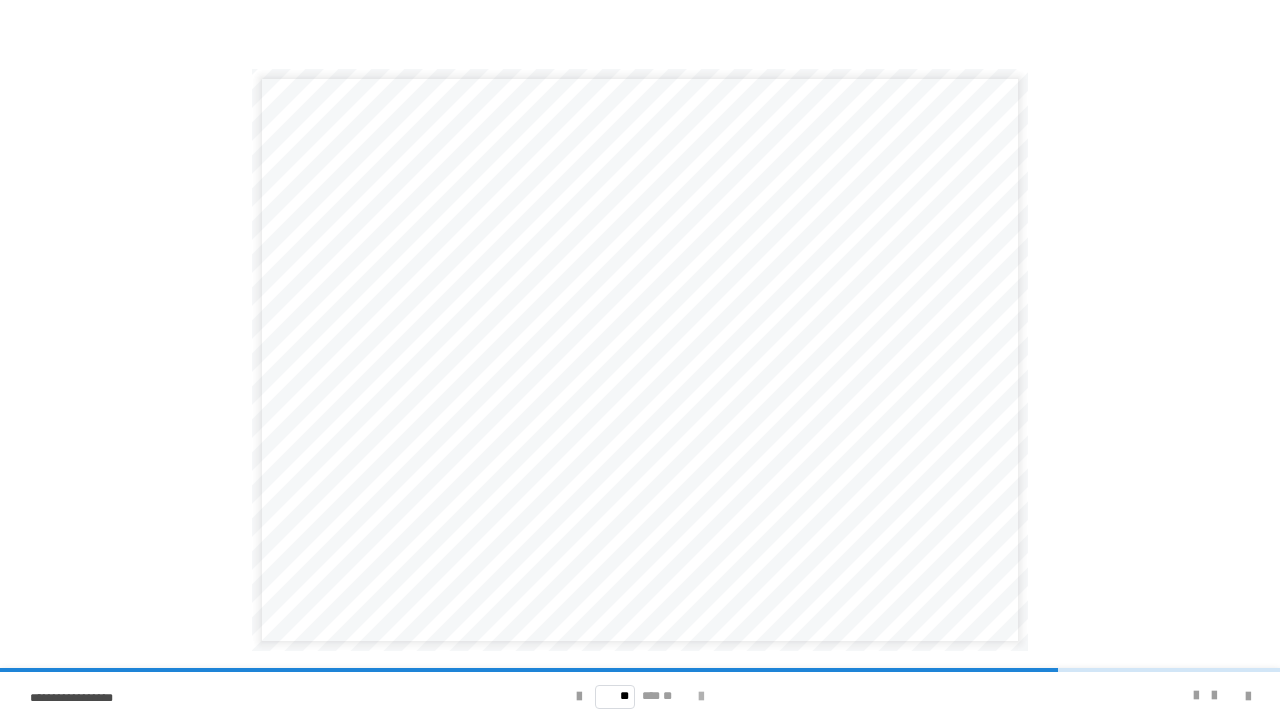 click at bounding box center (701, 697) 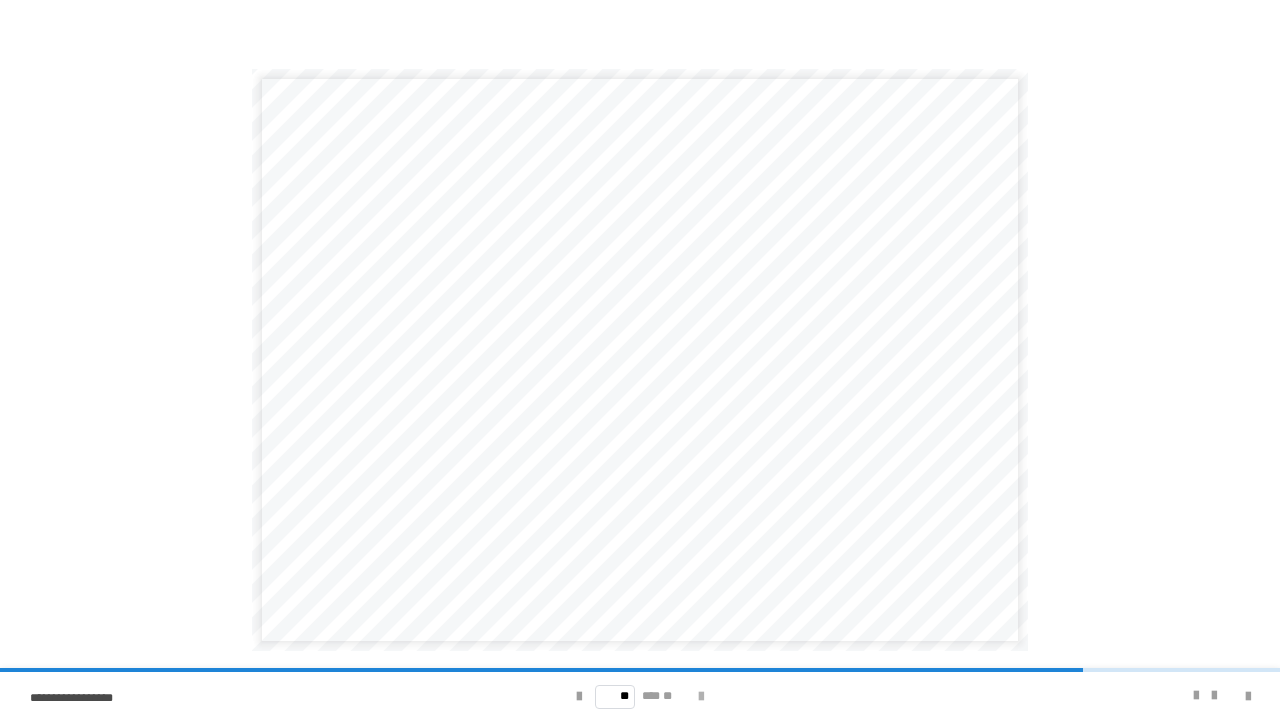 click at bounding box center [701, 697] 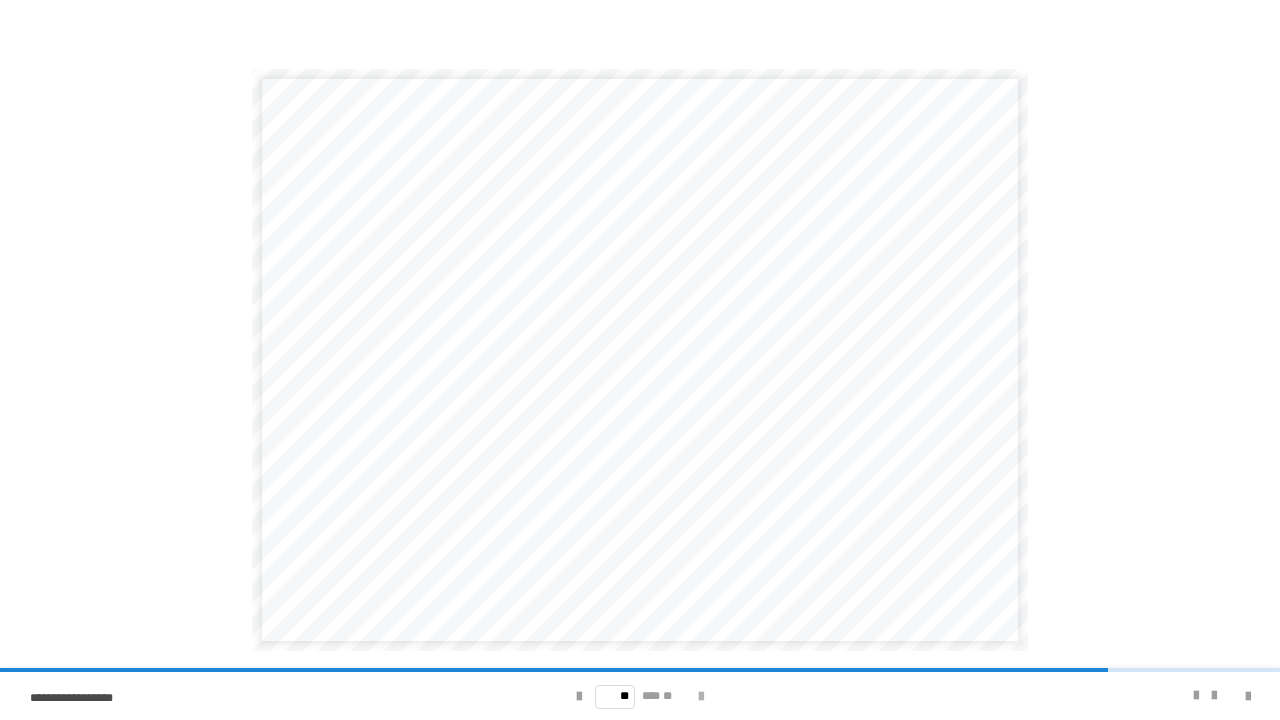 click at bounding box center (701, 697) 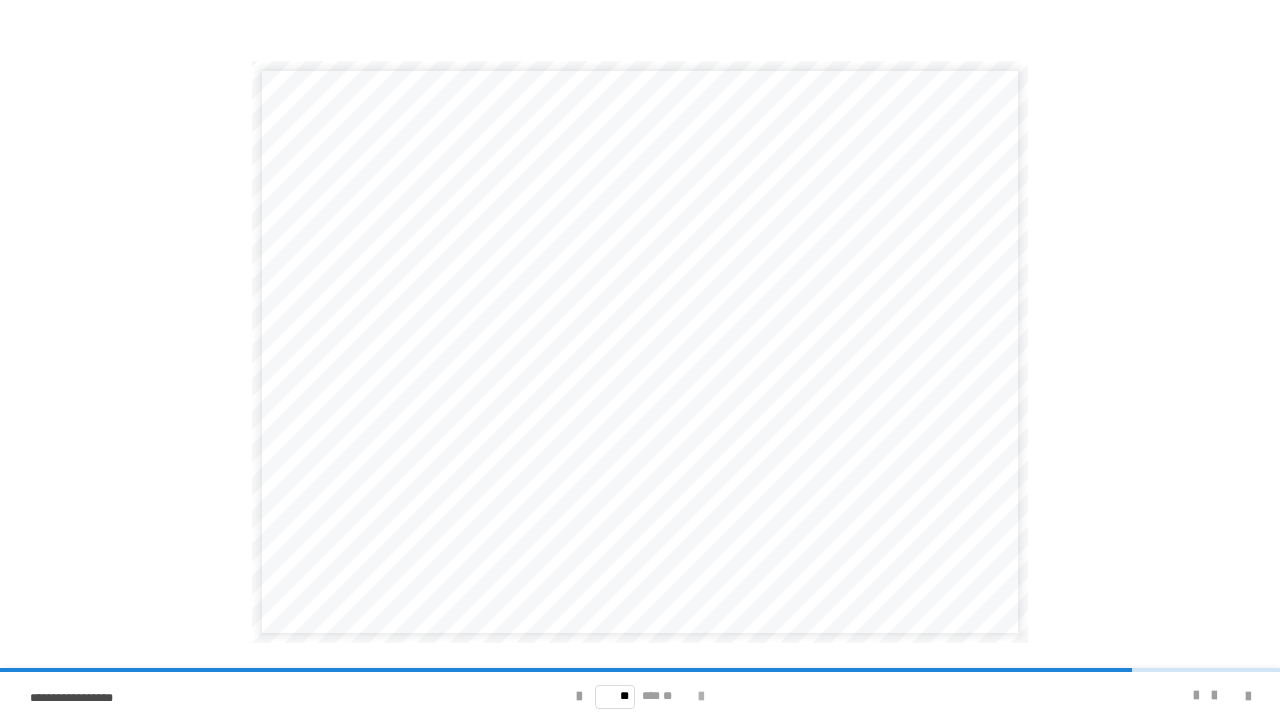click at bounding box center [701, 697] 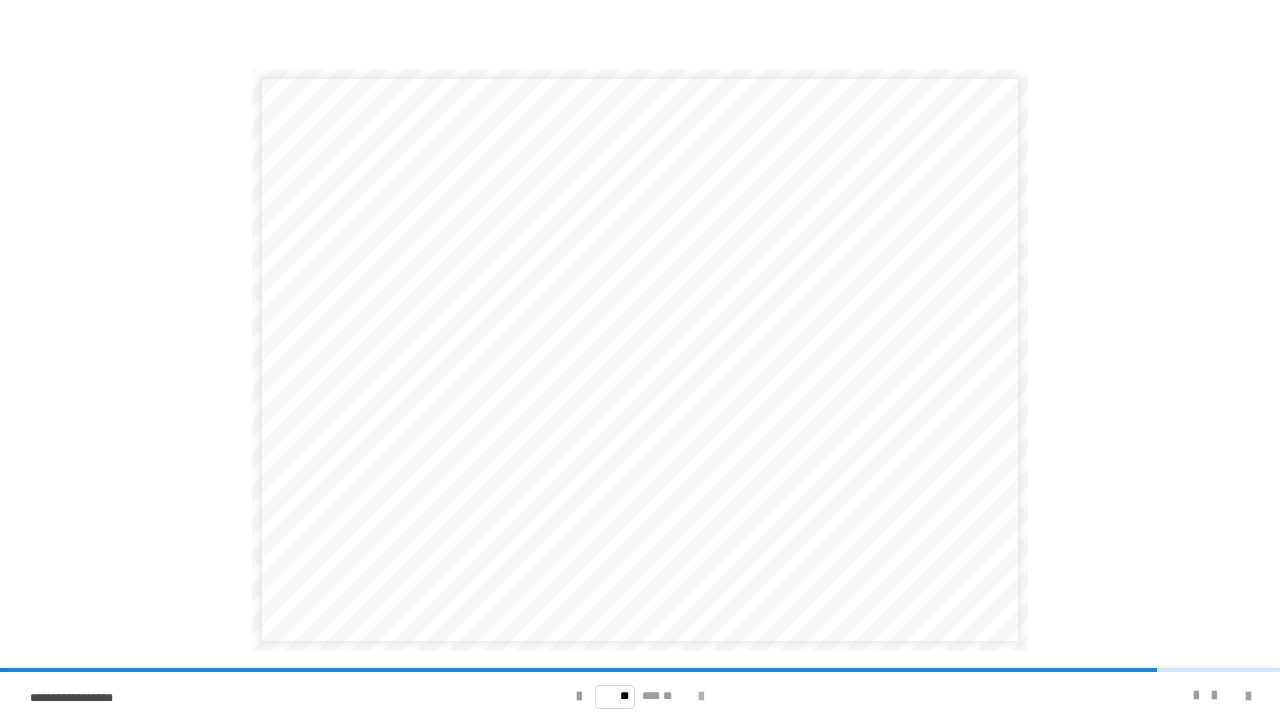 click at bounding box center (701, 697) 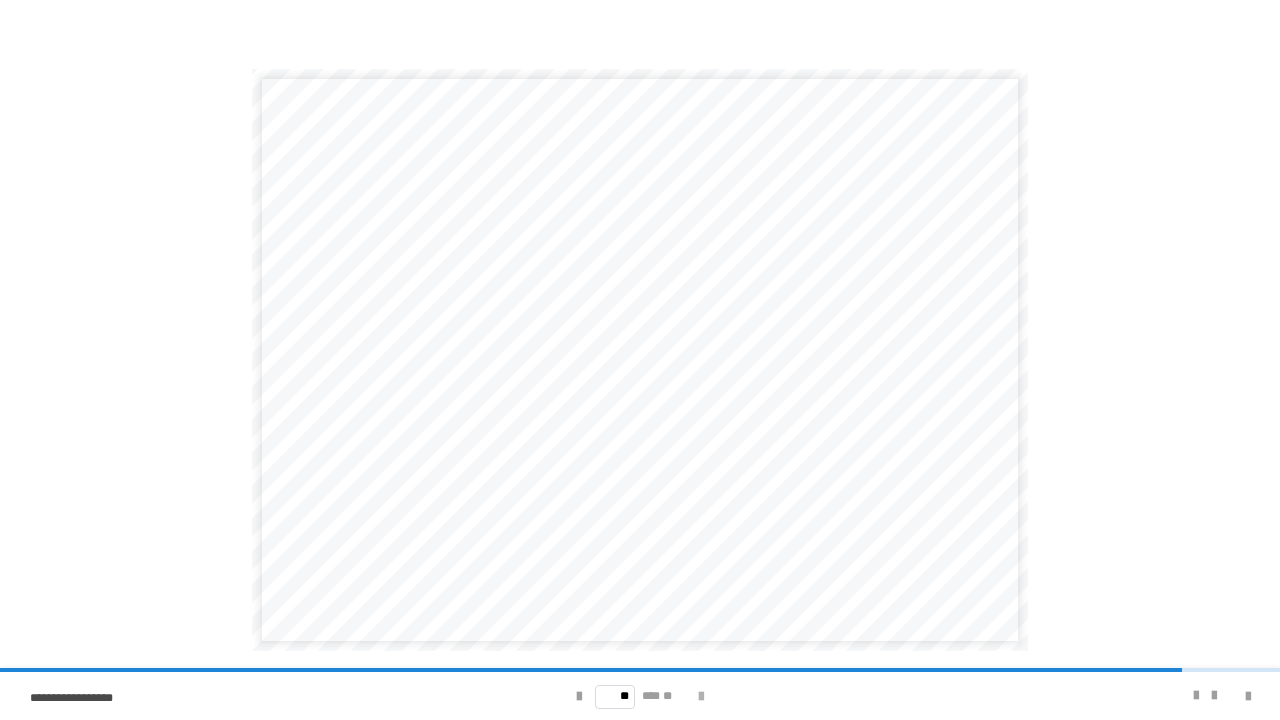 click at bounding box center [701, 697] 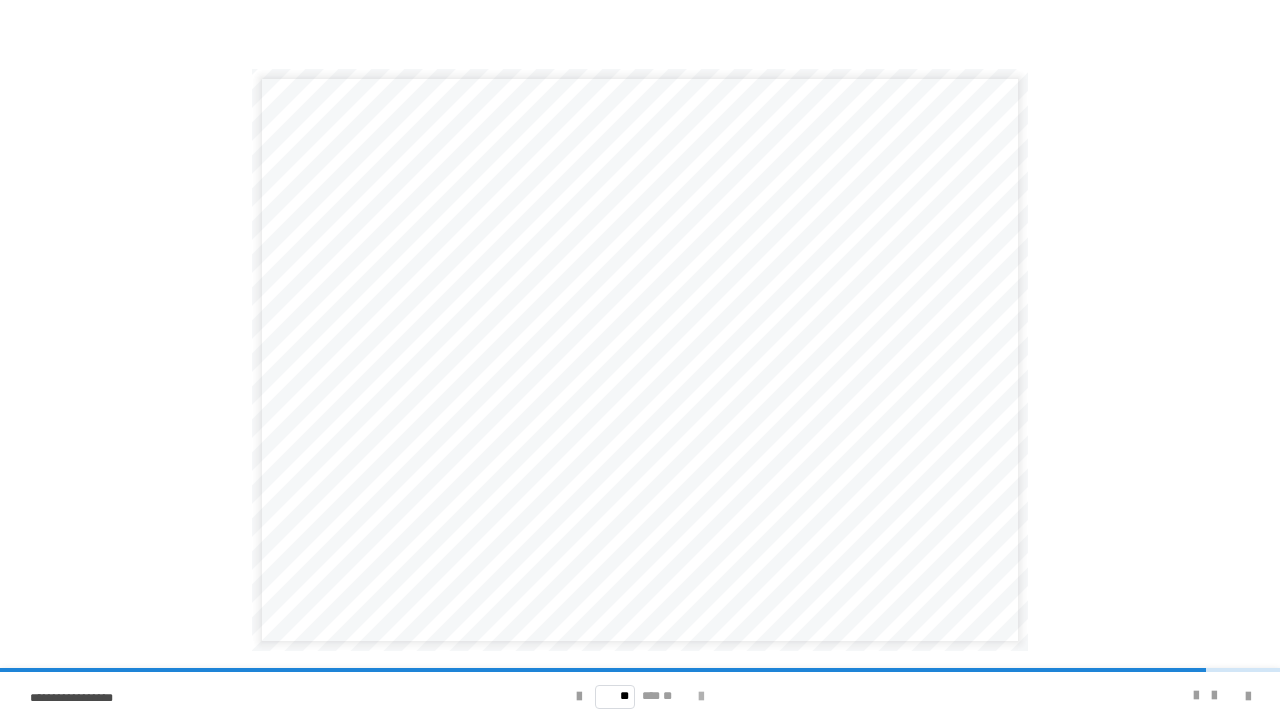 click at bounding box center [701, 697] 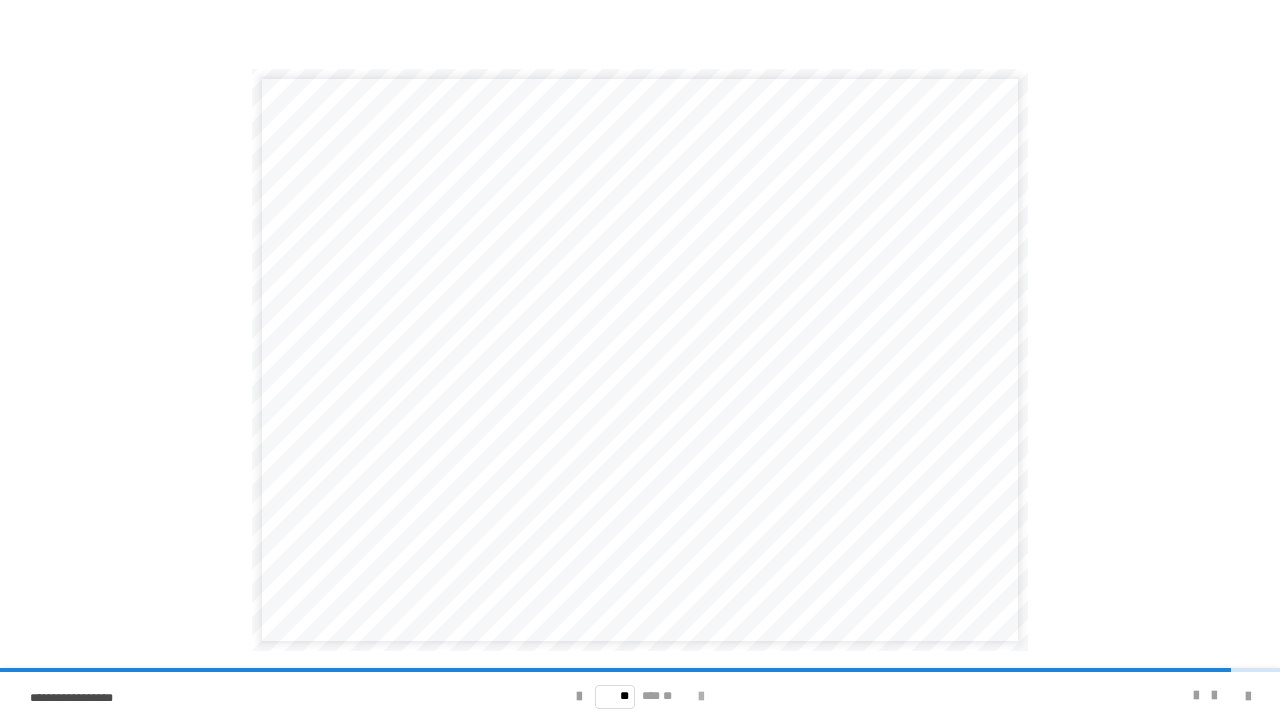 click at bounding box center [701, 697] 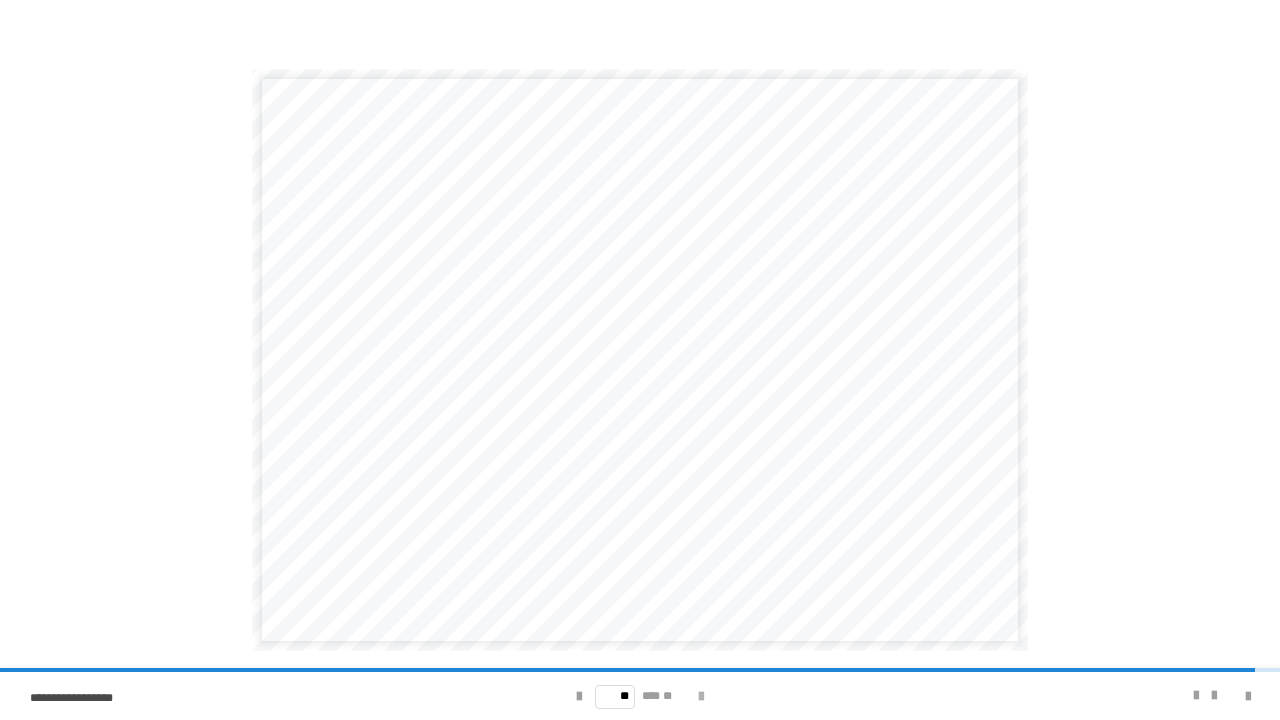 click at bounding box center [701, 697] 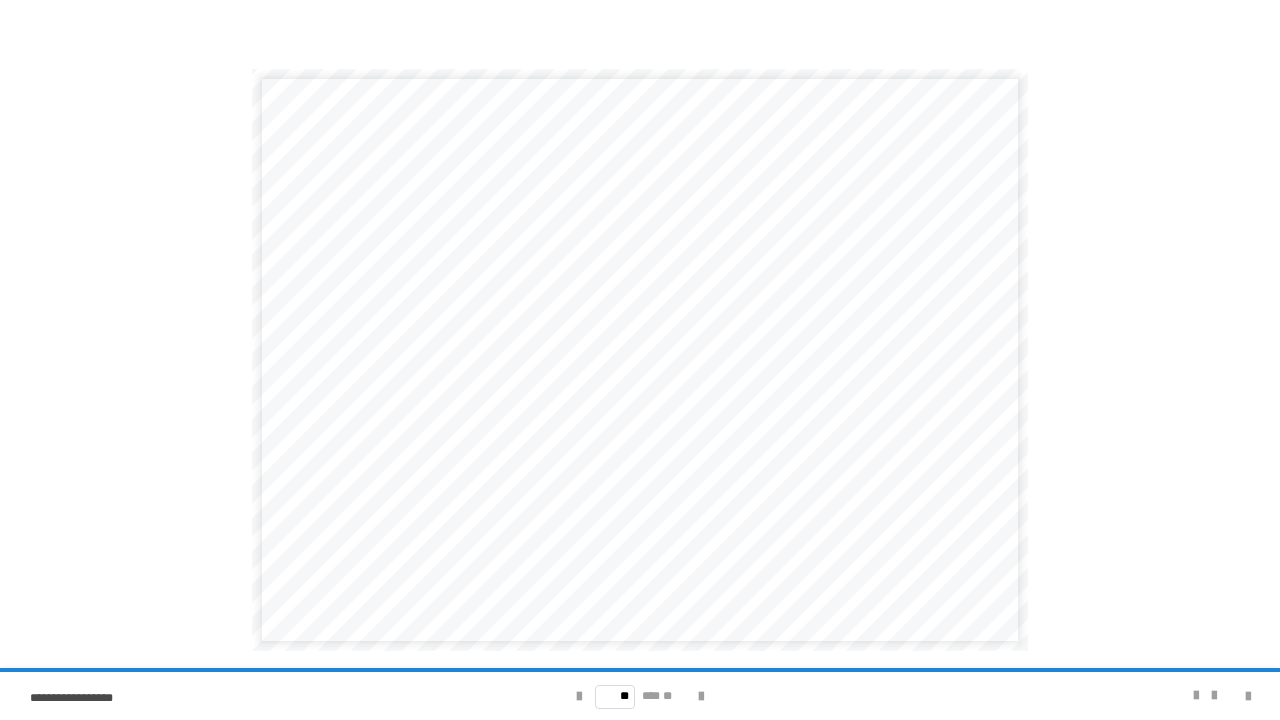 click on "** *** **" at bounding box center [639, 696] 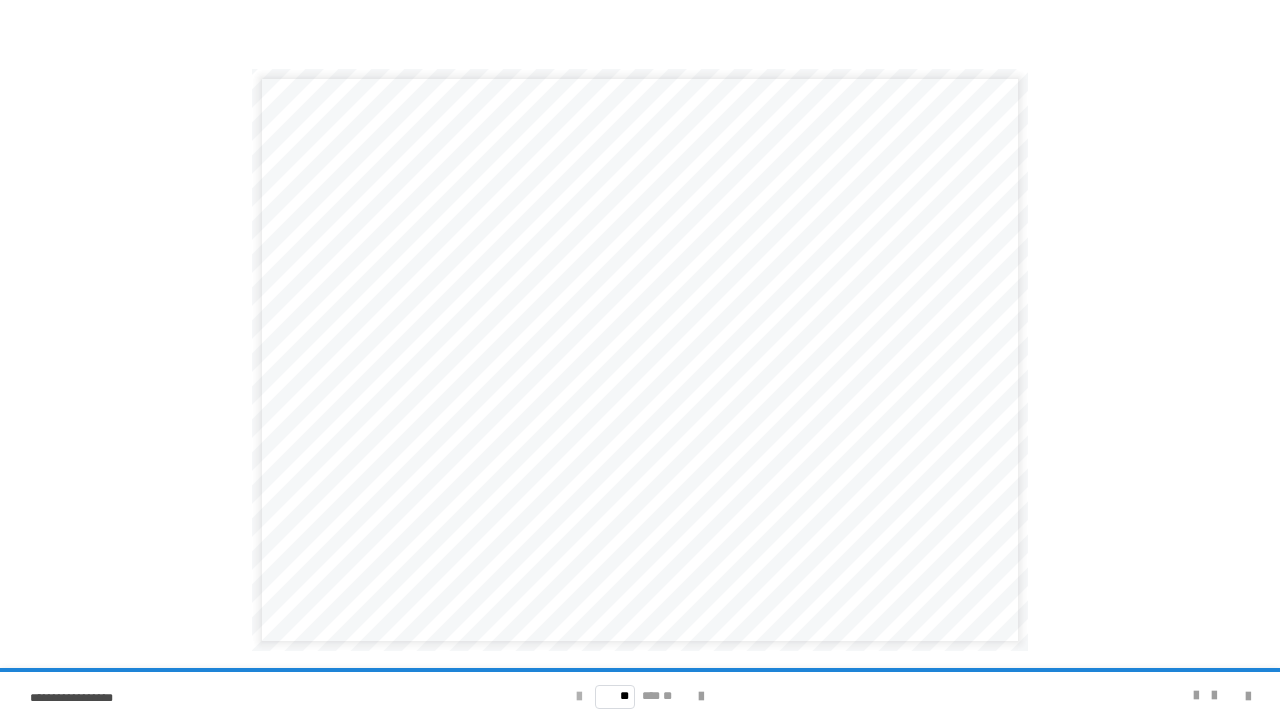 click at bounding box center [579, 697] 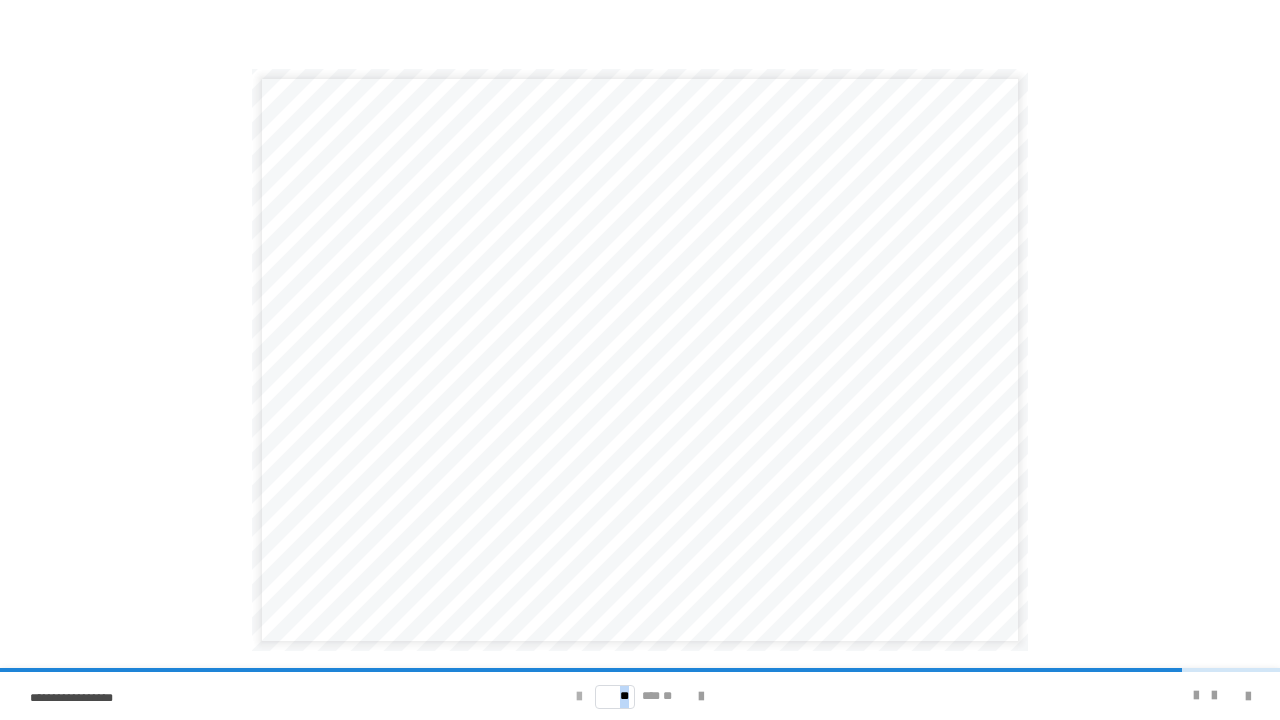 click at bounding box center [579, 697] 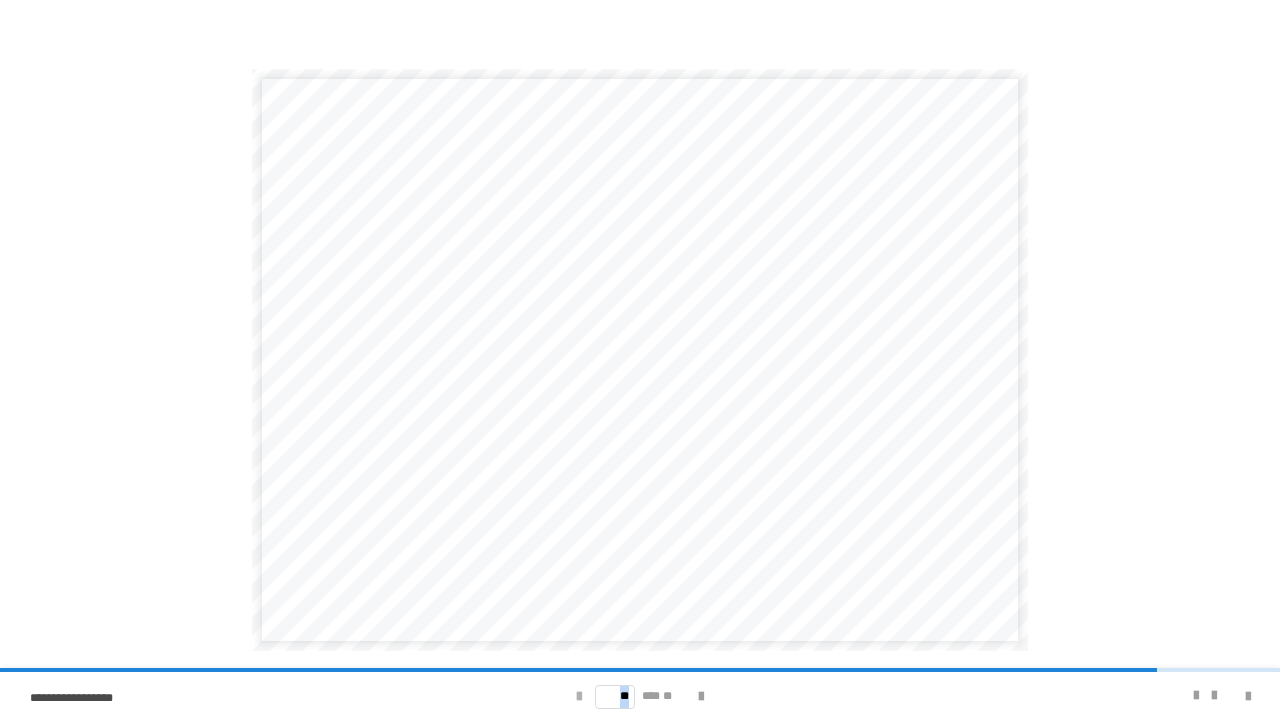click at bounding box center (579, 697) 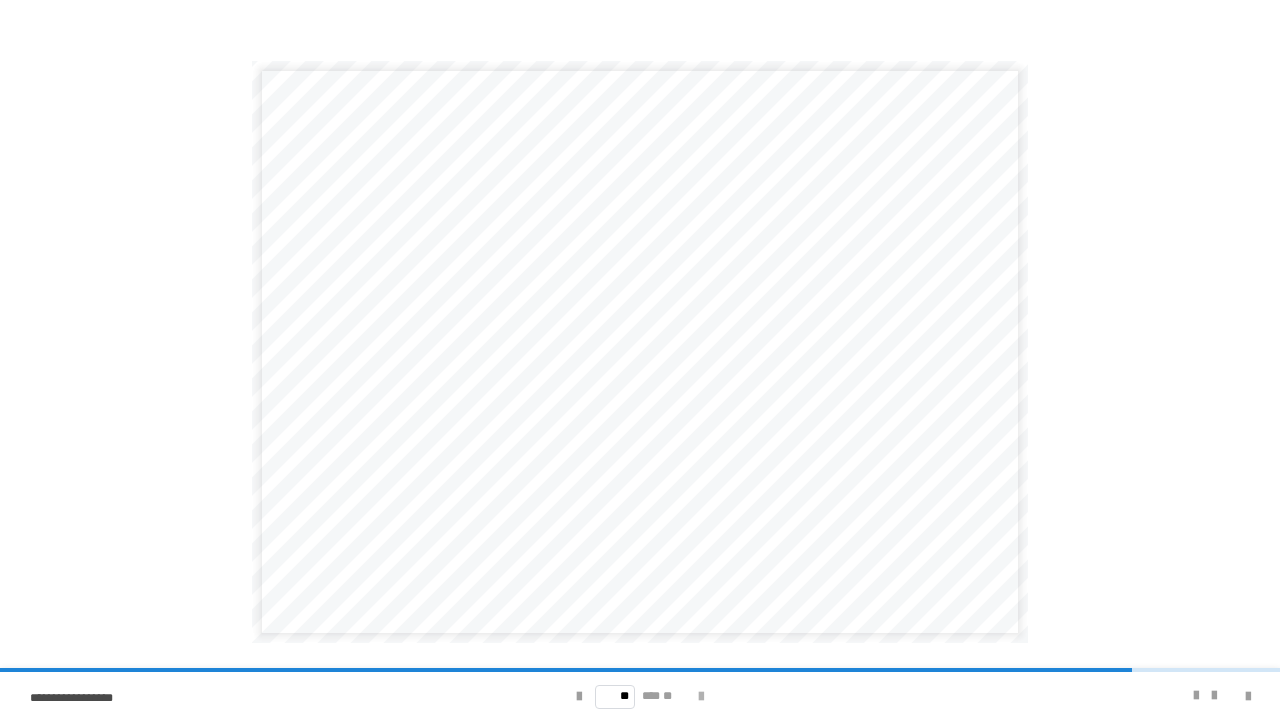 click at bounding box center [701, 697] 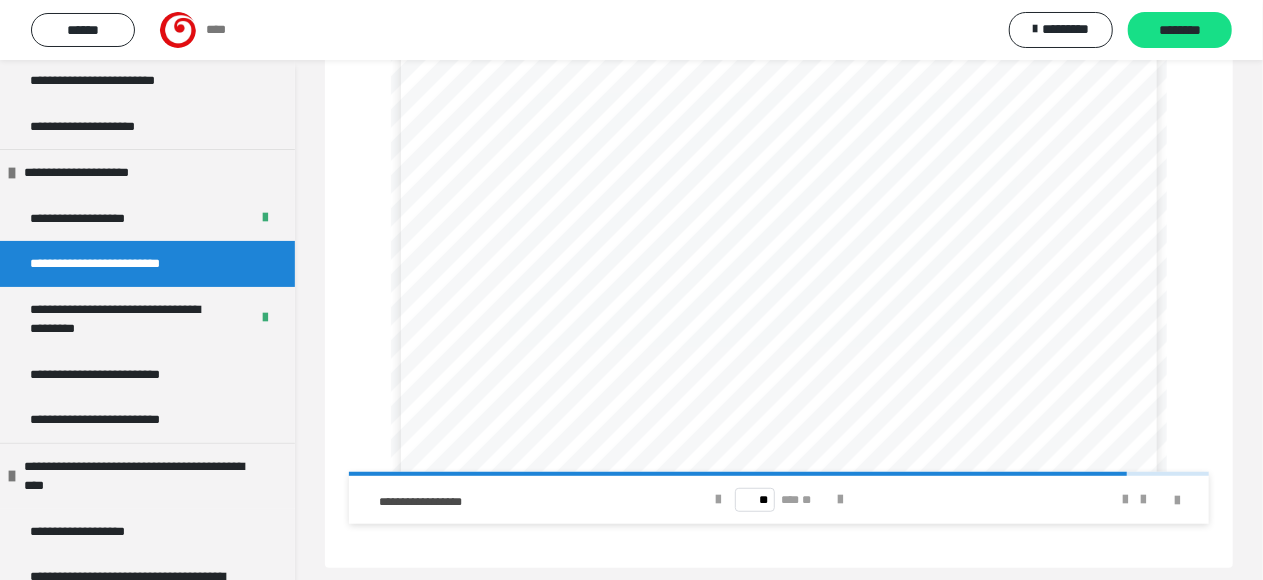 scroll, scrollTop: 438, scrollLeft: 0, axis: vertical 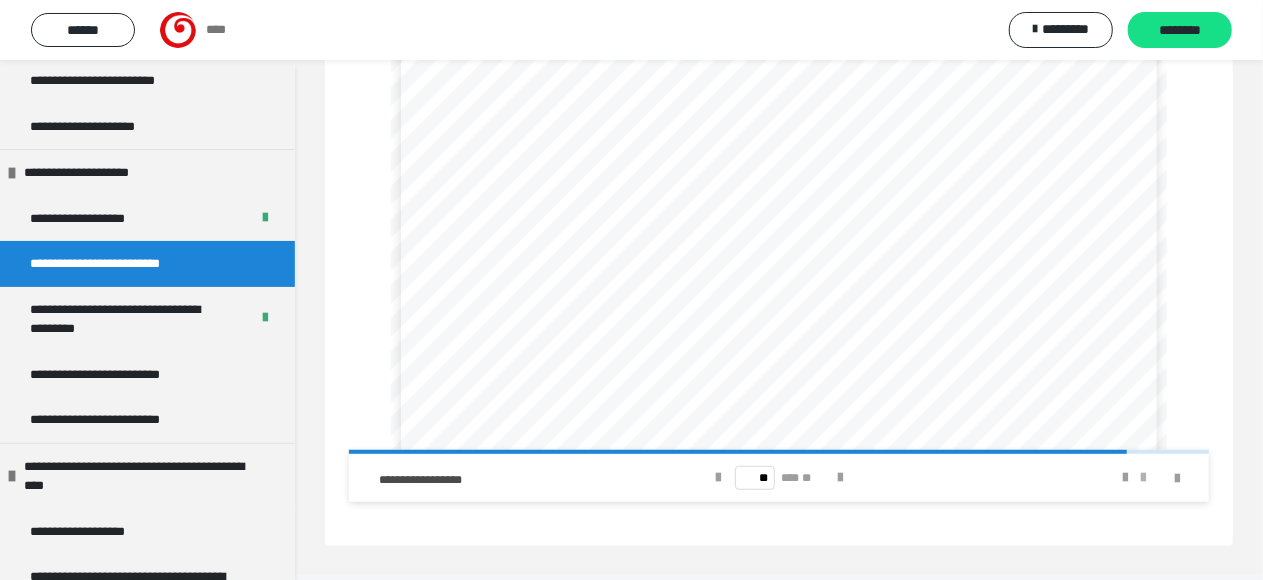 click at bounding box center (1143, 478) 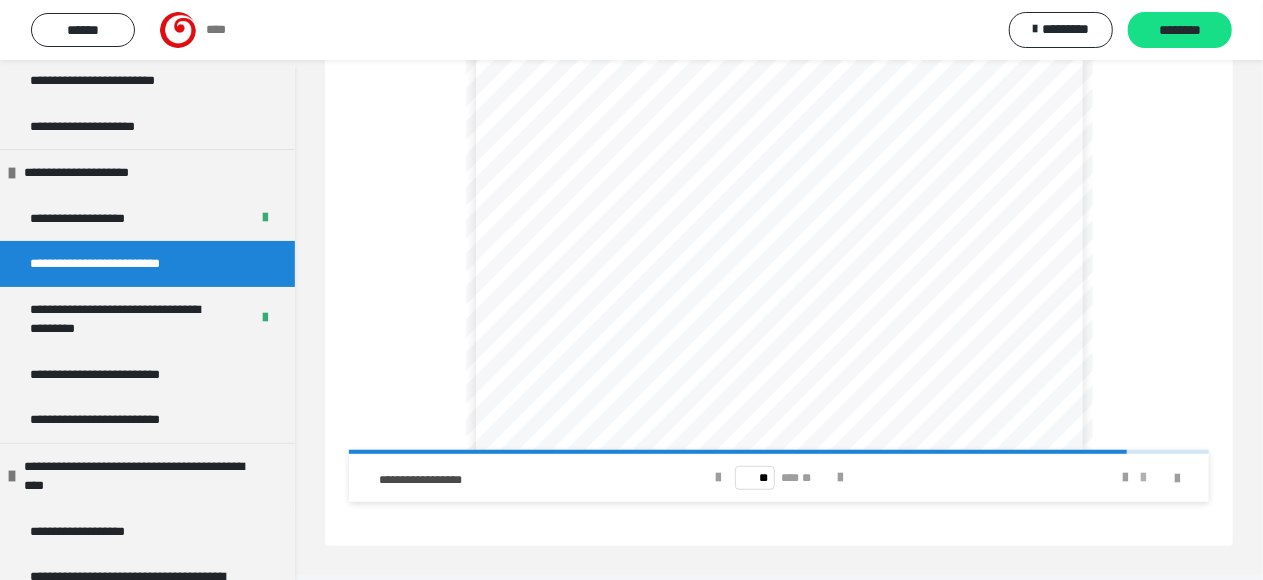 click at bounding box center (1143, 478) 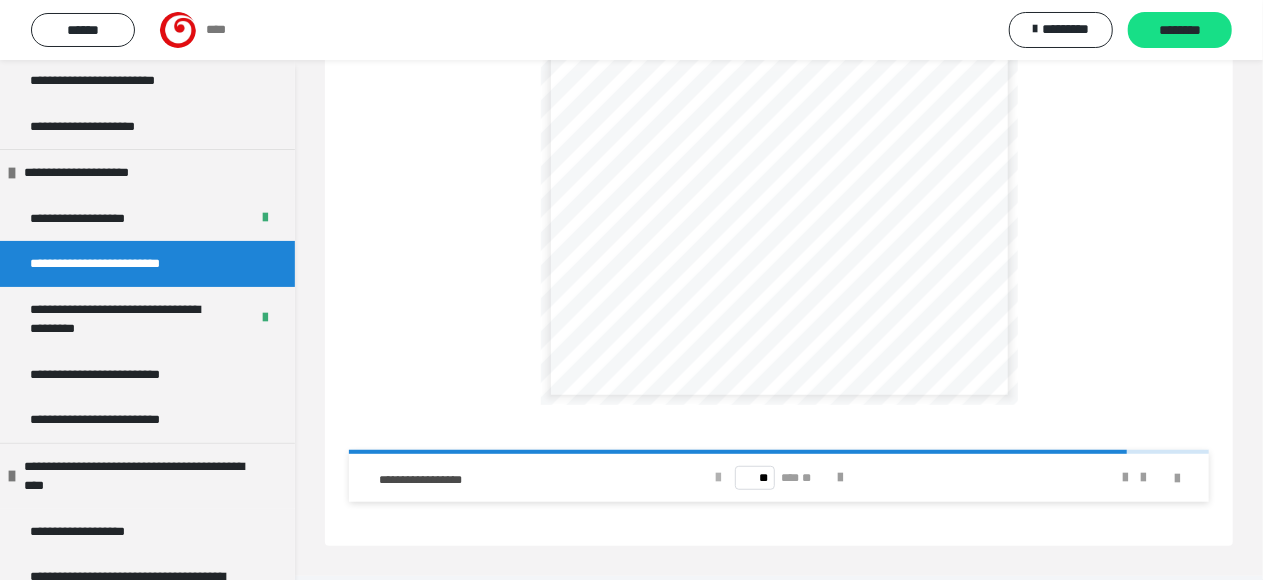 click at bounding box center [719, 478] 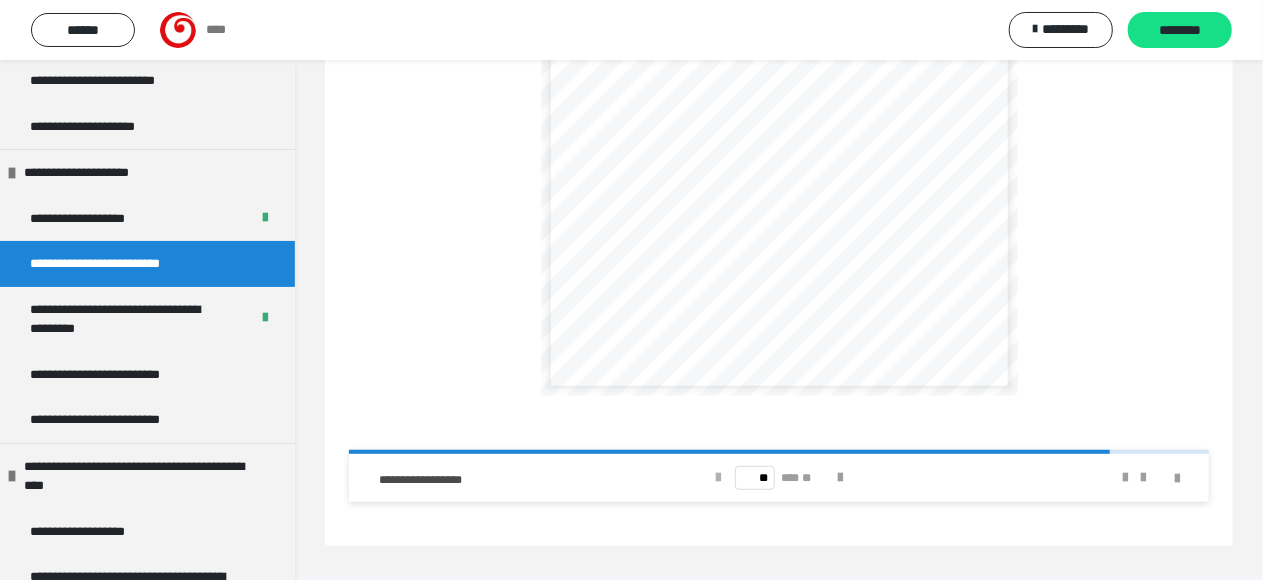 click at bounding box center [719, 478] 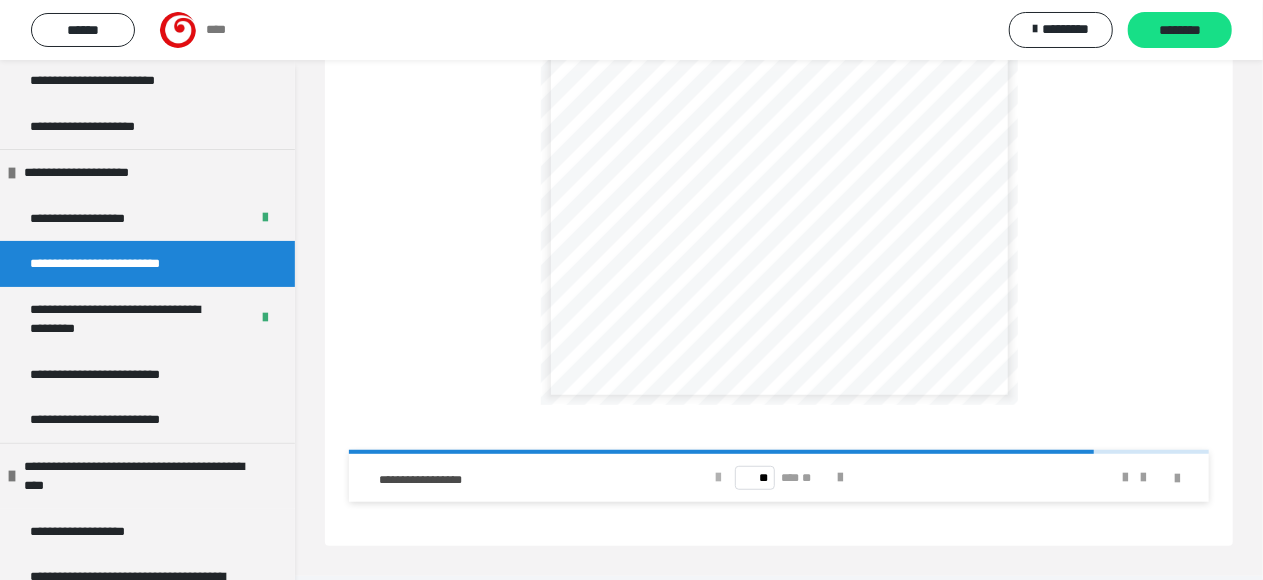click at bounding box center (719, 478) 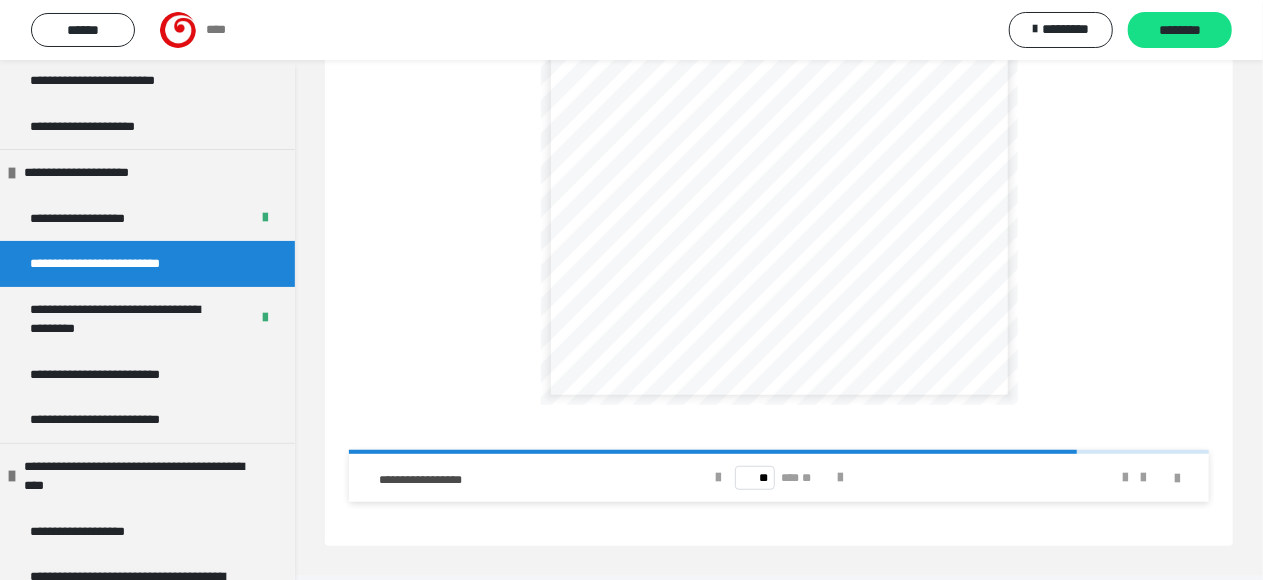 click on "** *** **" at bounding box center [779, 478] 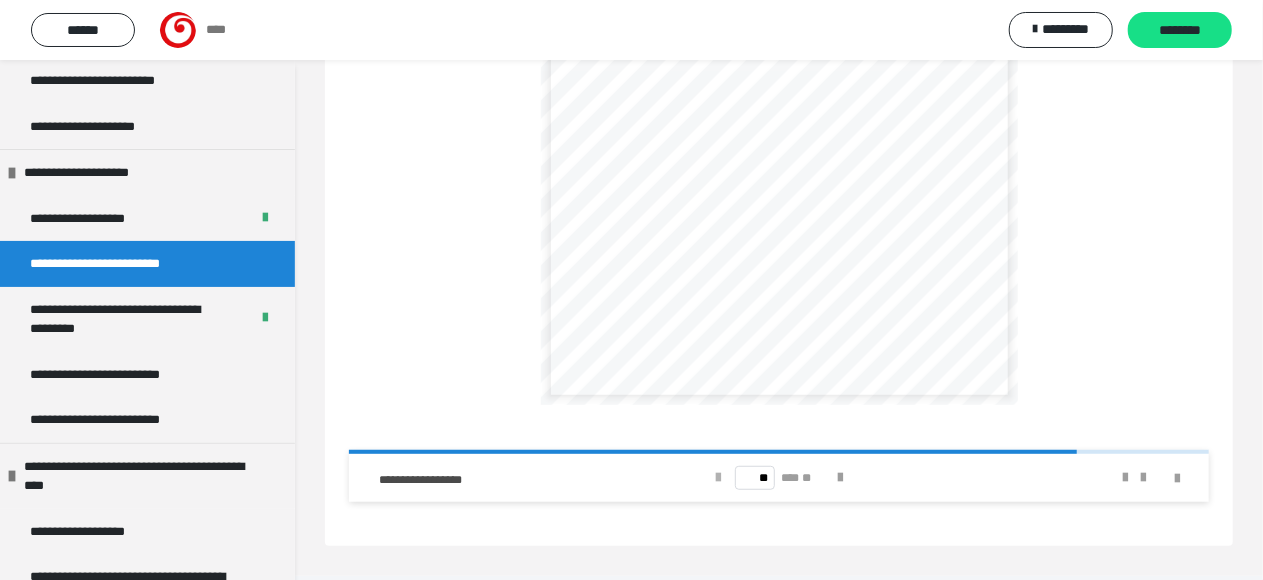click at bounding box center (719, 478) 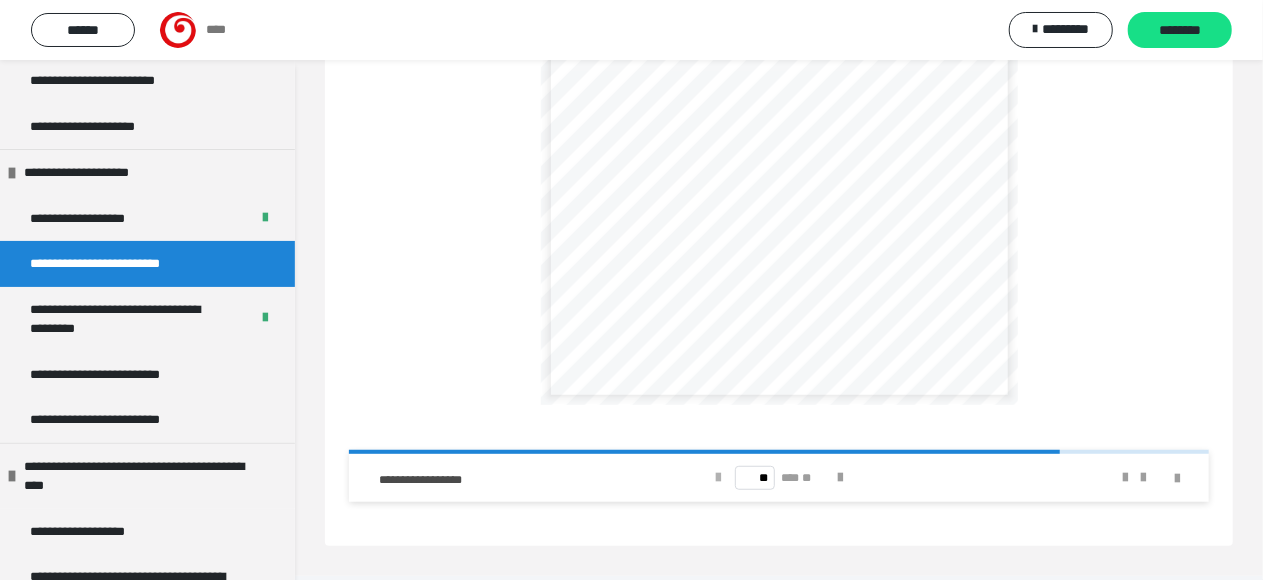 click at bounding box center [719, 478] 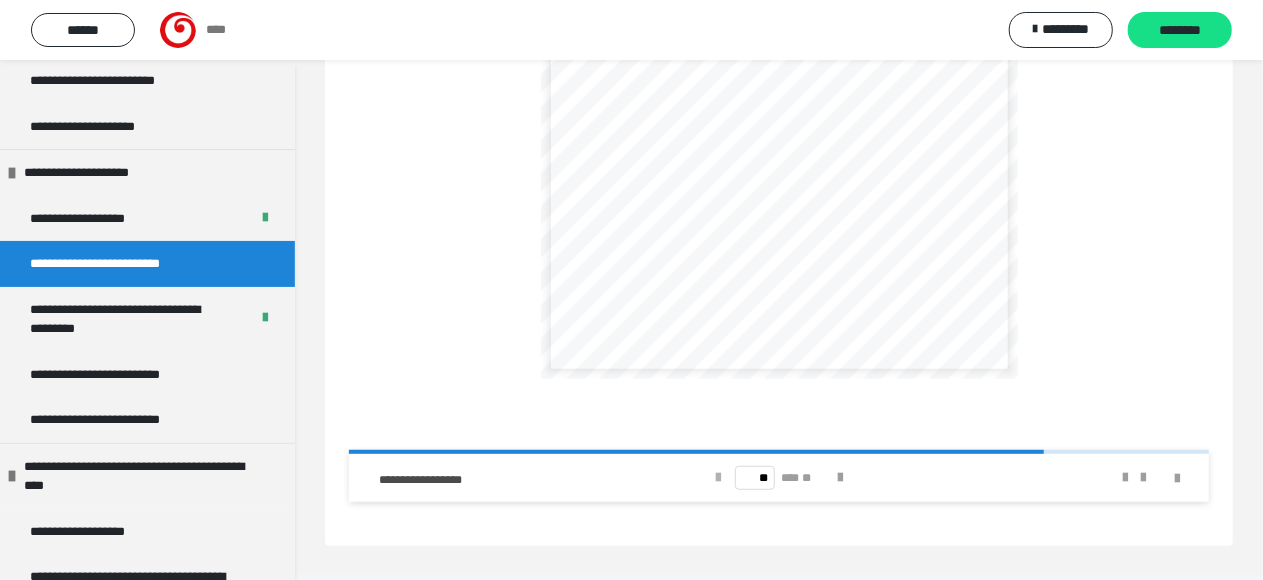 click at bounding box center [719, 478] 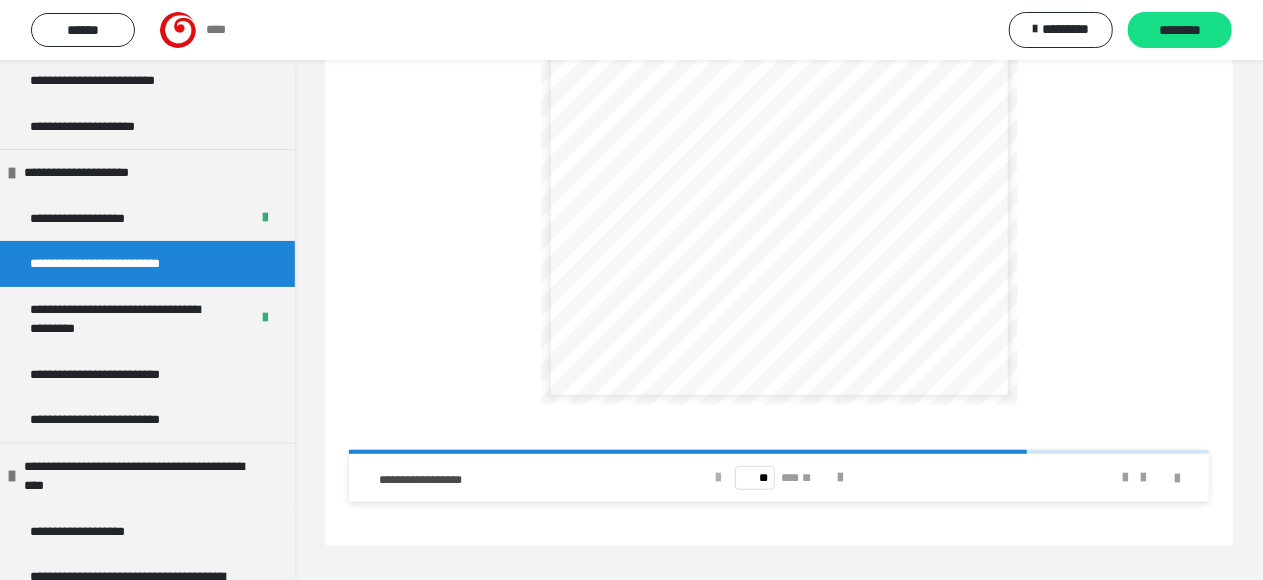click at bounding box center (719, 478) 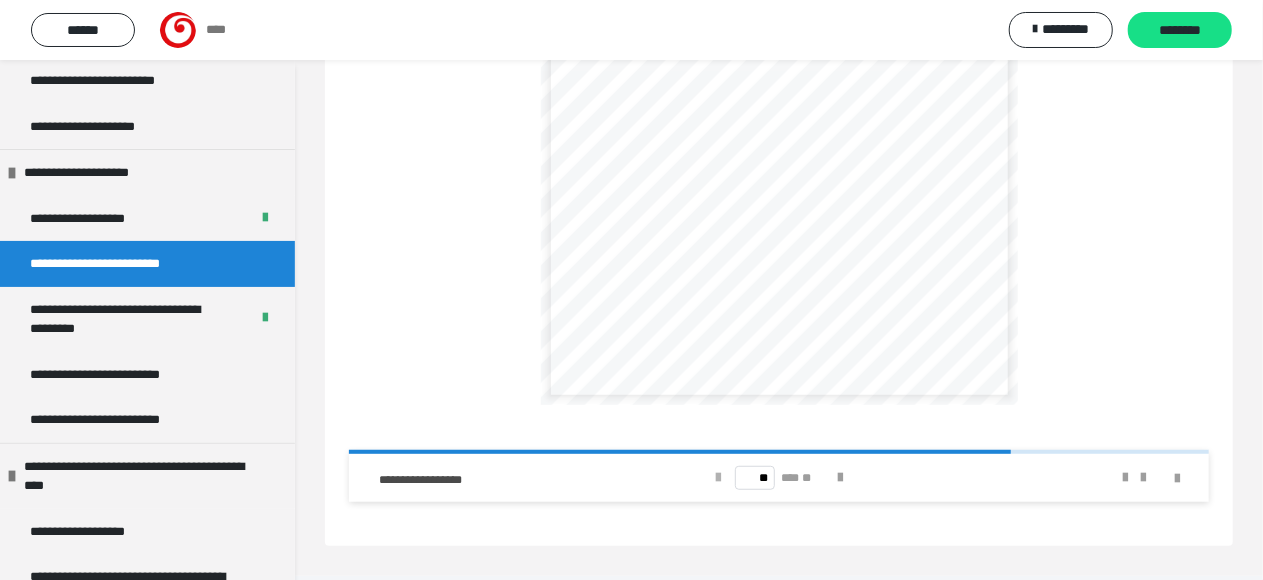 click at bounding box center [719, 478] 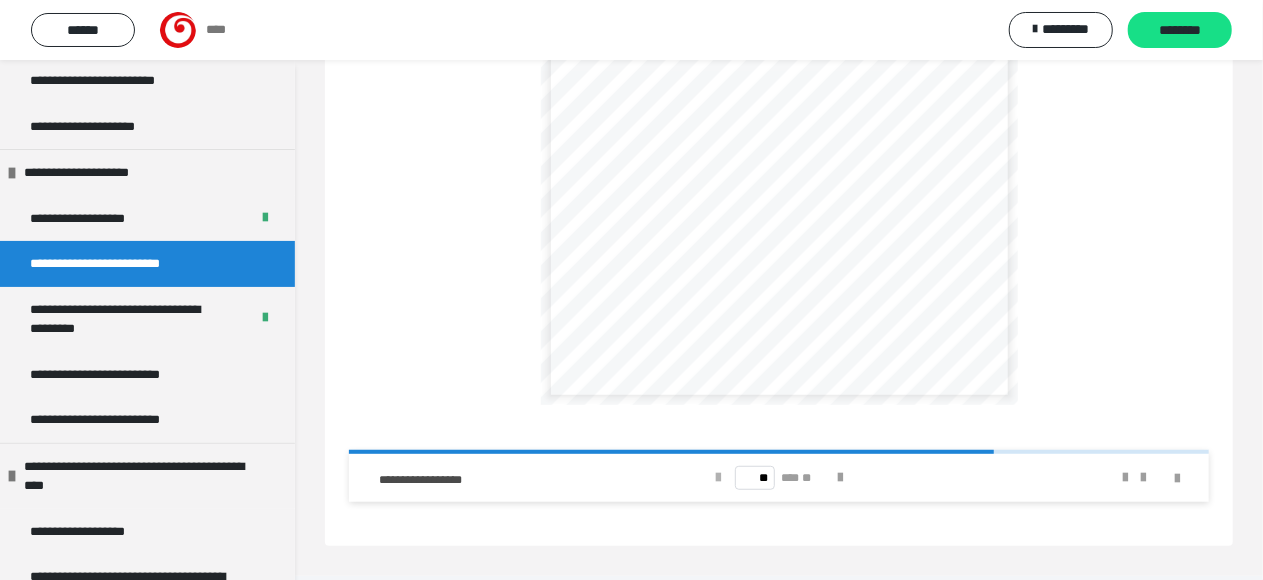 click at bounding box center (719, 478) 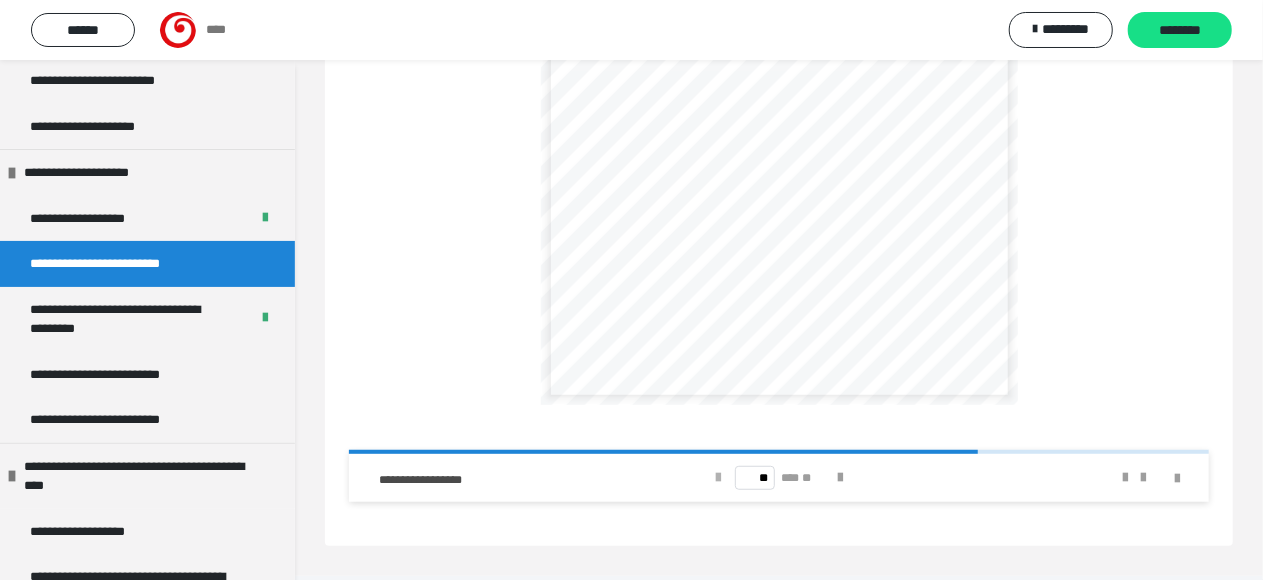 click at bounding box center (719, 478) 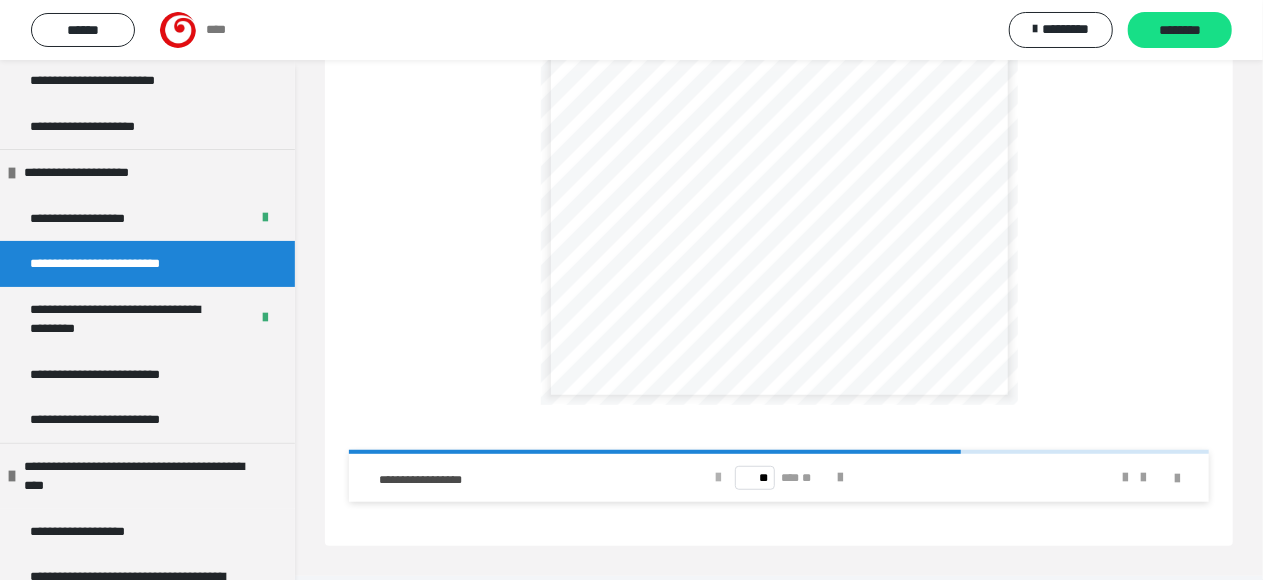 click at bounding box center [719, 478] 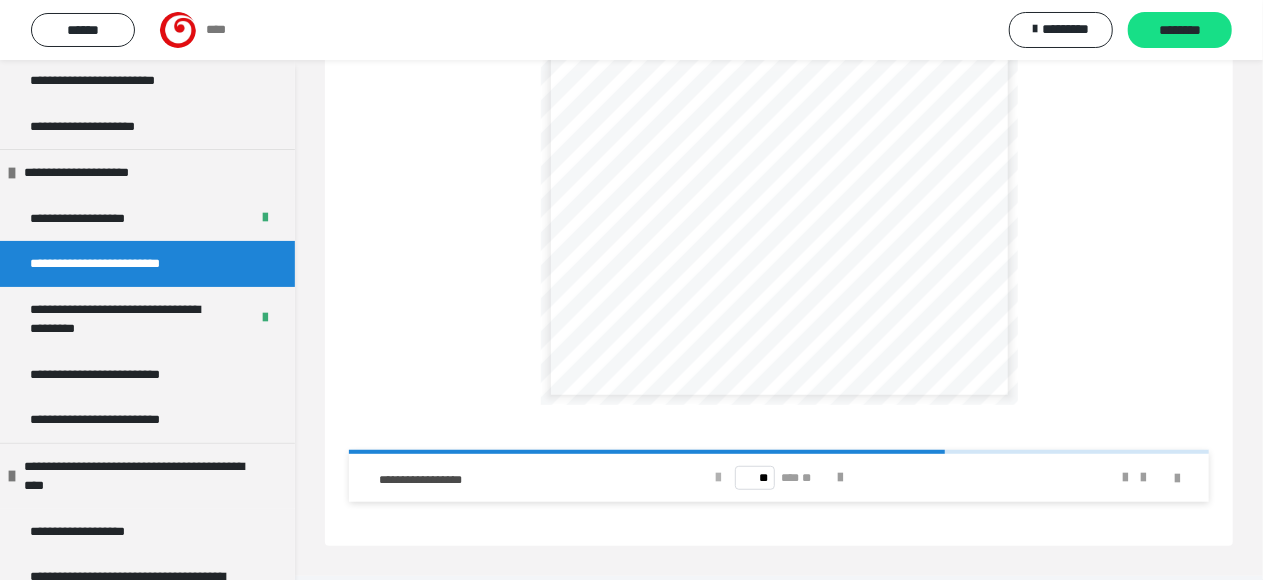 click at bounding box center (719, 478) 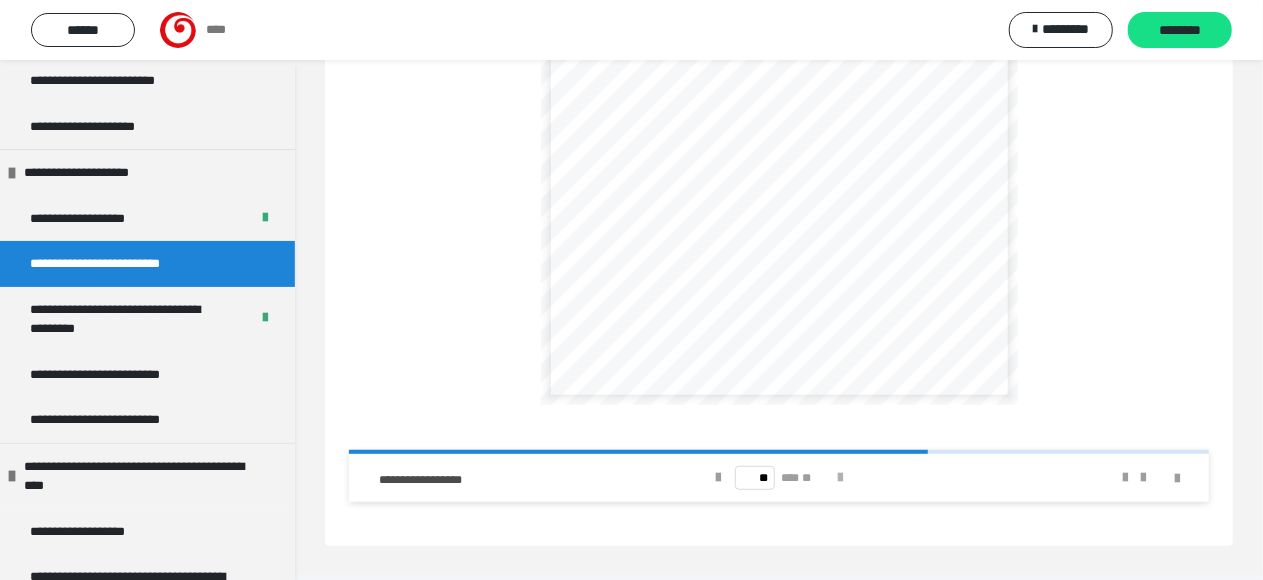 click at bounding box center [840, 478] 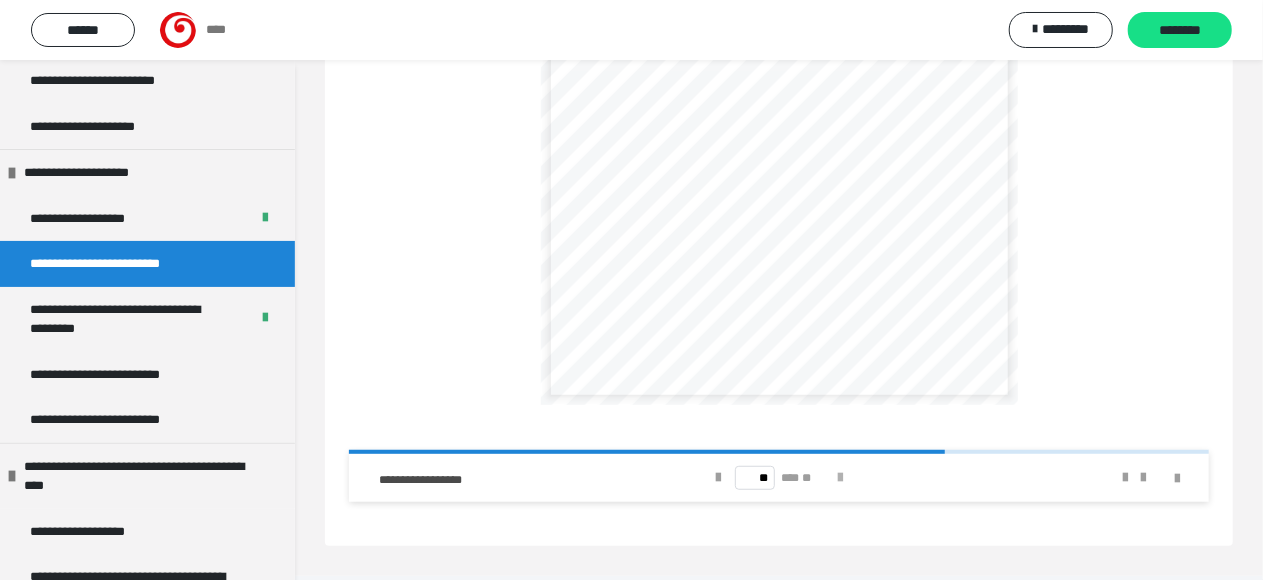 click at bounding box center (840, 478) 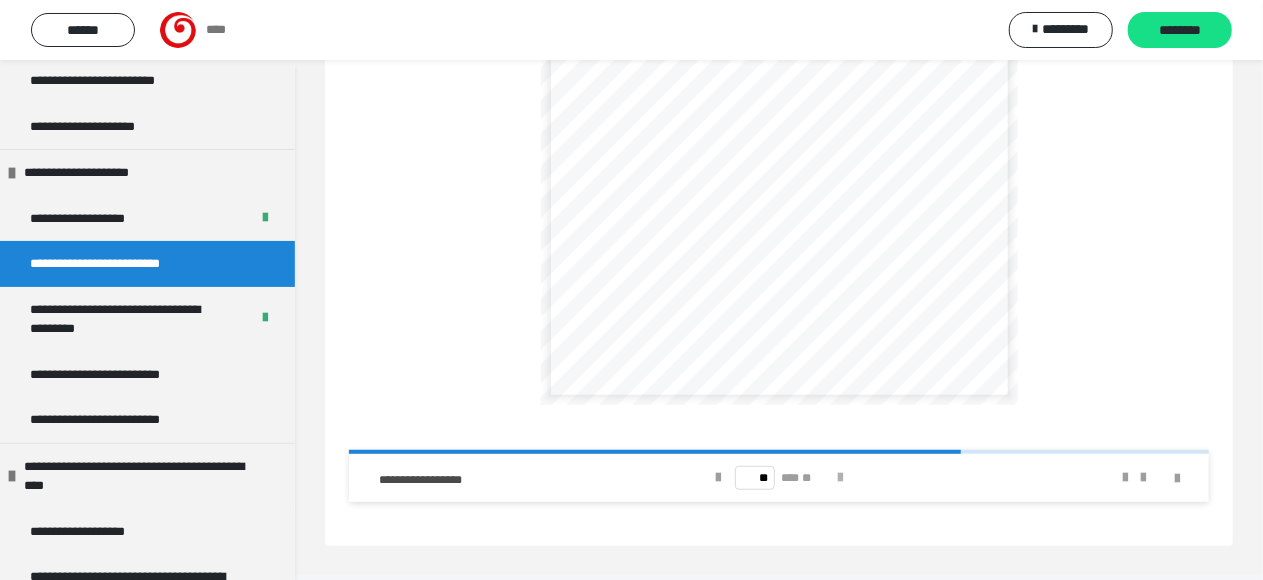 click at bounding box center [840, 478] 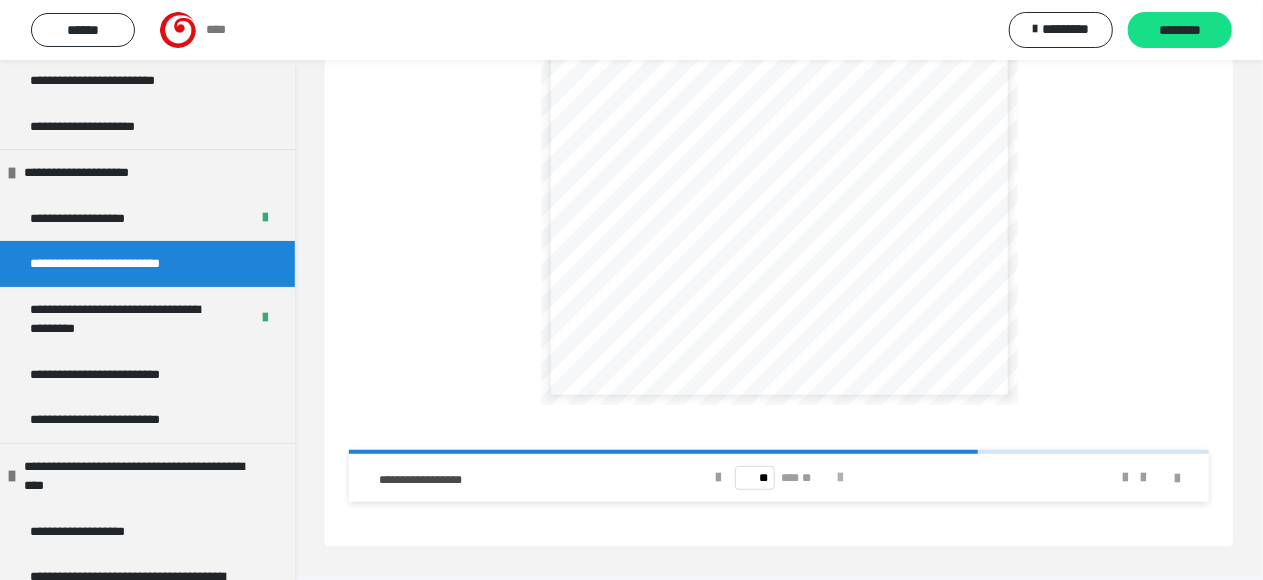 click at bounding box center [840, 478] 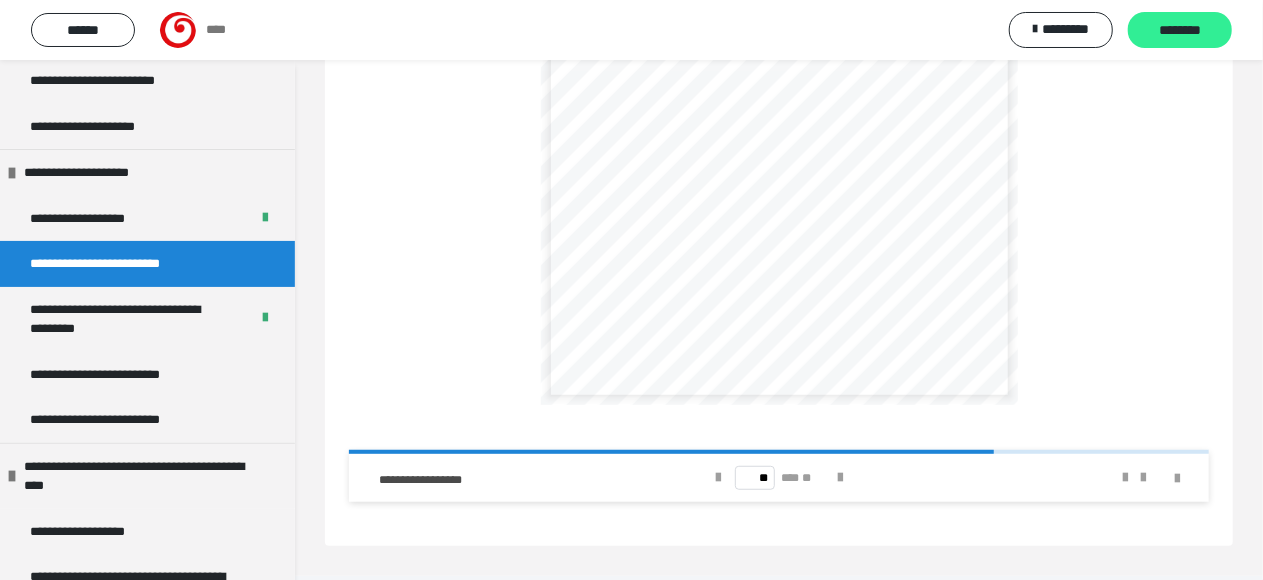 click on "********" at bounding box center (1180, 31) 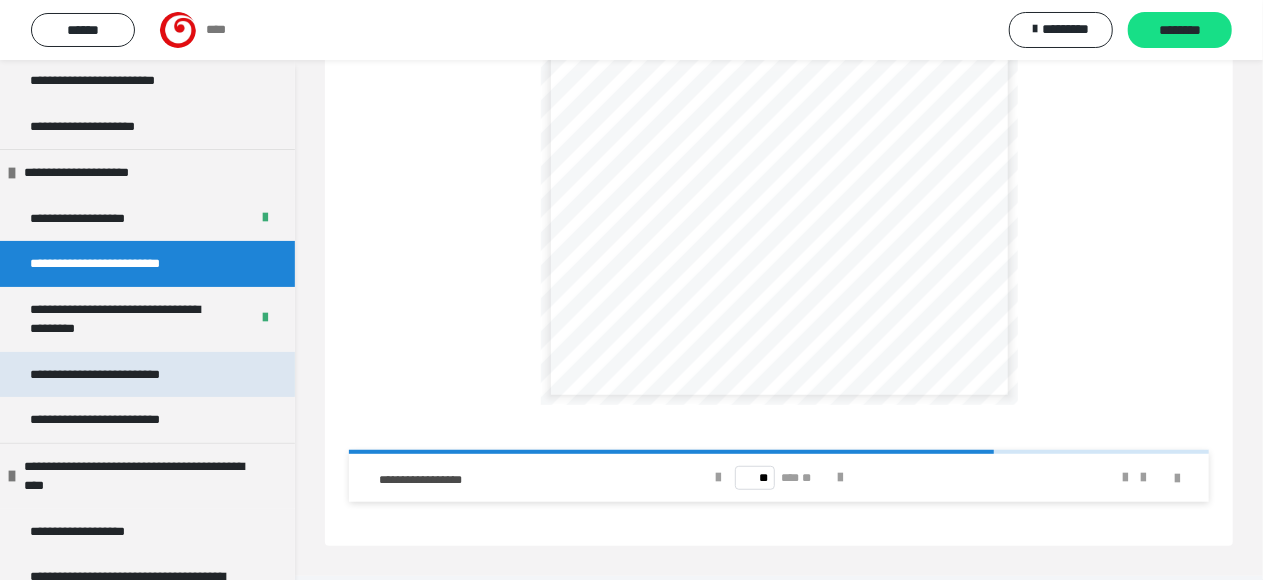click on "**********" at bounding box center (118, 375) 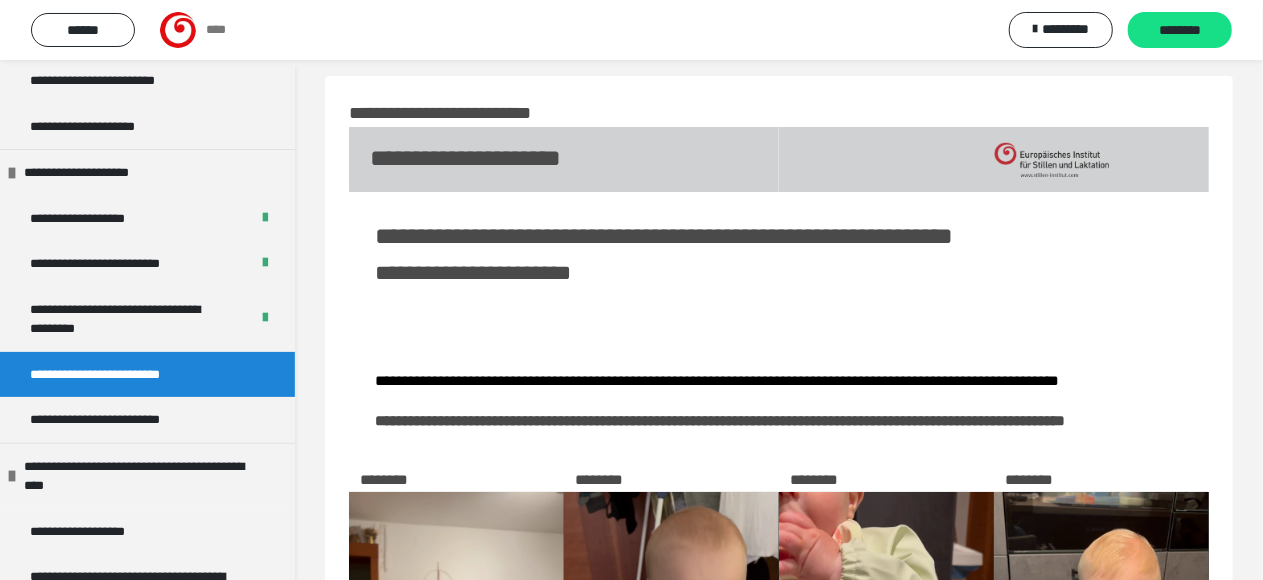 scroll, scrollTop: 0, scrollLeft: 0, axis: both 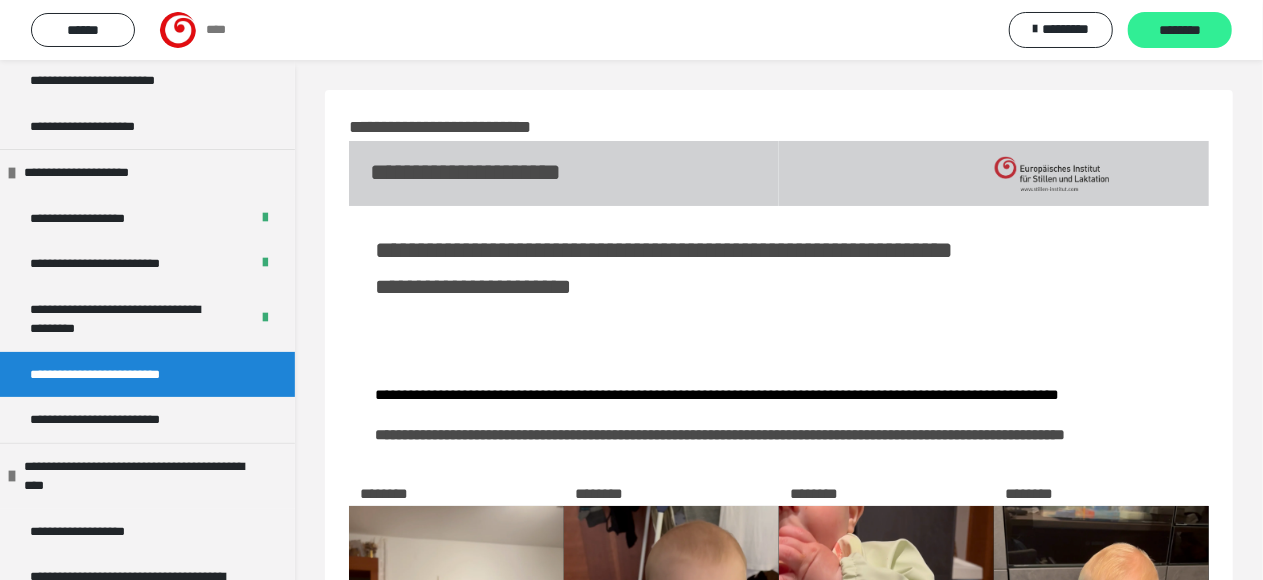 click on "********" at bounding box center (1180, 30) 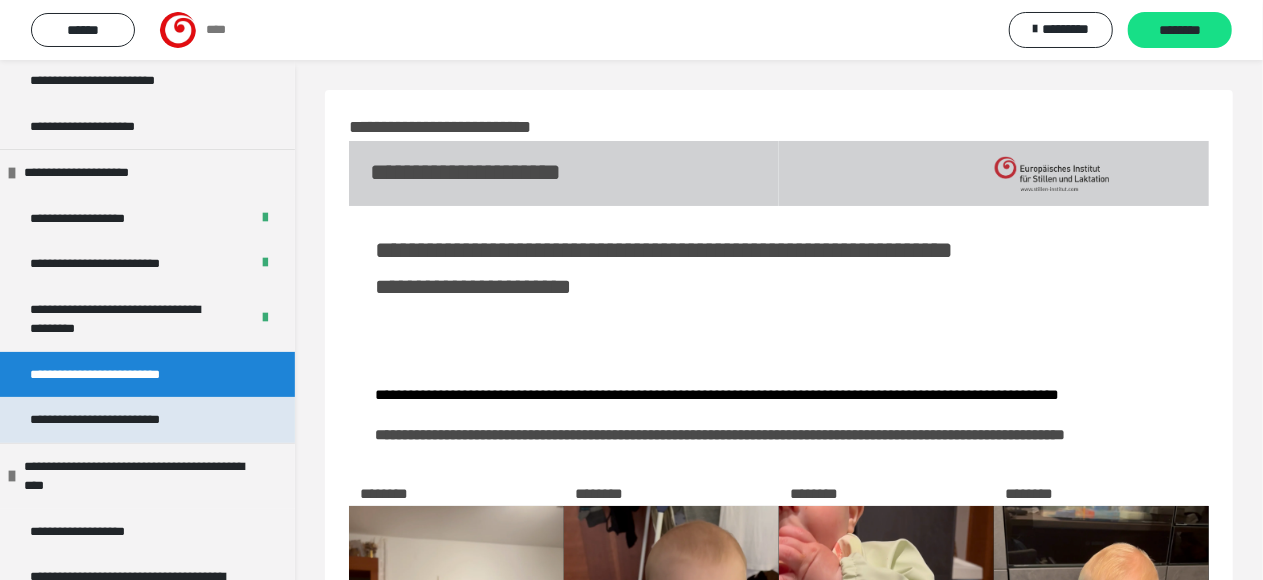click on "**********" at bounding box center [117, 420] 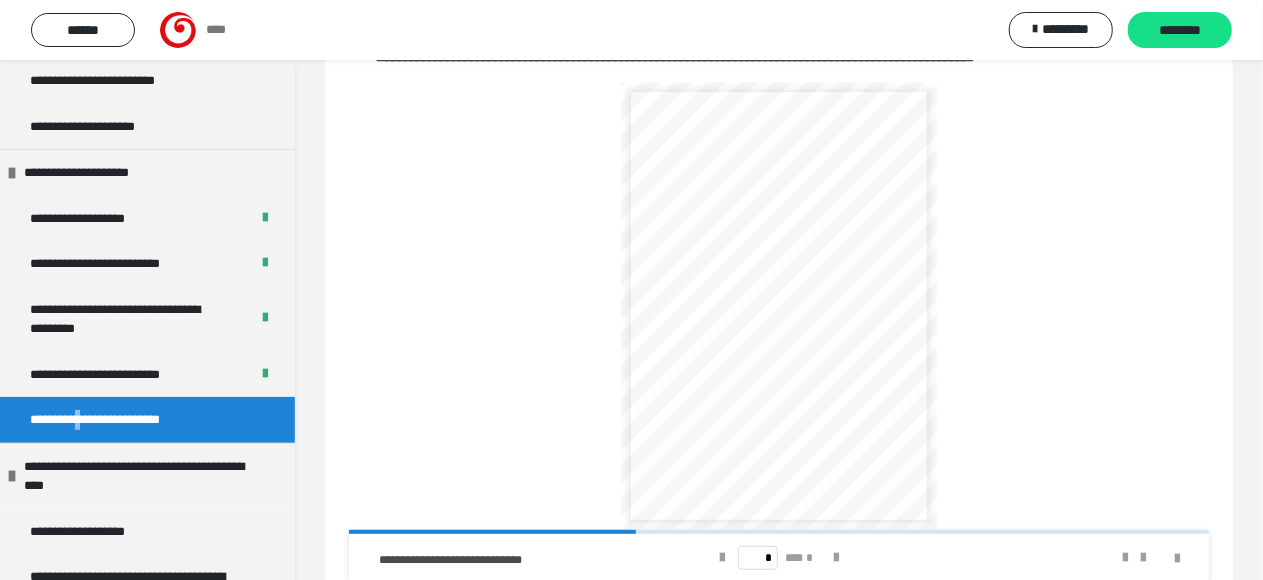 scroll, scrollTop: 362, scrollLeft: 0, axis: vertical 